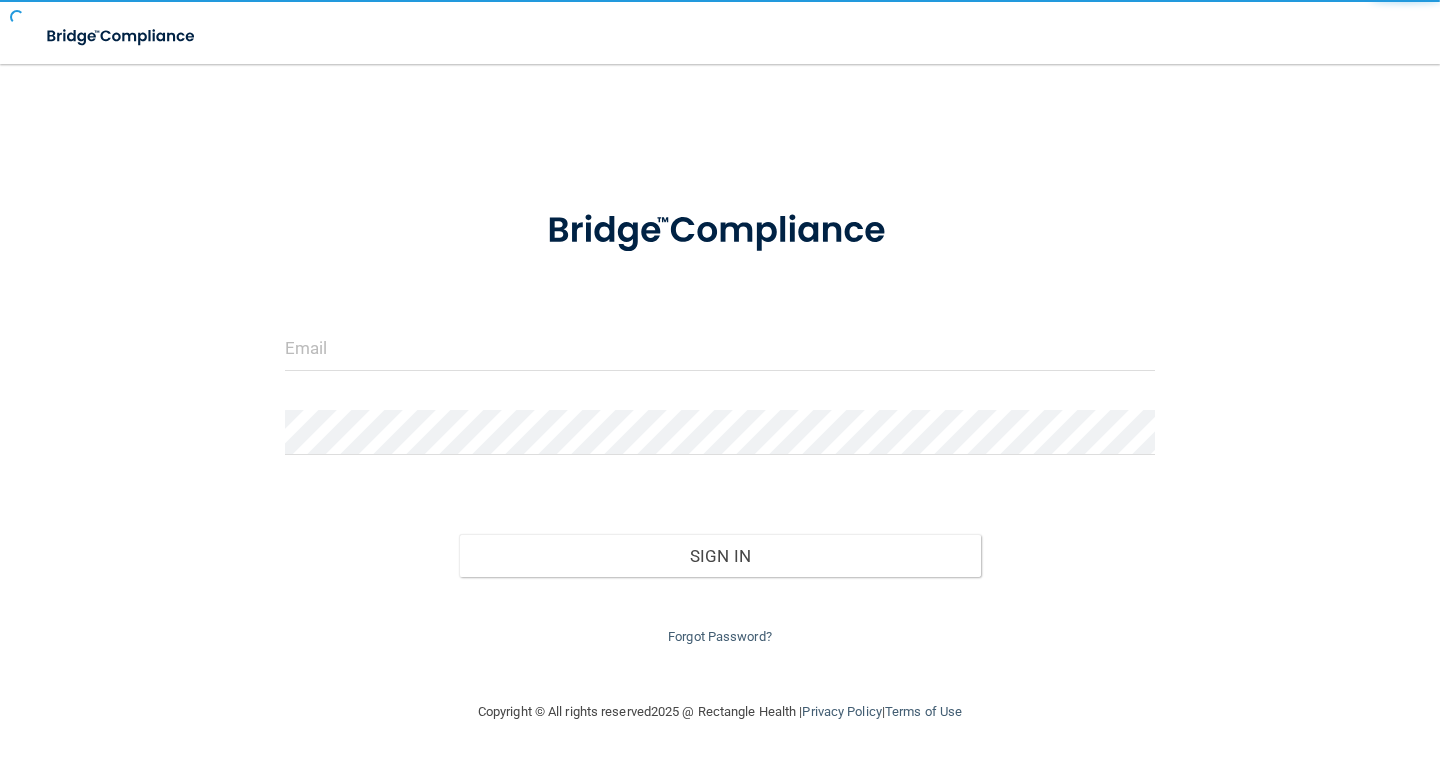 scroll, scrollTop: 0, scrollLeft: 0, axis: both 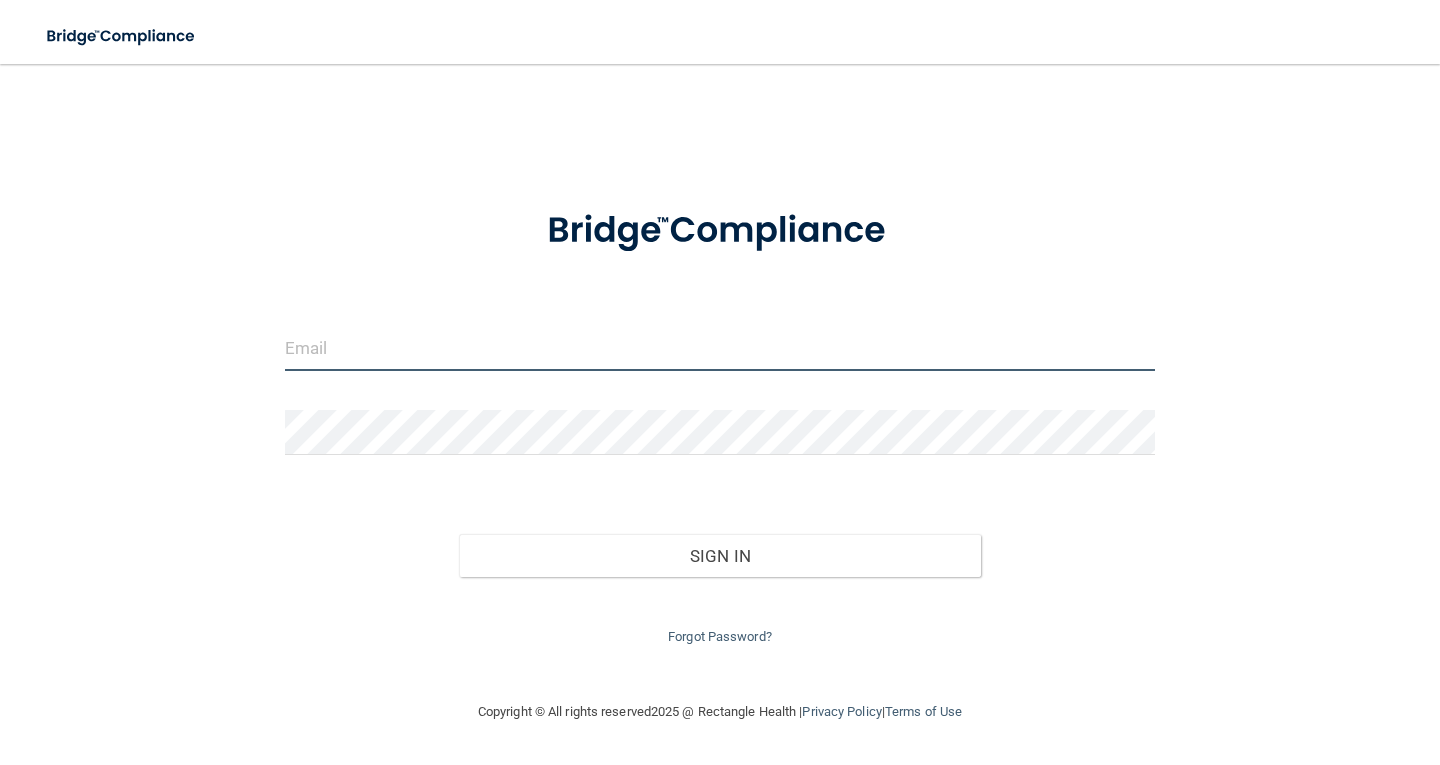 click at bounding box center (720, 348) 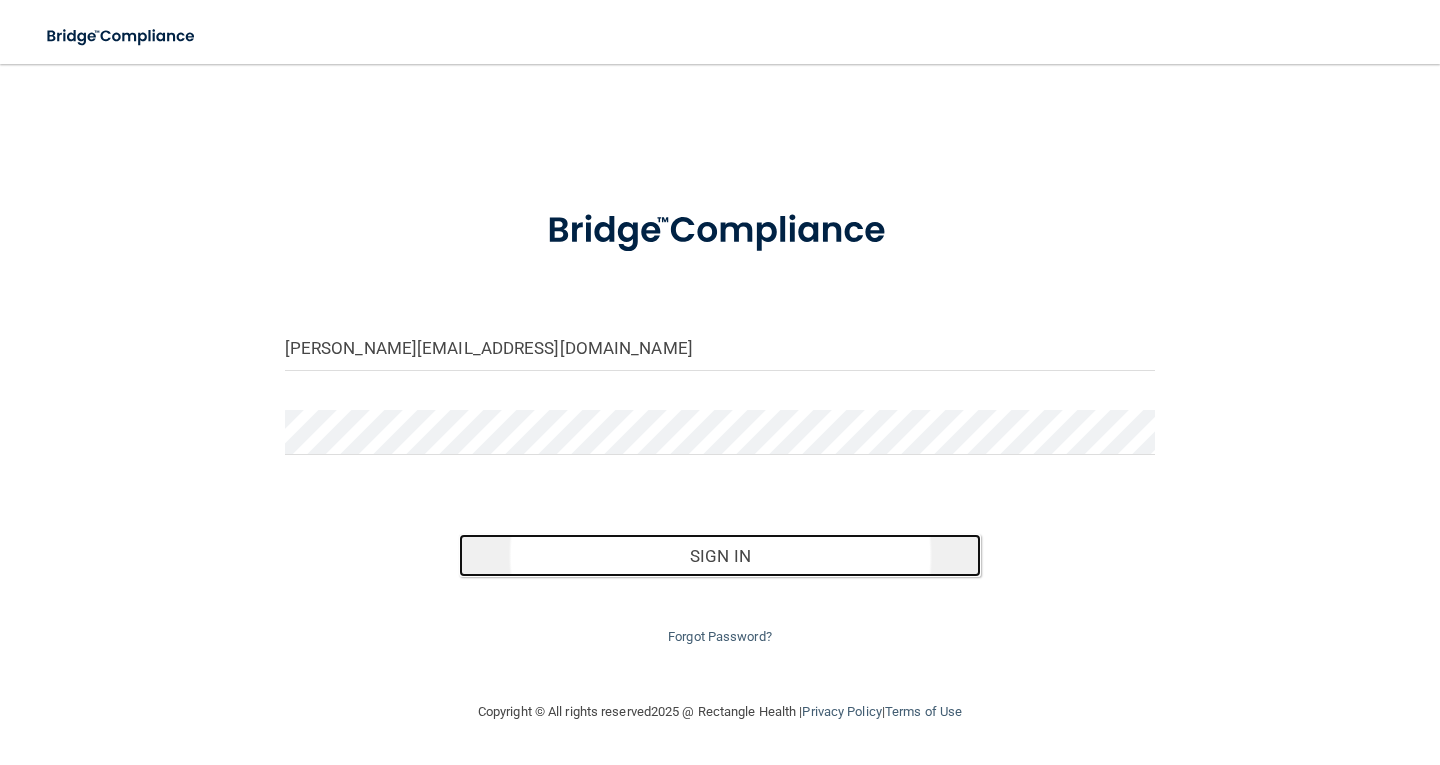 click on "Sign In" at bounding box center [720, 556] 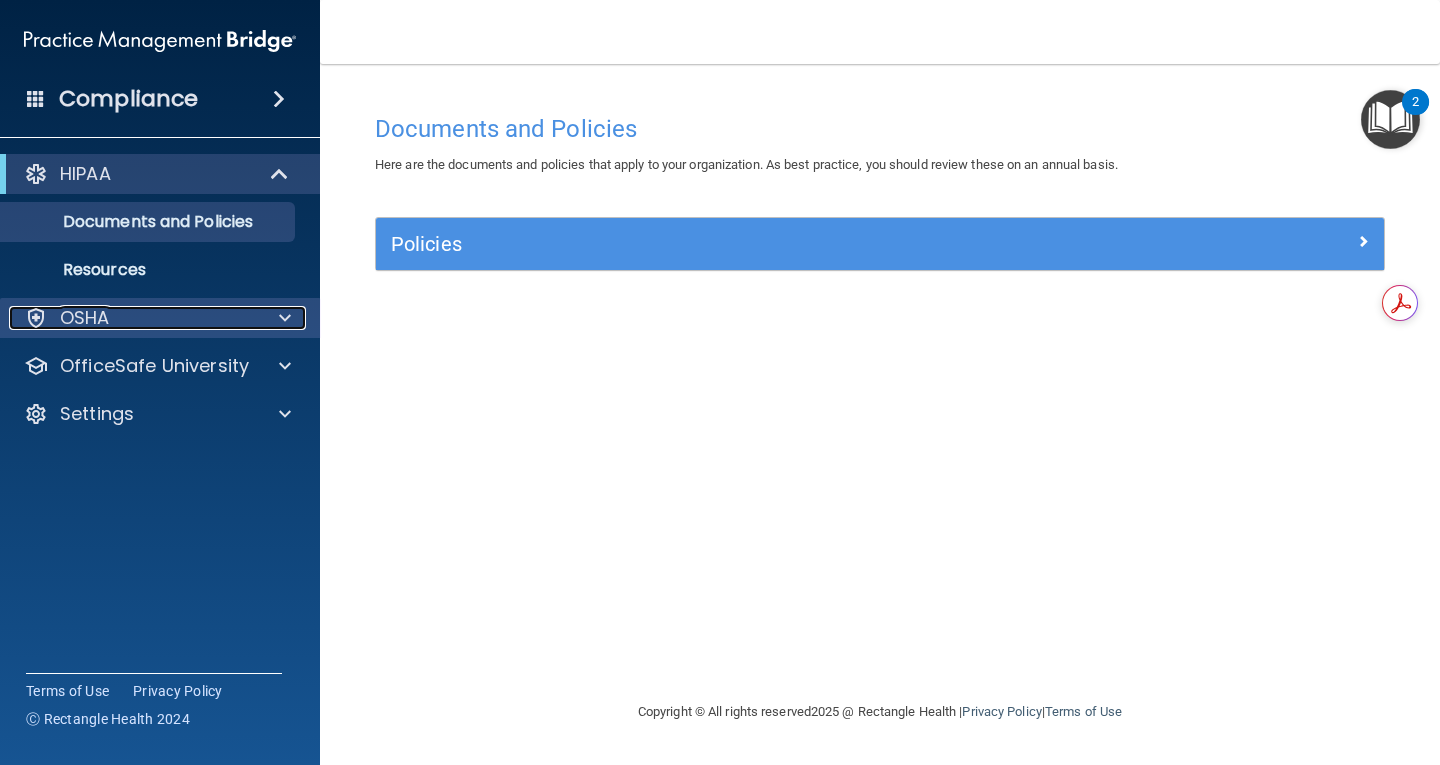 click on "OSHA" at bounding box center [85, 318] 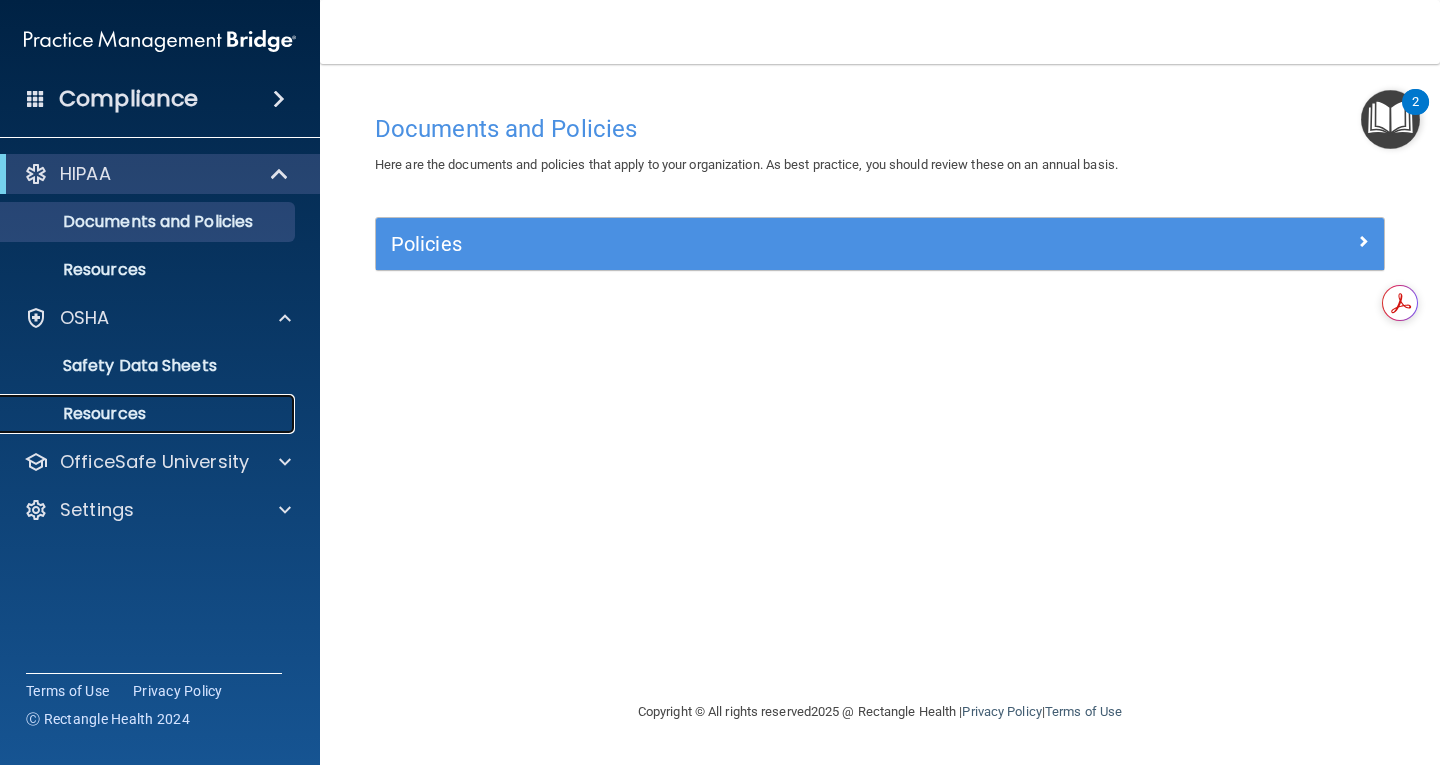 click on "Resources" at bounding box center (149, 414) 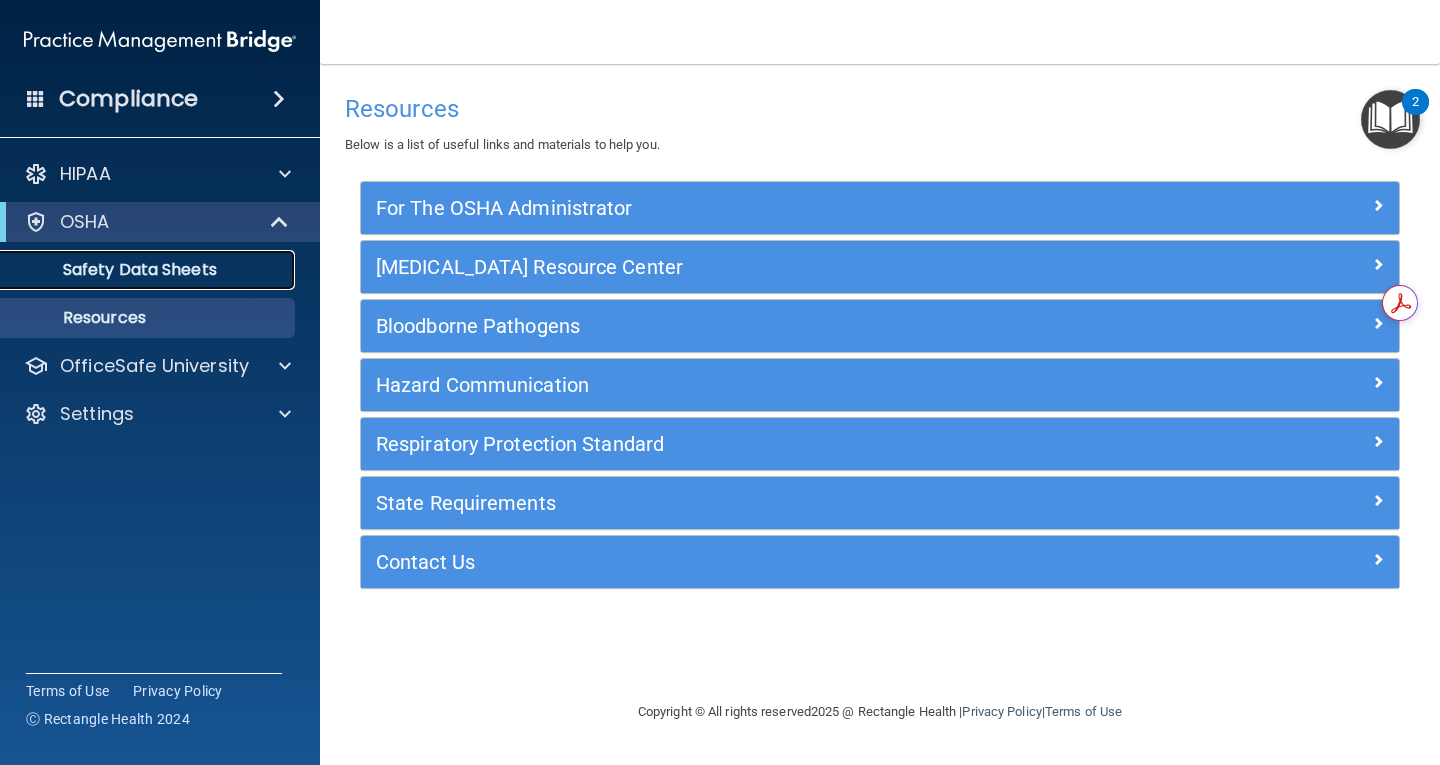 click on "Safety Data Sheets" at bounding box center [149, 270] 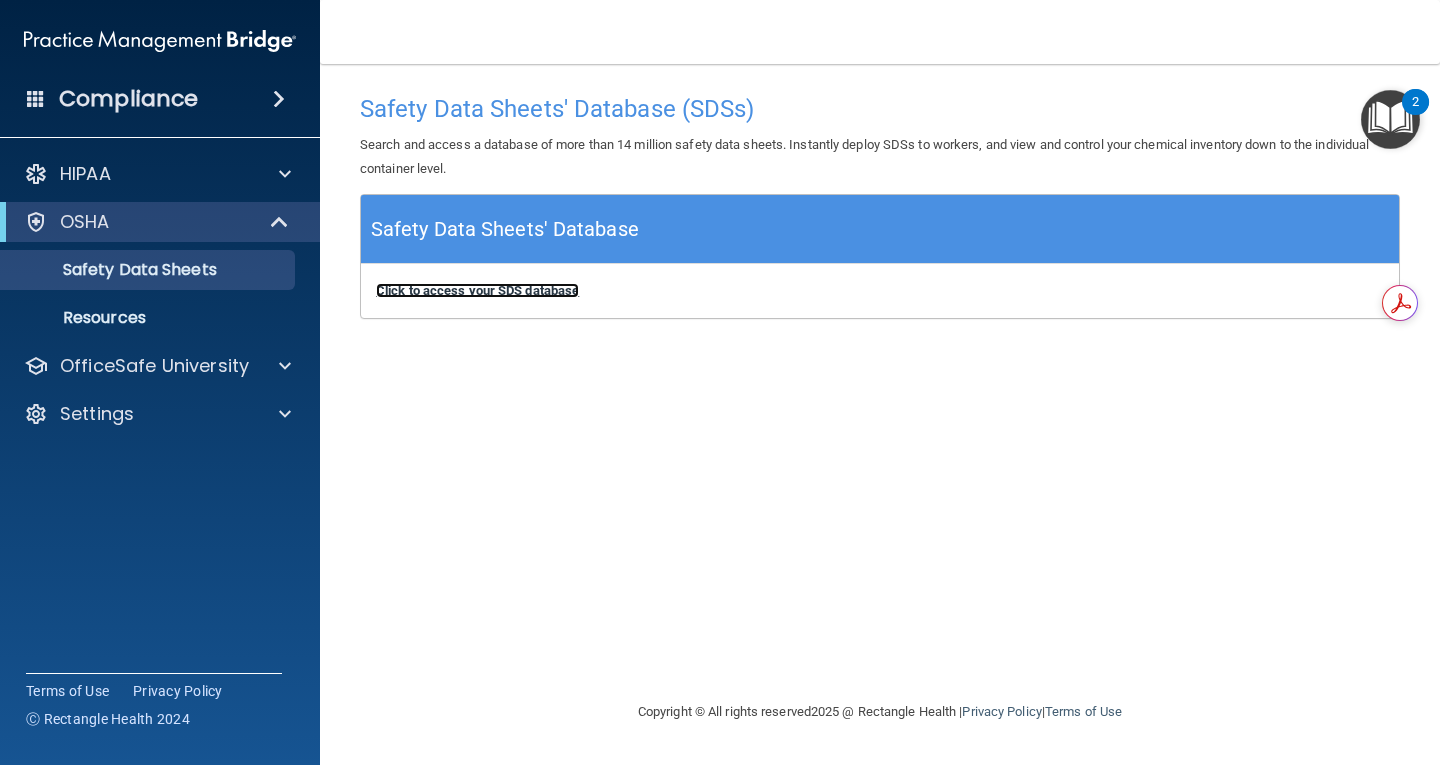 click on "Click to access your SDS database" at bounding box center (477, 290) 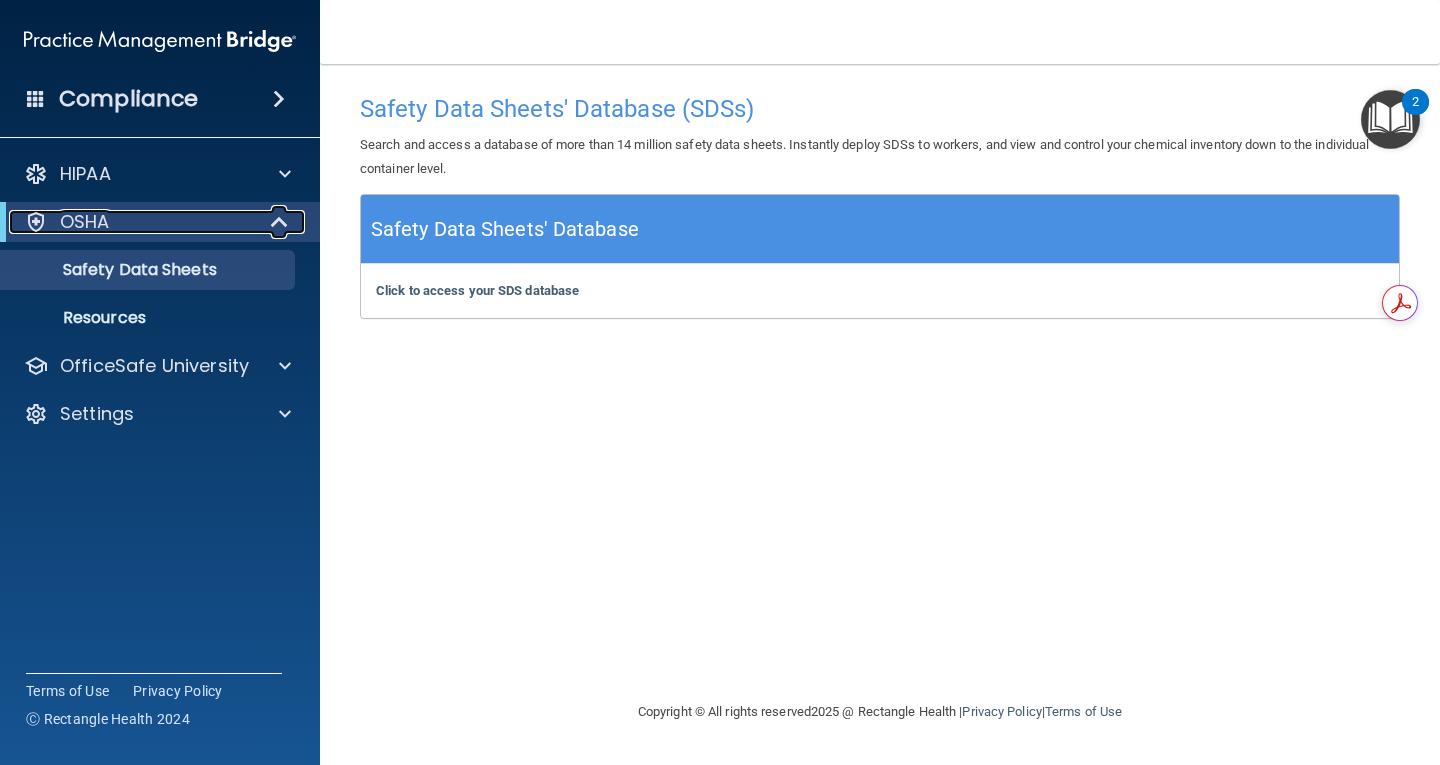 click at bounding box center (281, 222) 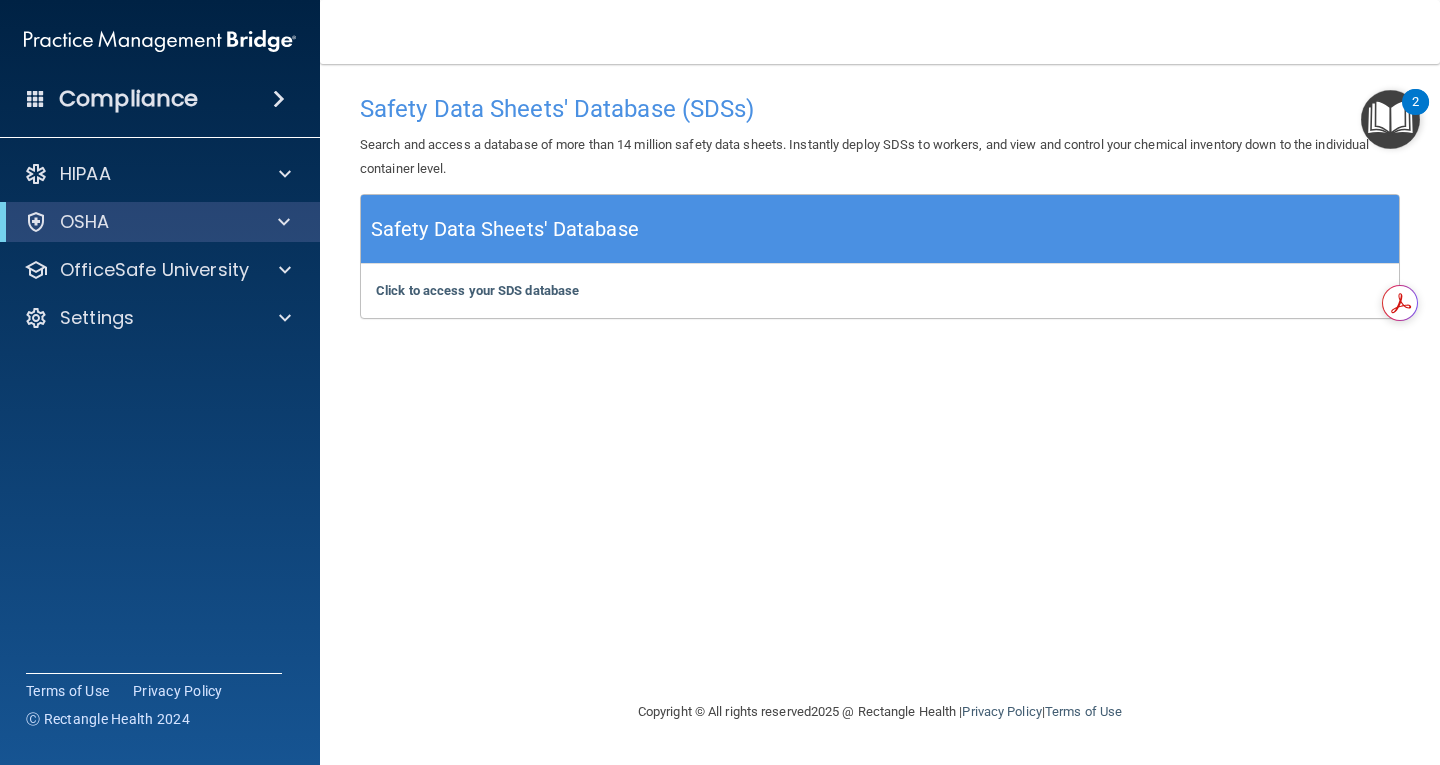 click at bounding box center (279, 99) 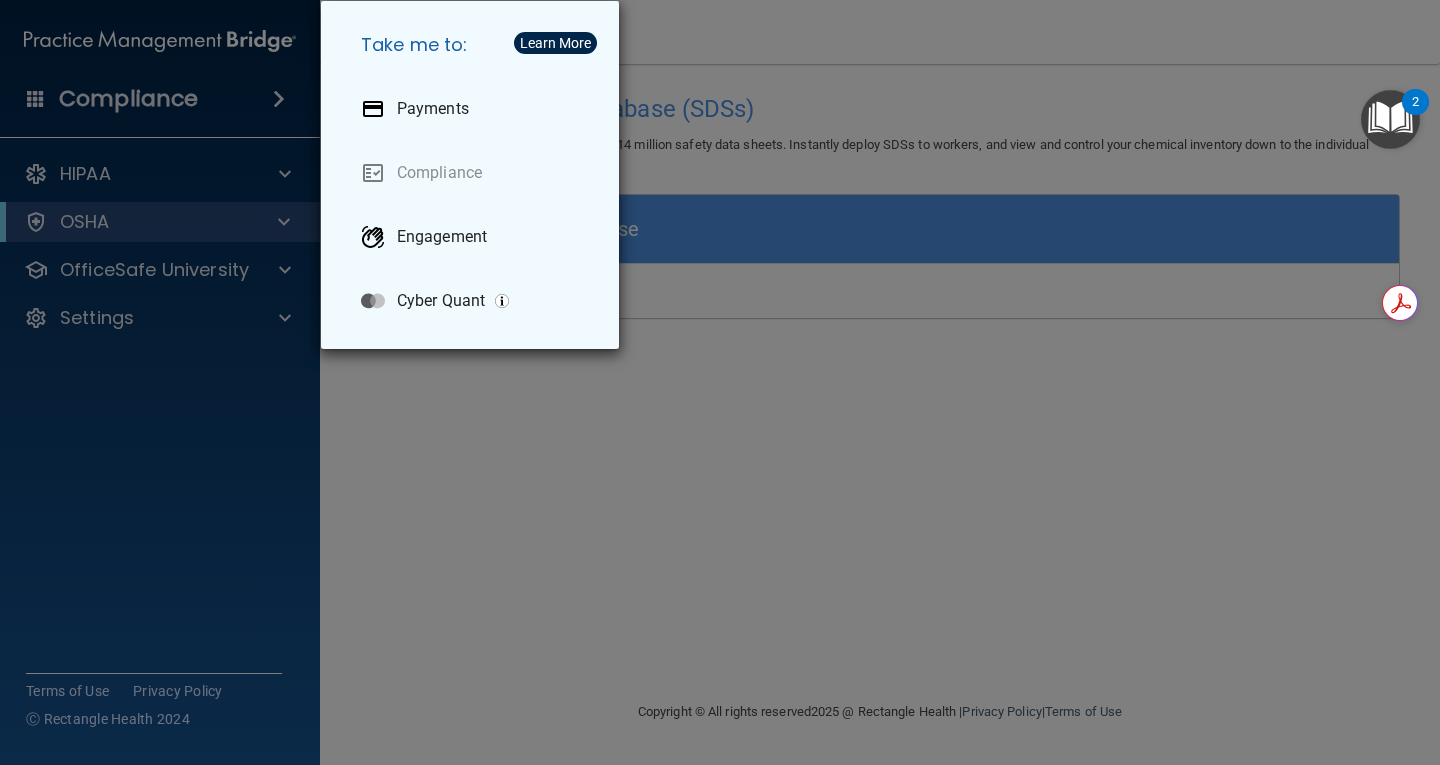 click on "Take me to:             Payments                   Compliance                     Engagement                     Cyber Quant" at bounding box center (720, 382) 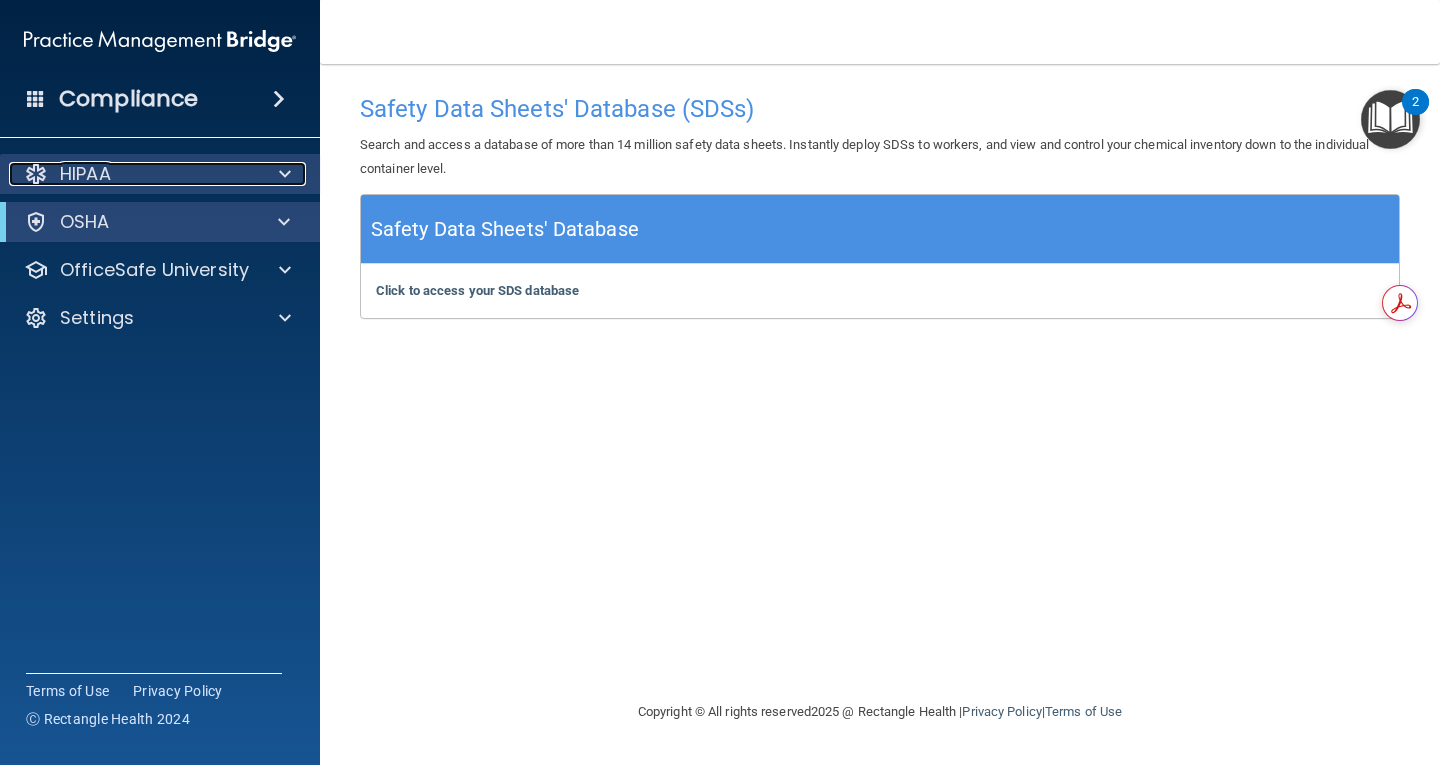 click on "HIPAA" at bounding box center (133, 174) 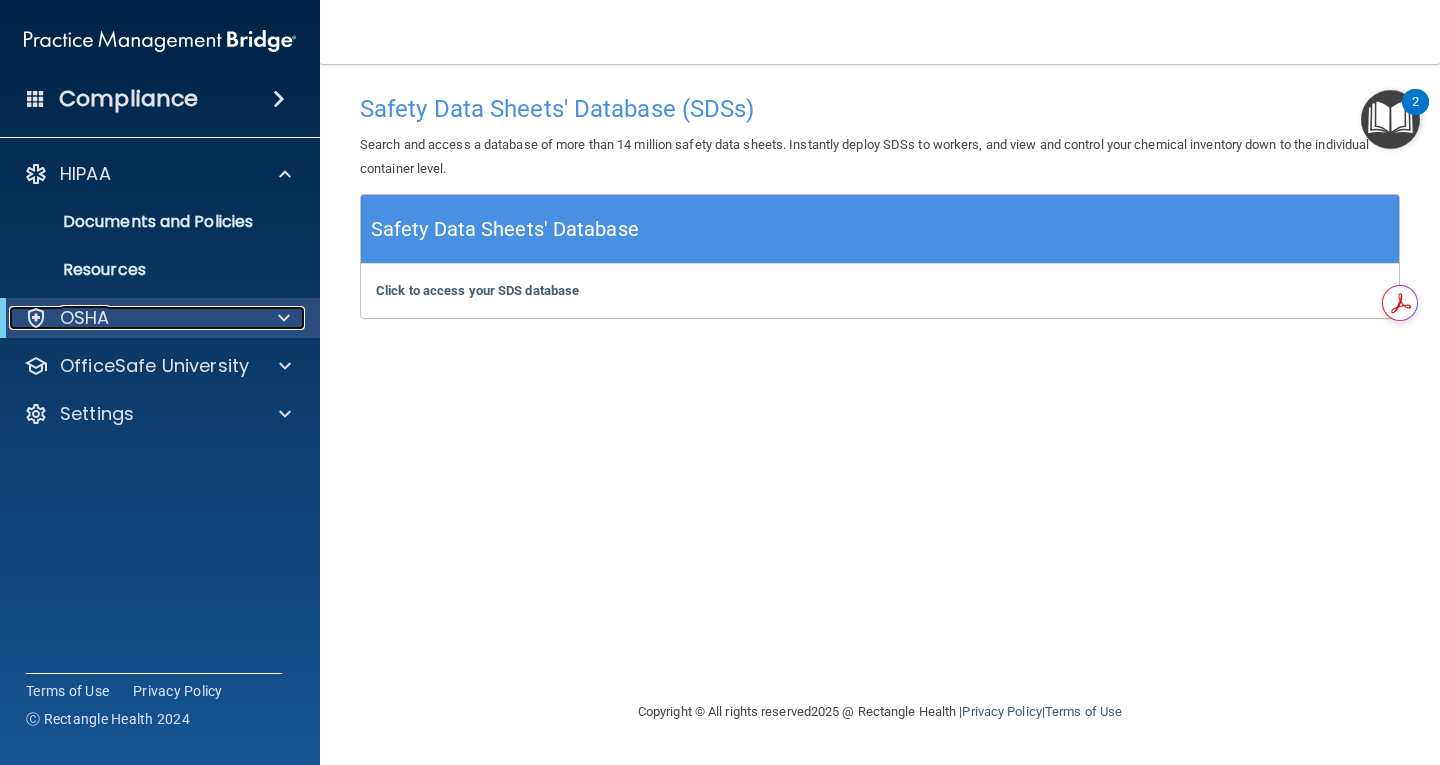 click on "OSHA" at bounding box center [132, 318] 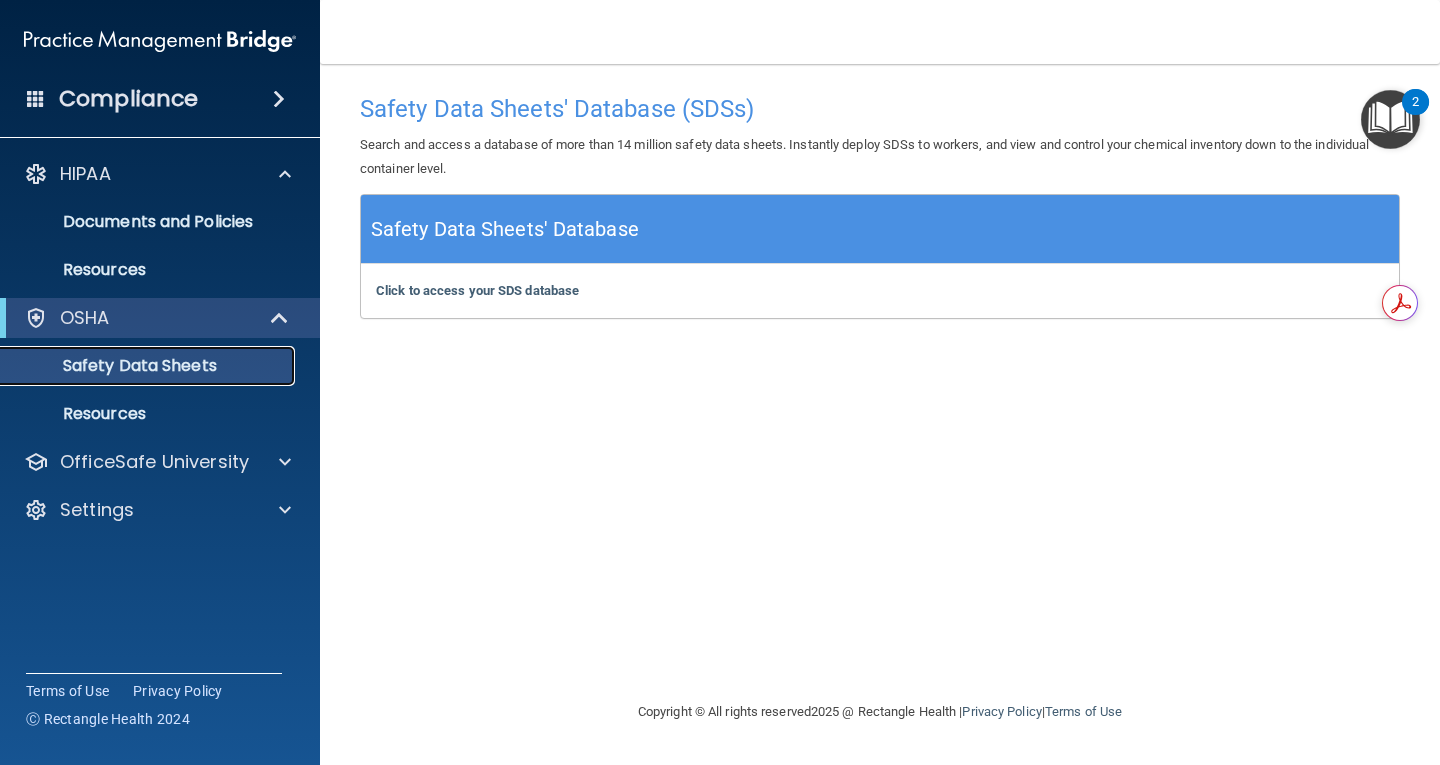 click on "Safety Data Sheets" at bounding box center (149, 366) 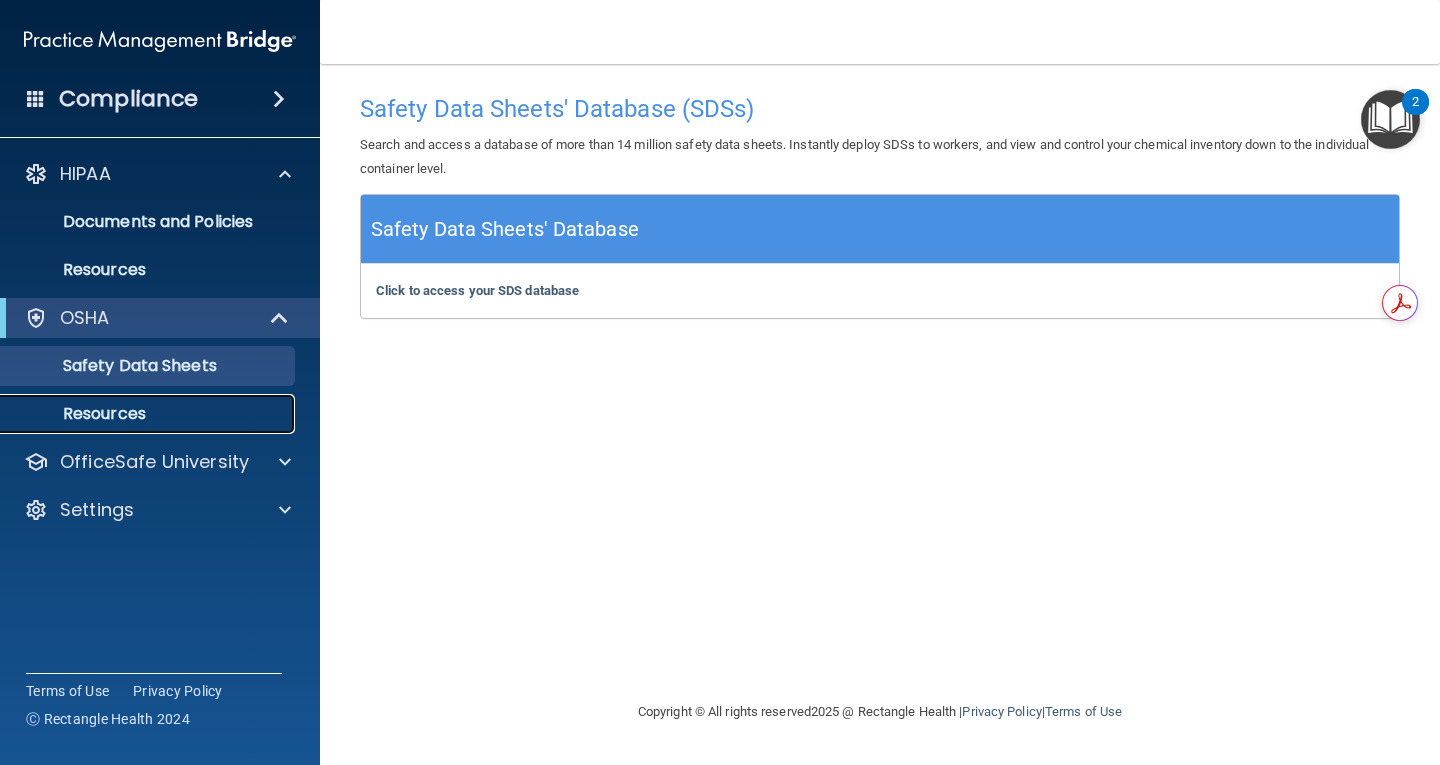 click on "Resources" at bounding box center [149, 414] 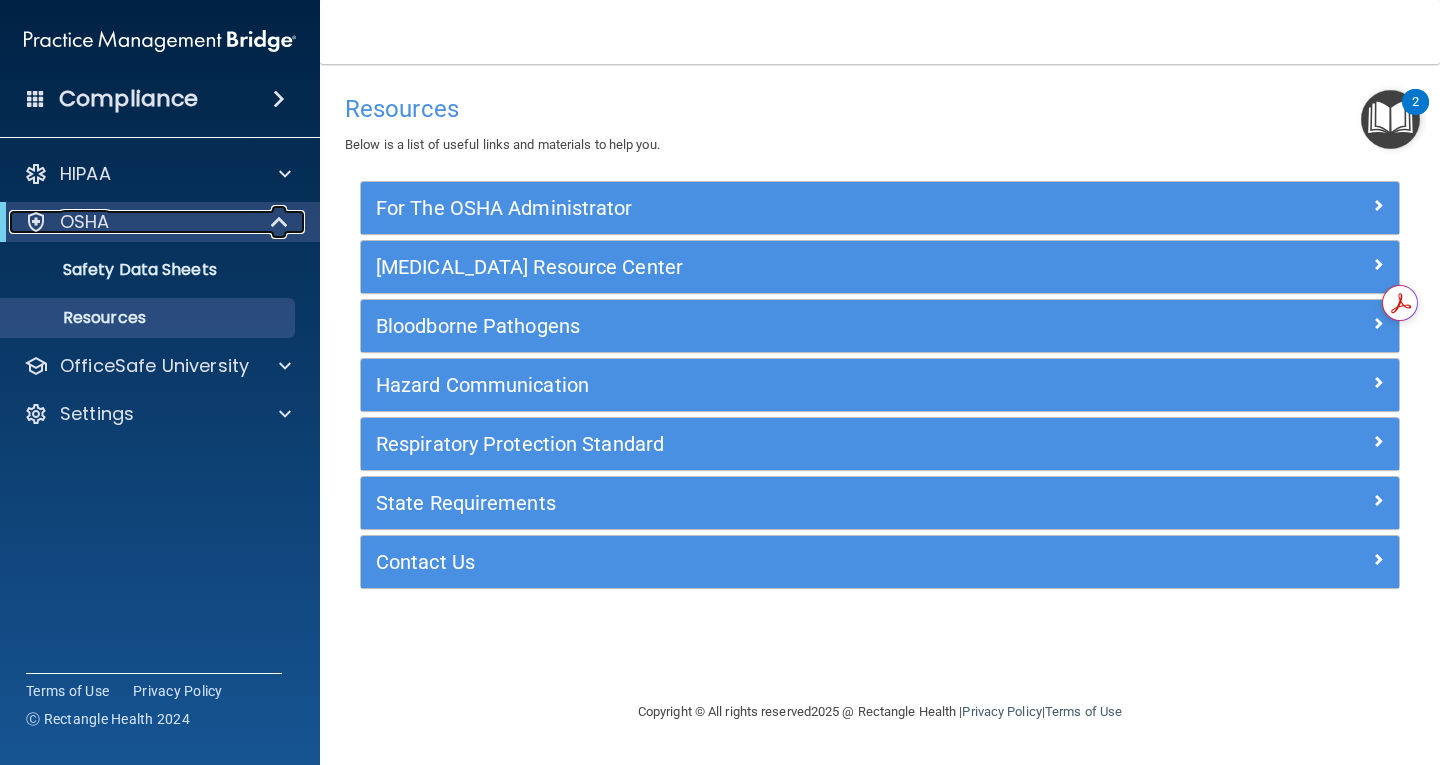 click on "OSHA" at bounding box center (132, 222) 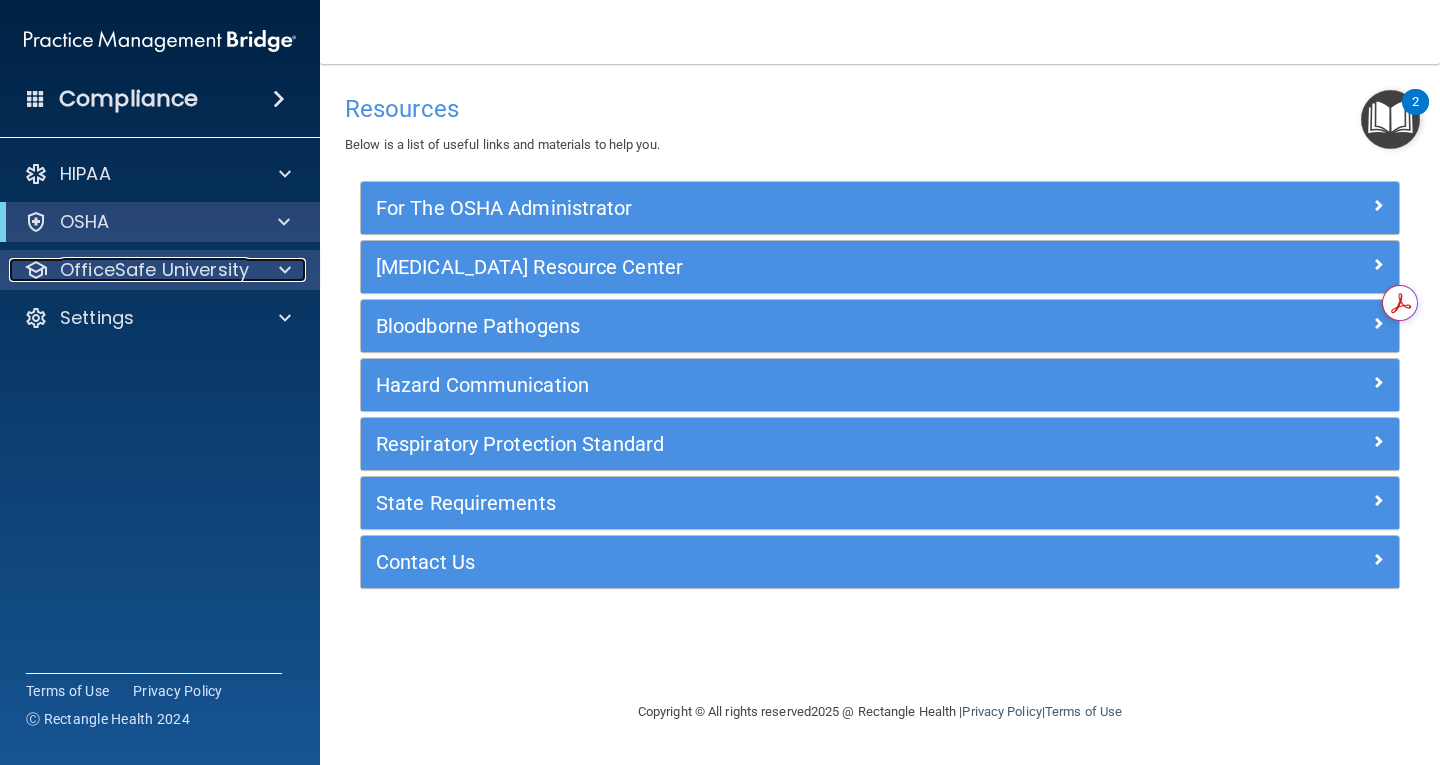 click at bounding box center [285, 270] 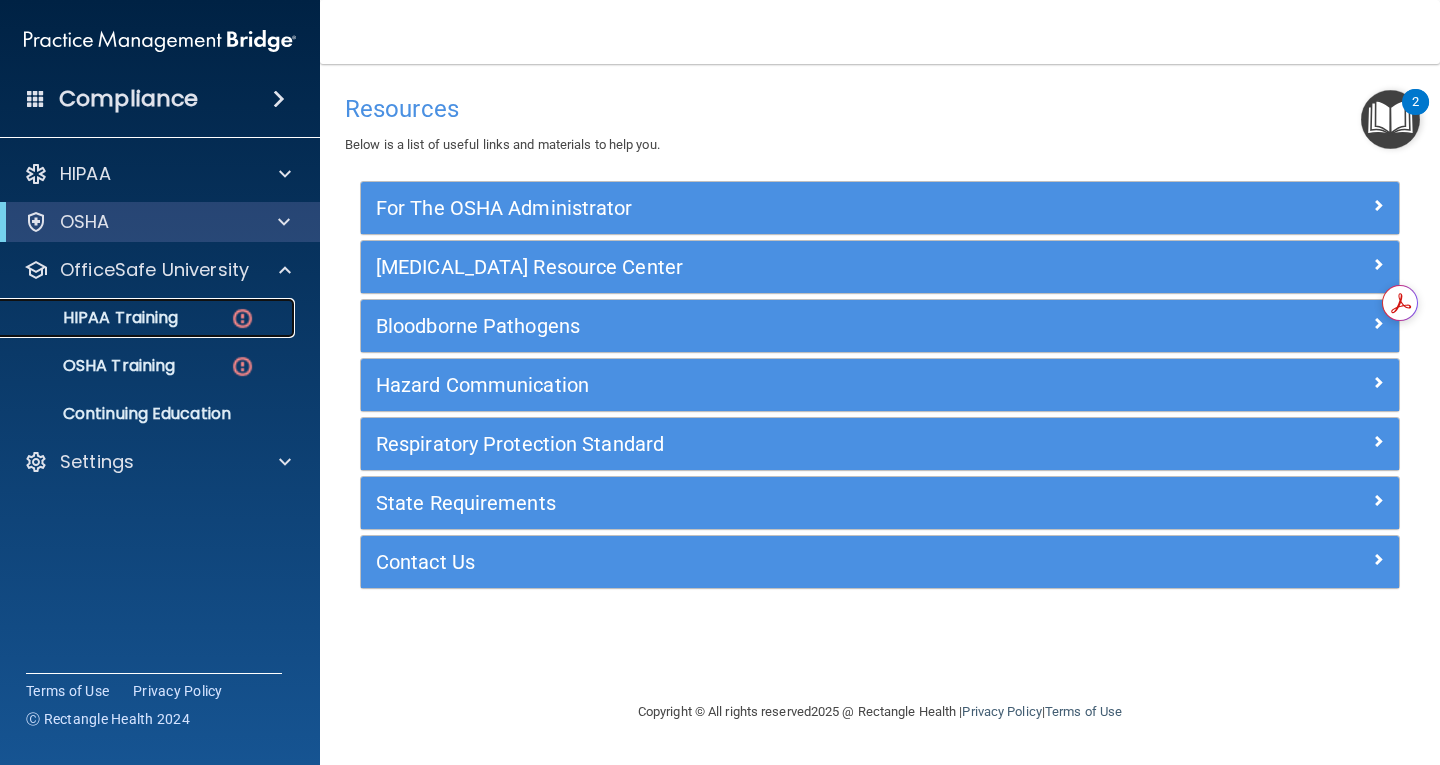 click at bounding box center (242, 318) 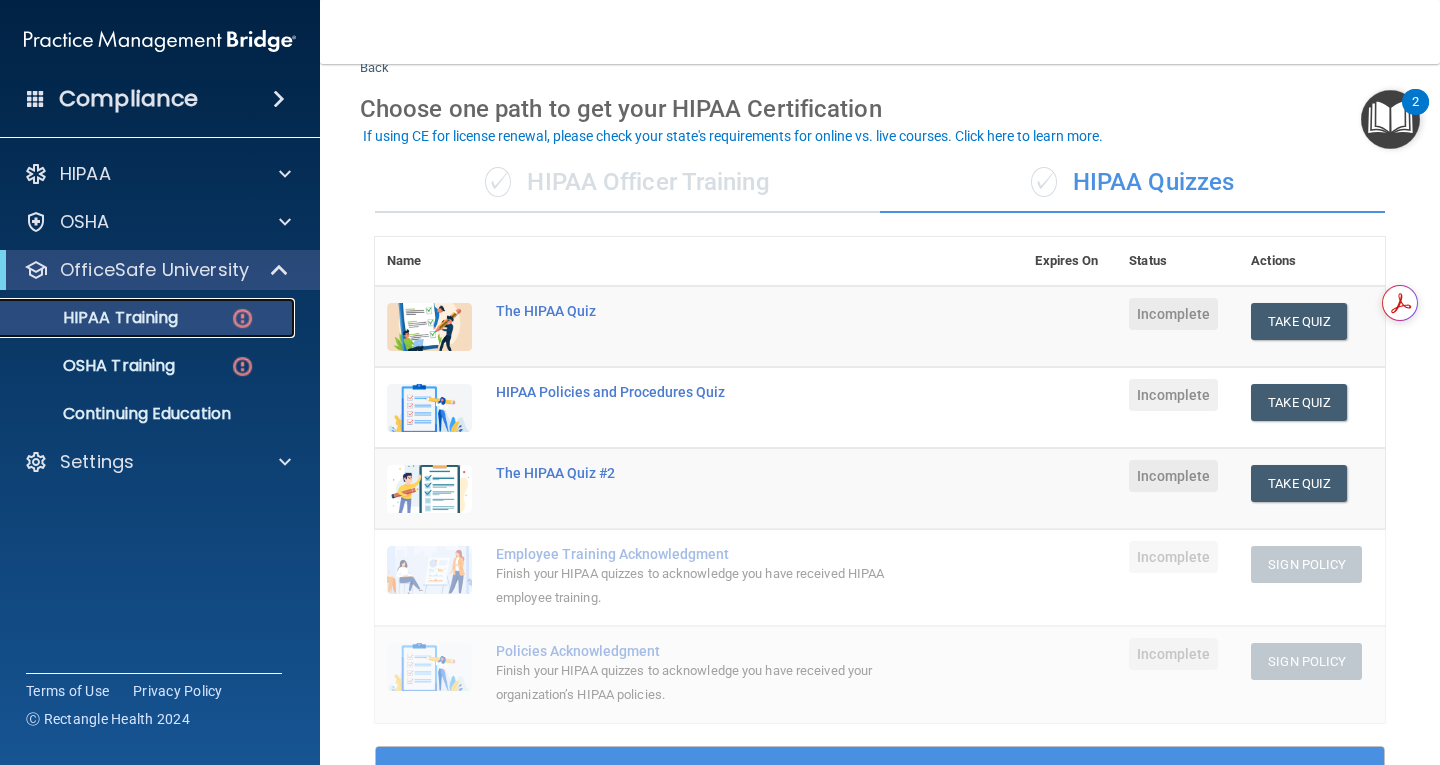scroll, scrollTop: 47, scrollLeft: 0, axis: vertical 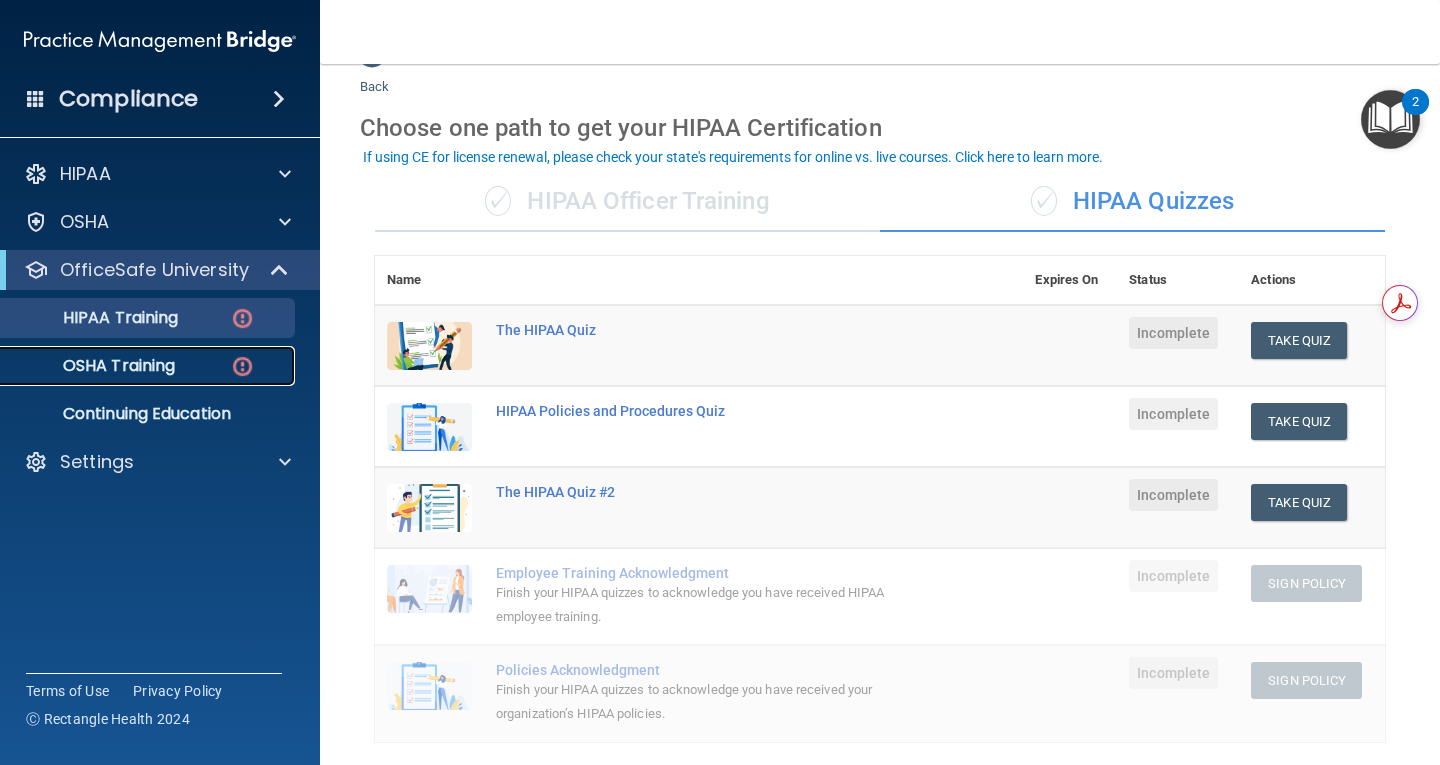 click on "OSHA Training" at bounding box center (94, 366) 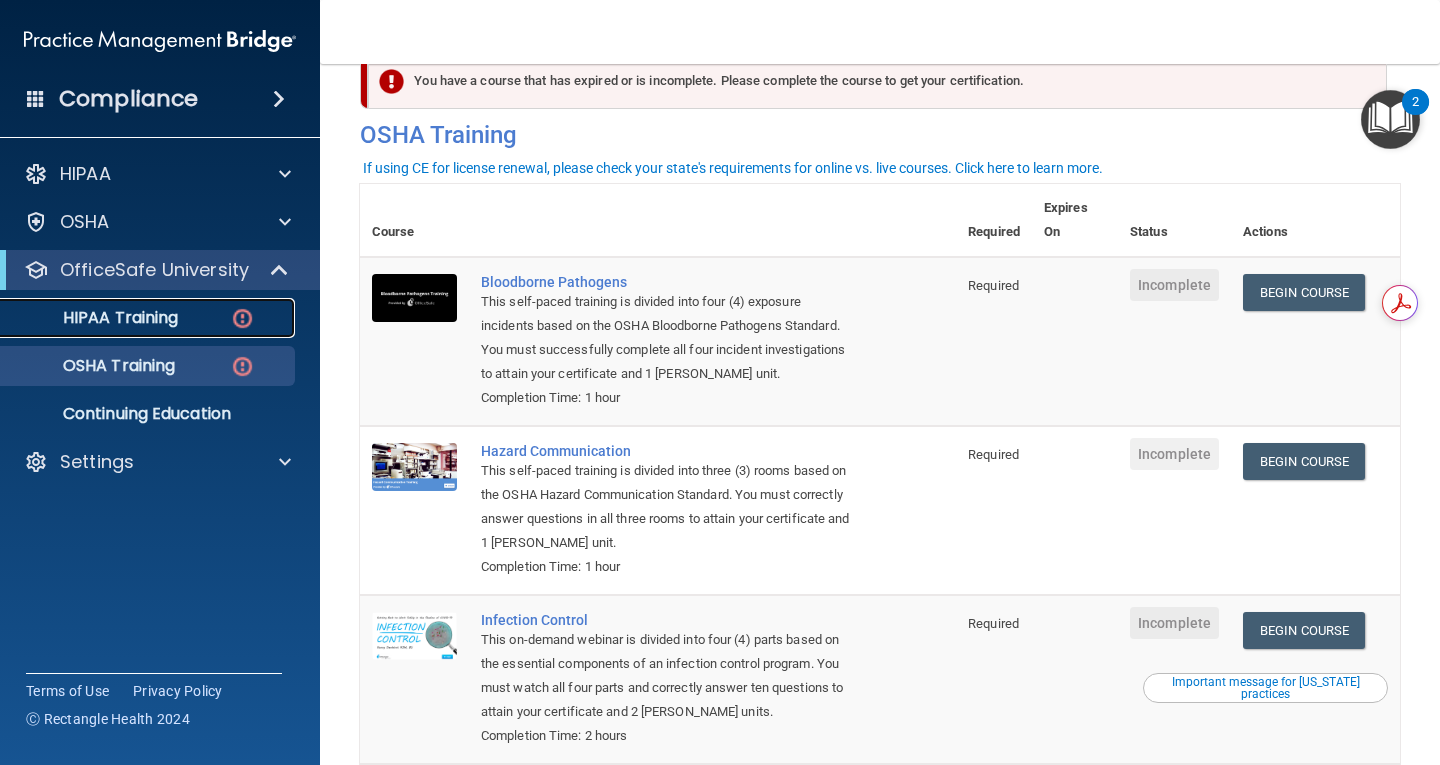 click on "HIPAA Training" at bounding box center (149, 318) 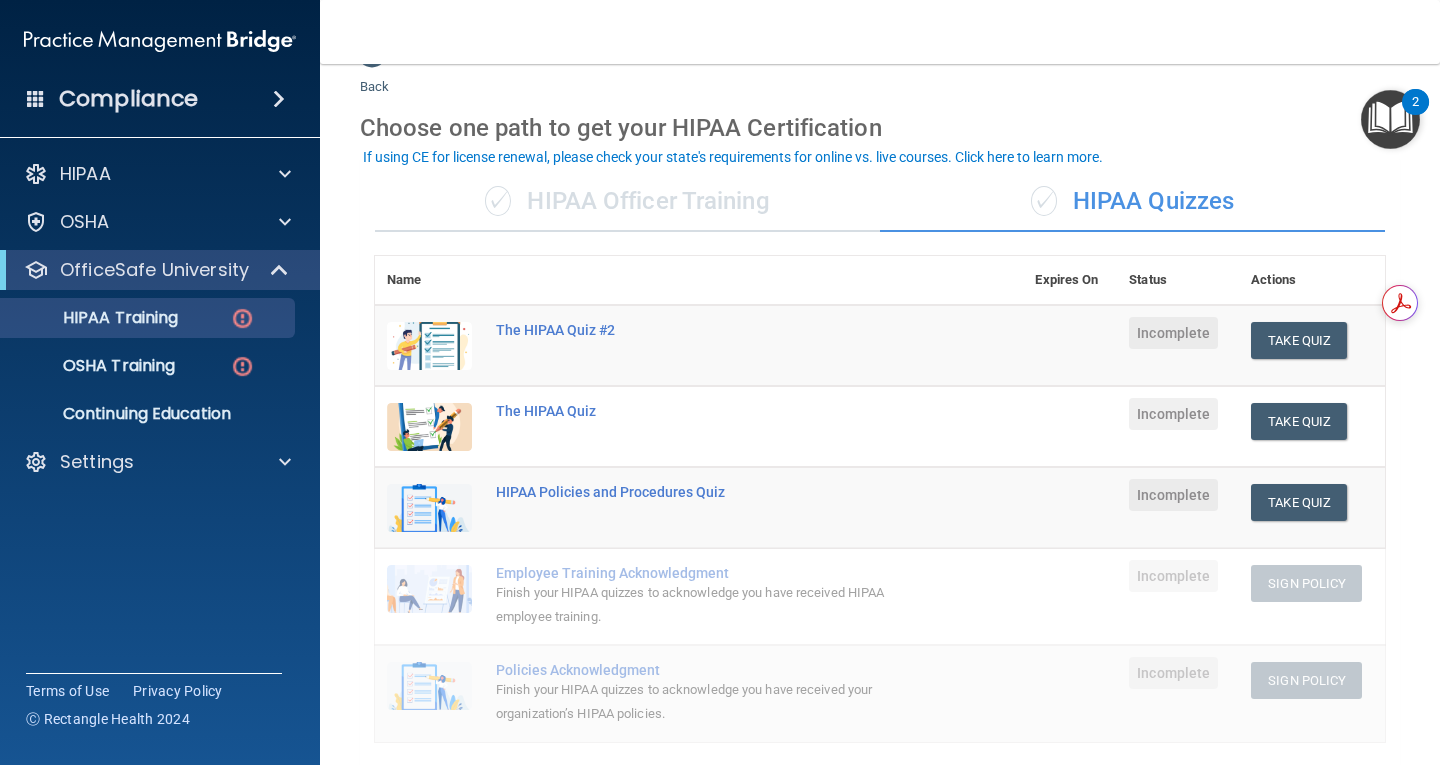 click on "✓   HIPAA Officer Training" at bounding box center (627, 202) 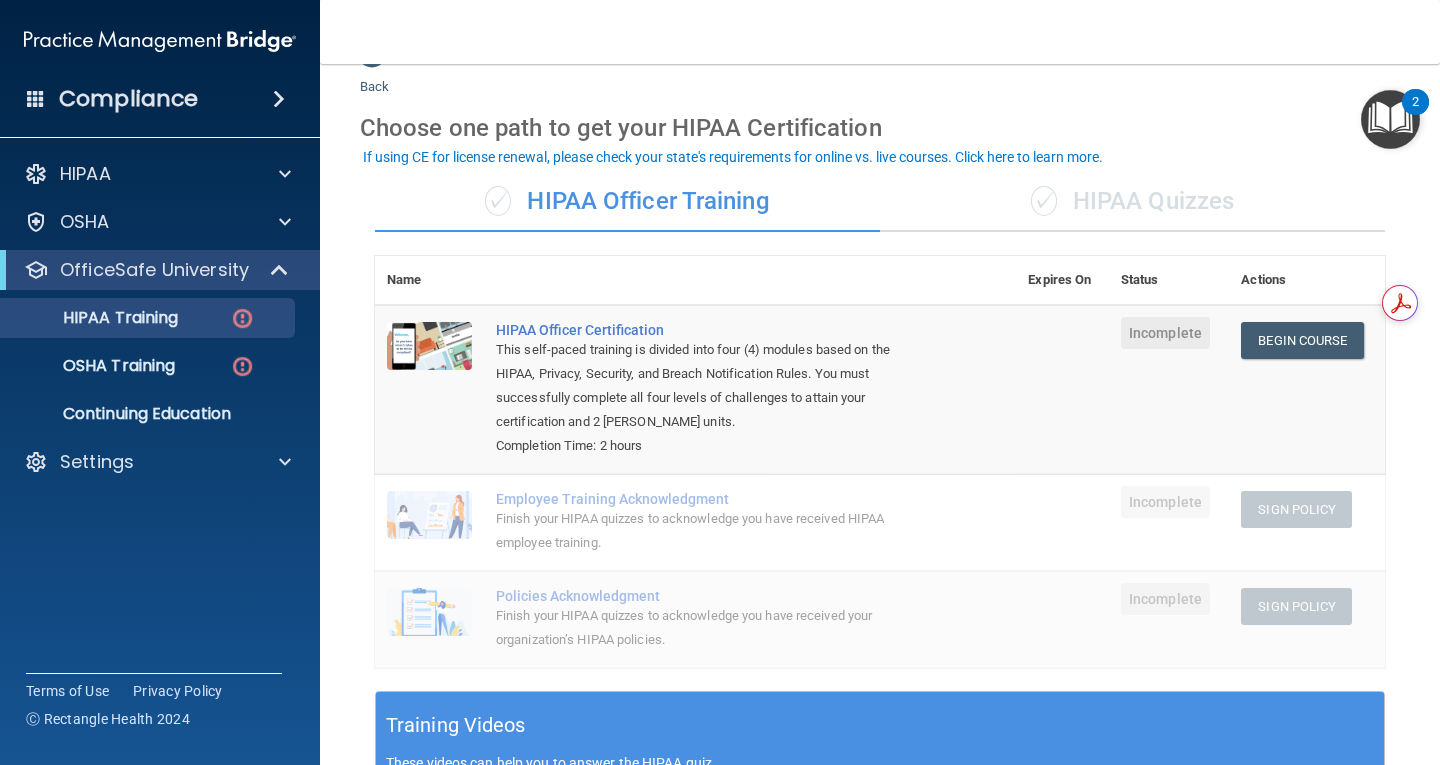click on "✓   HIPAA Quizzes" at bounding box center [1132, 202] 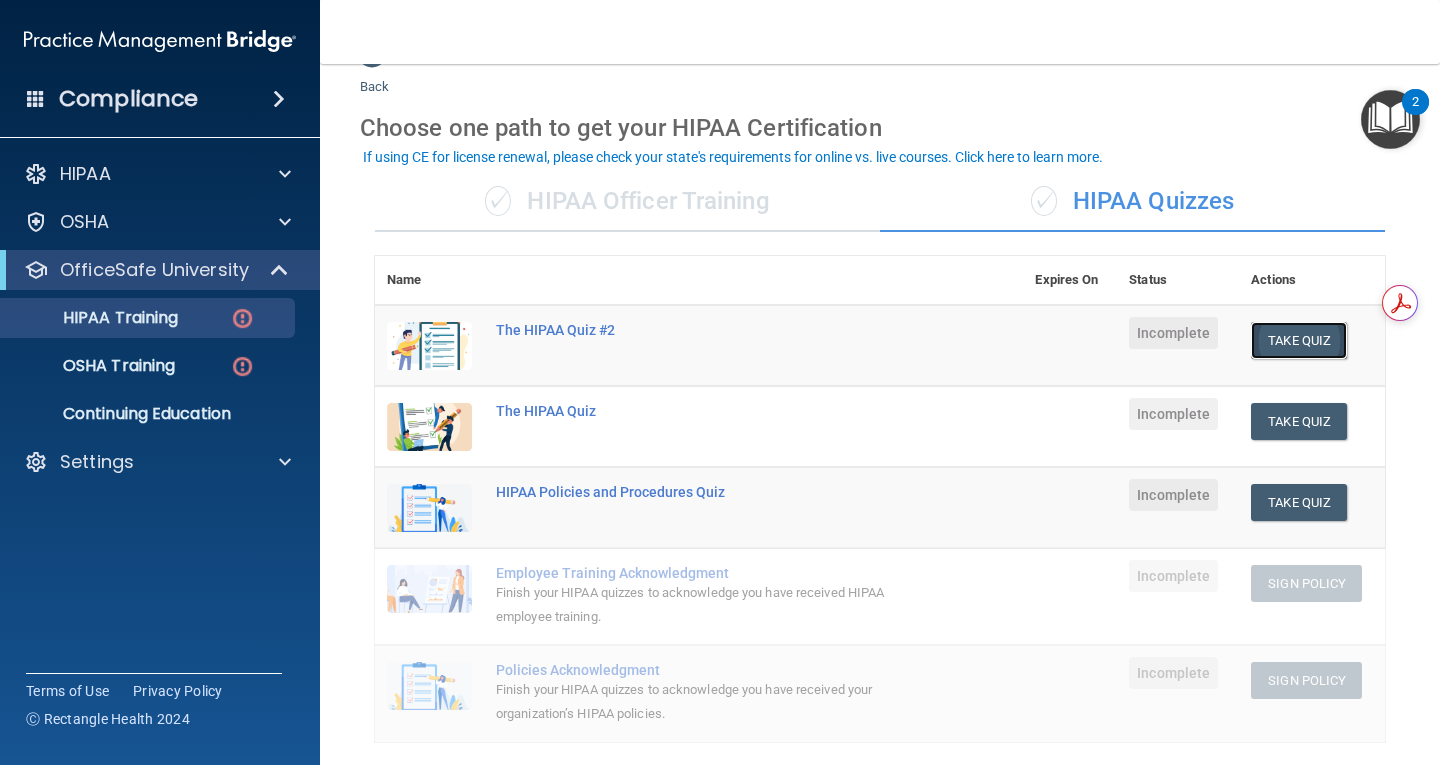 click on "Take Quiz" at bounding box center (1299, 340) 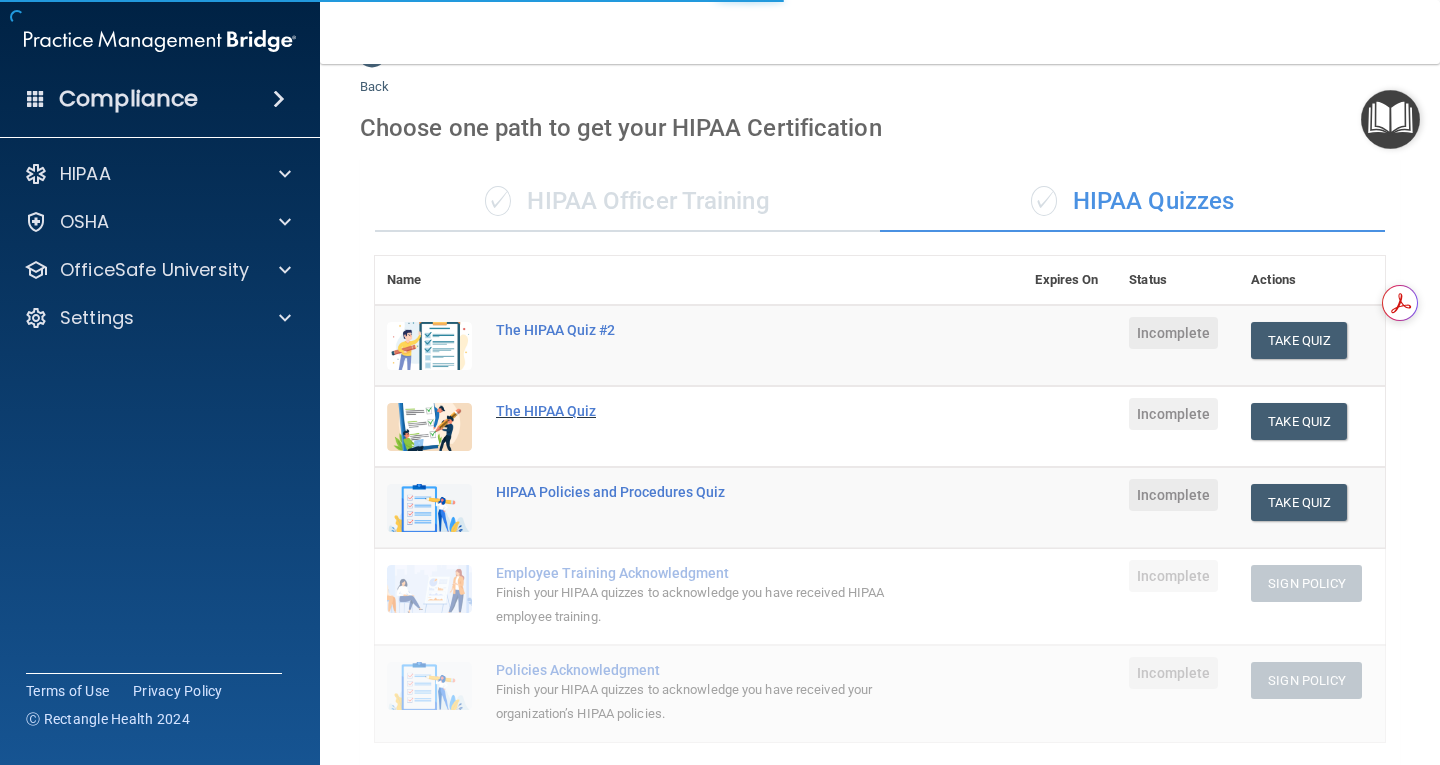 scroll, scrollTop: 0, scrollLeft: 0, axis: both 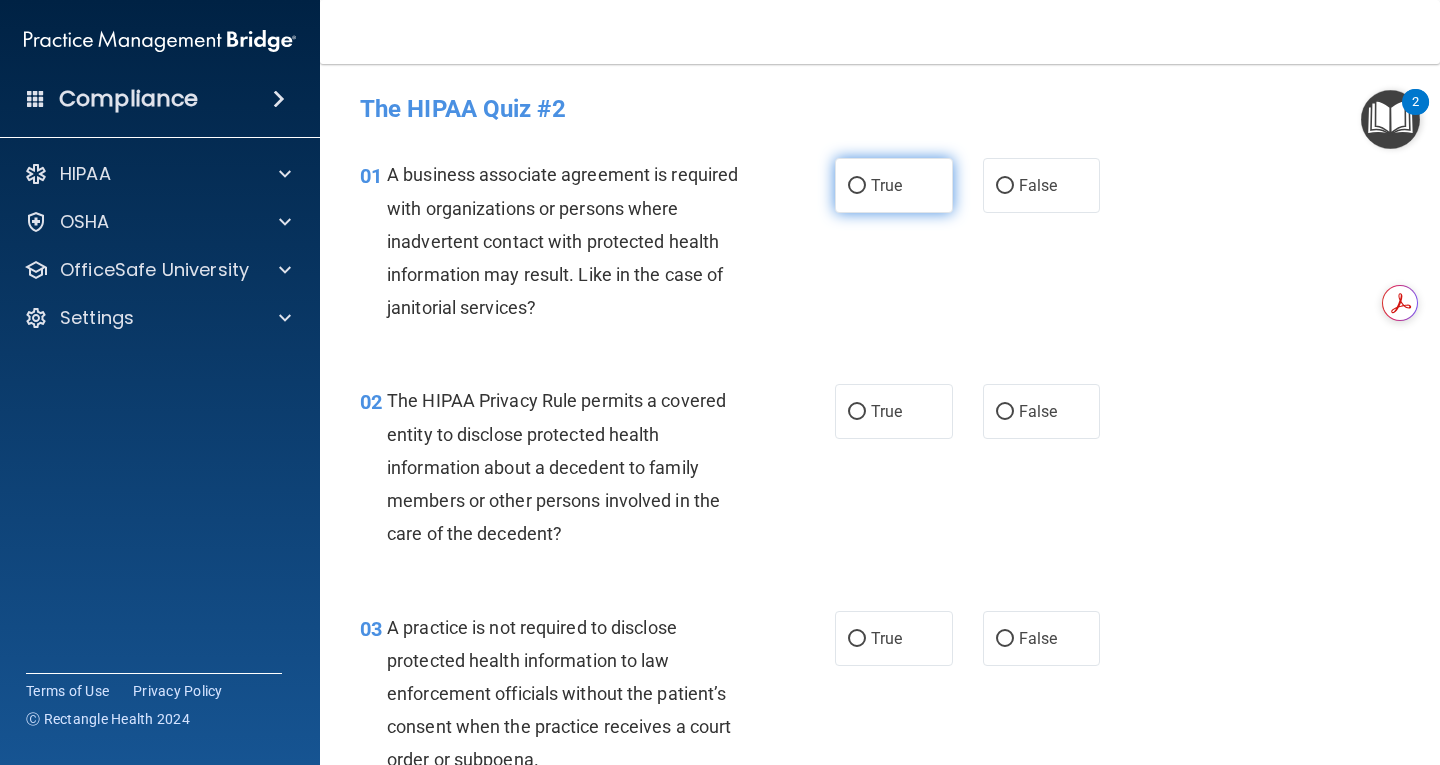 click on "True" at bounding box center (886, 185) 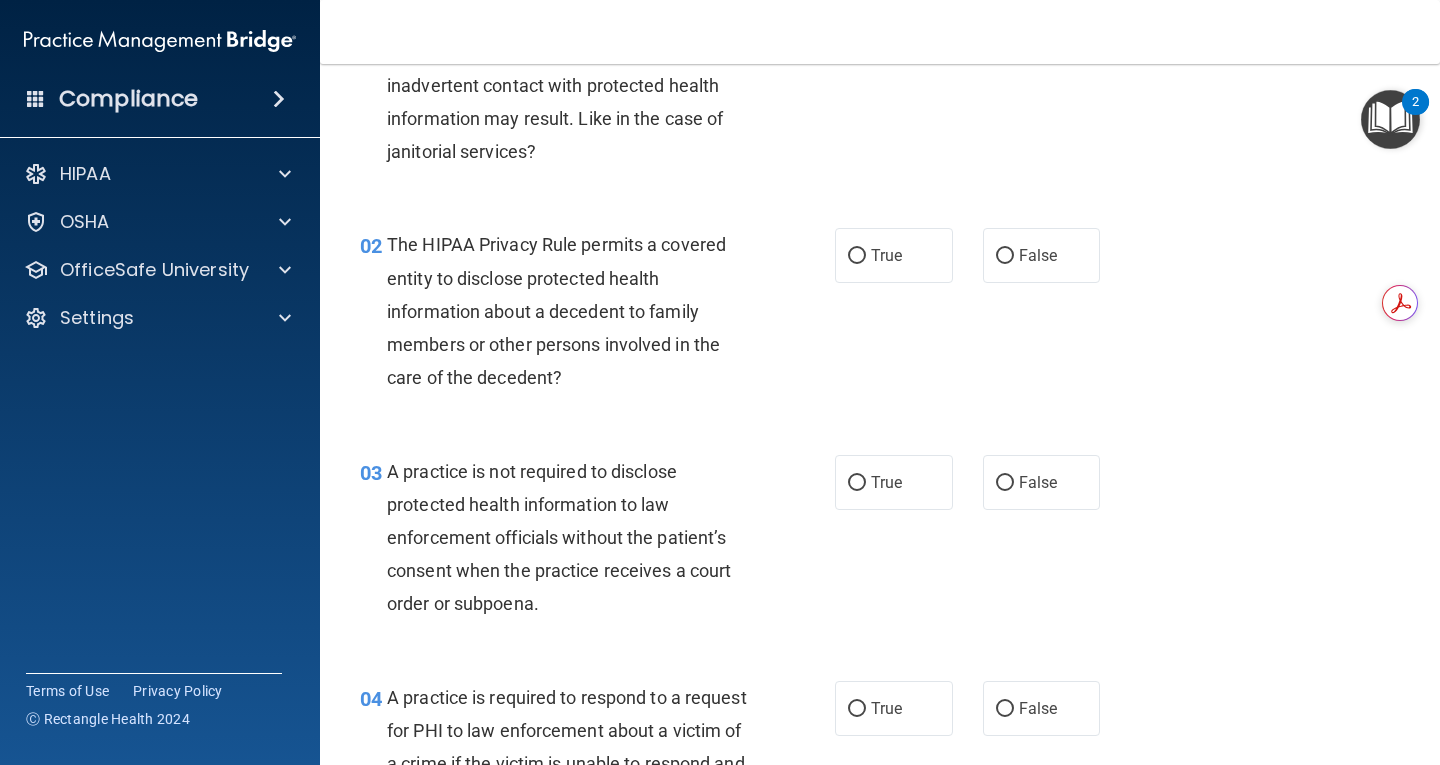 scroll, scrollTop: 217, scrollLeft: 0, axis: vertical 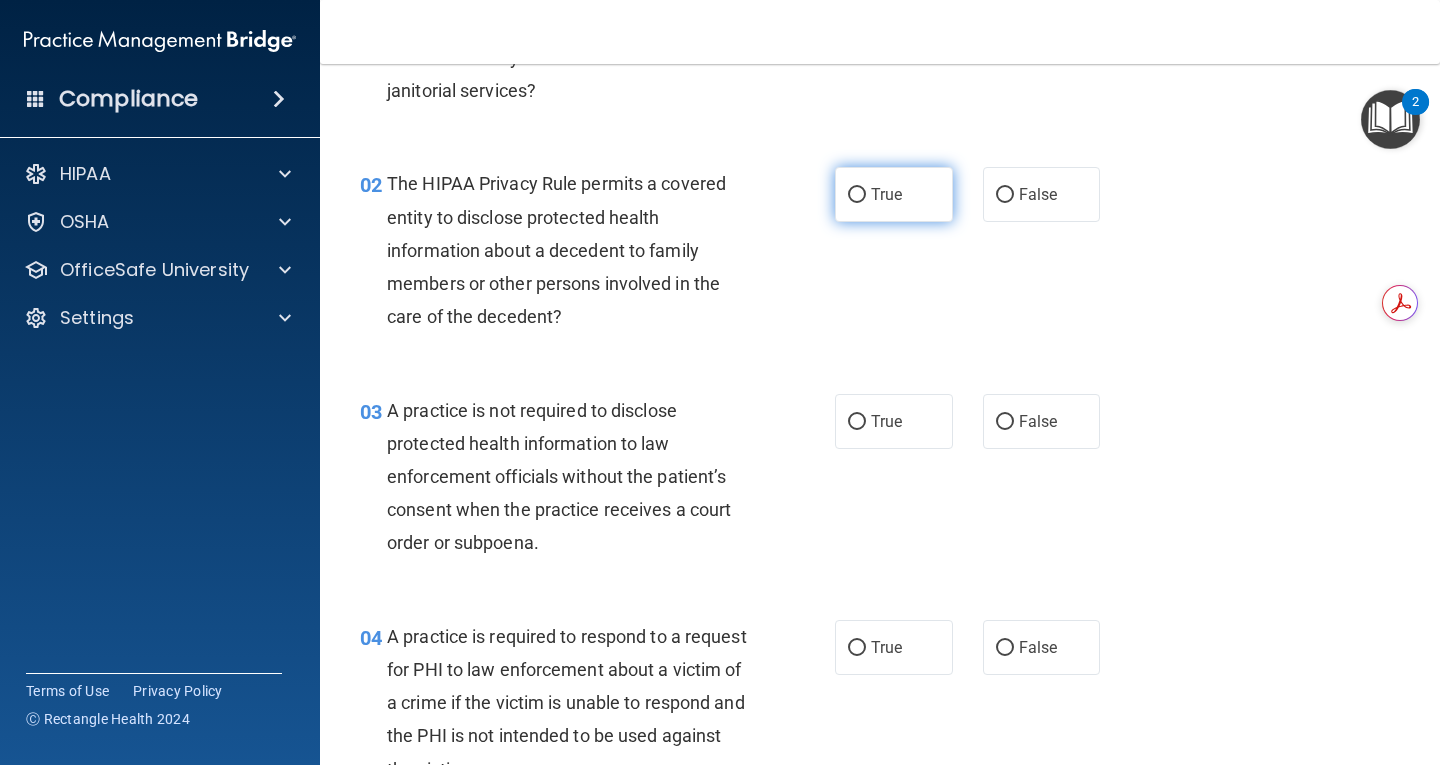 click on "True" at bounding box center [894, 194] 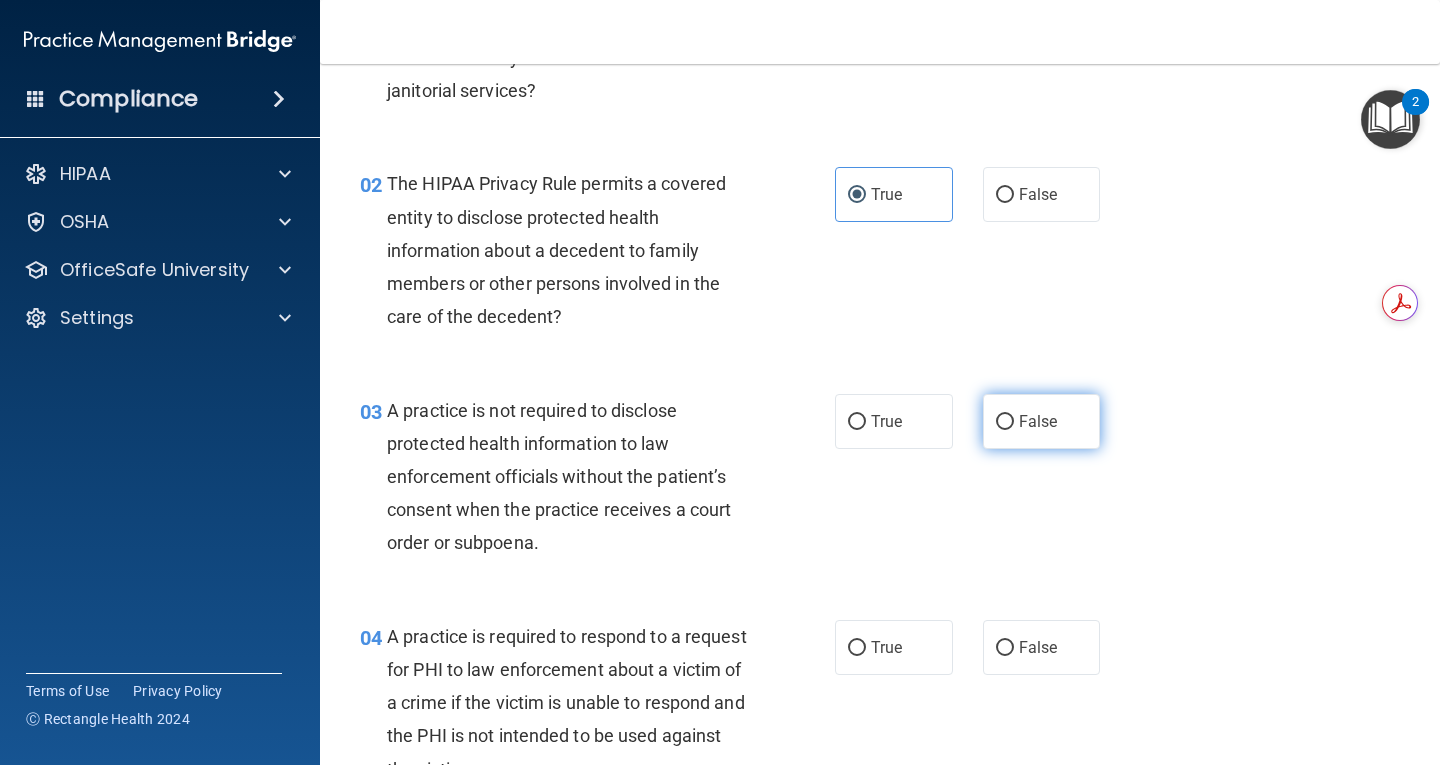 click on "False" at bounding box center [1038, 421] 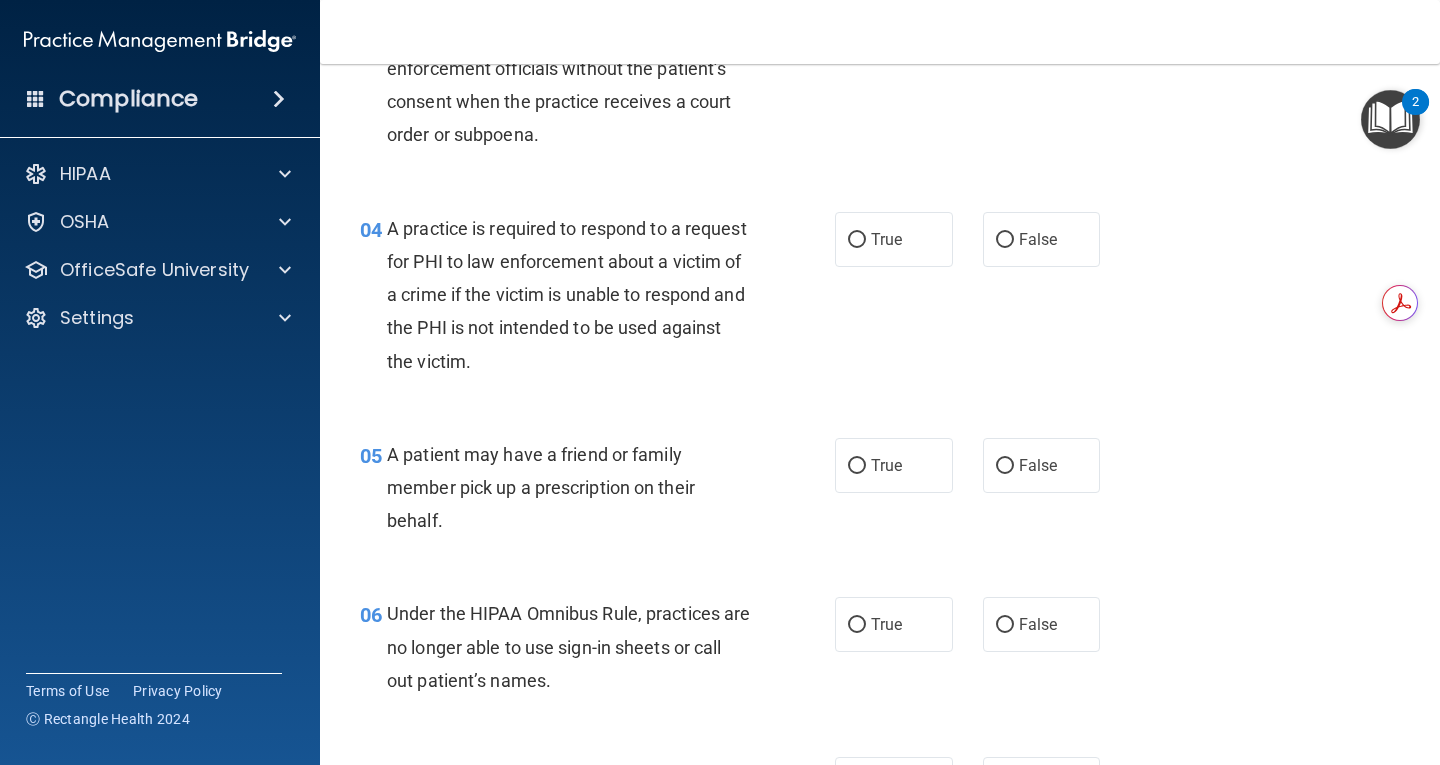 scroll, scrollTop: 643, scrollLeft: 0, axis: vertical 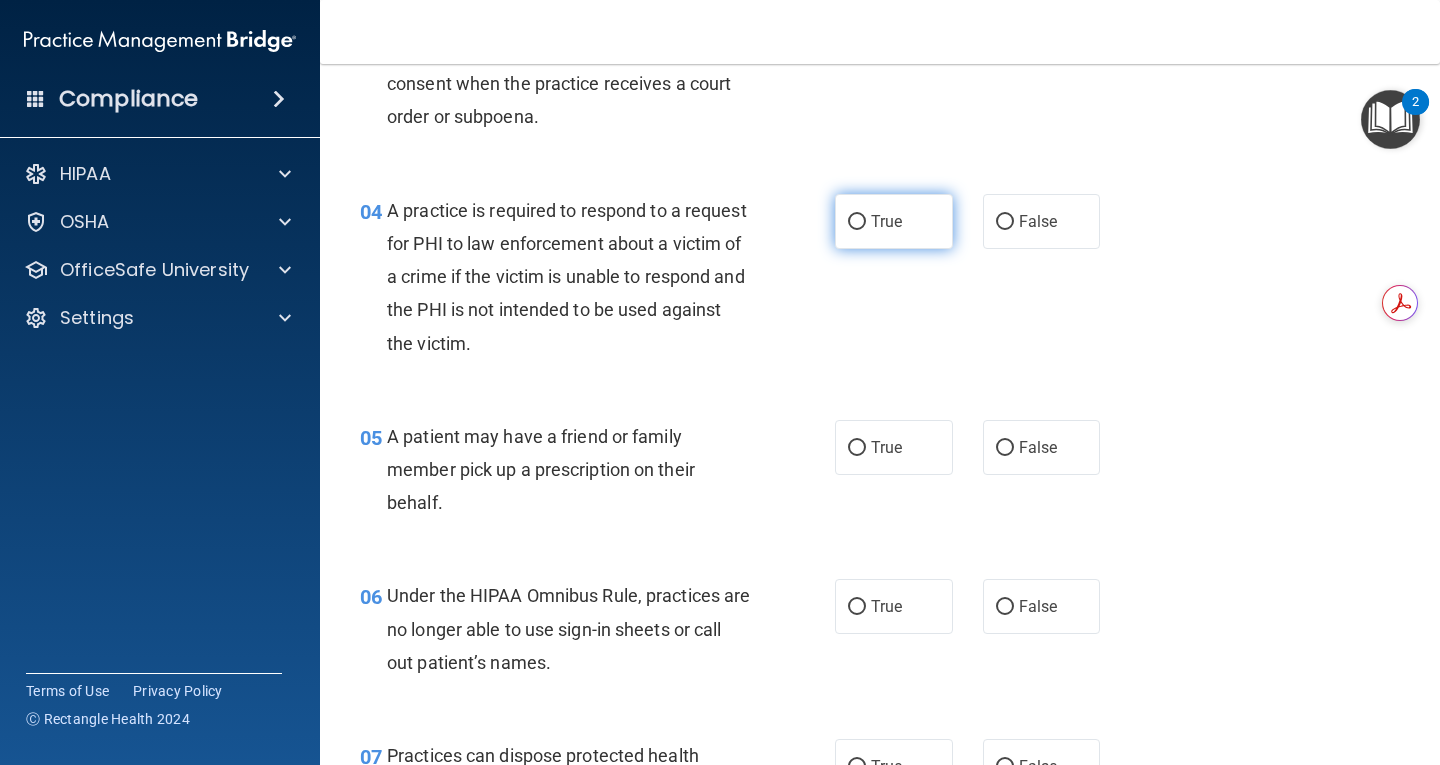 click on "True" at bounding box center [894, 221] 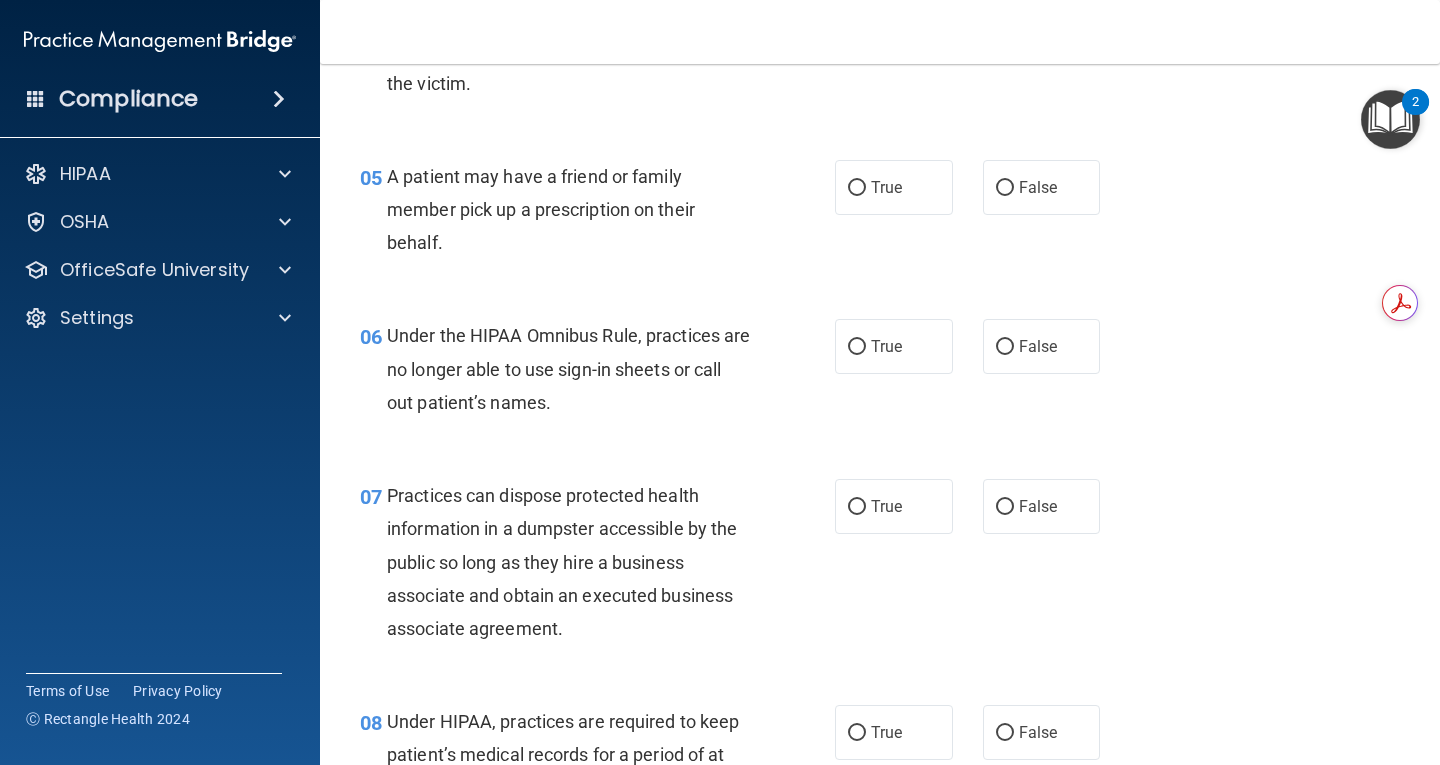 scroll, scrollTop: 911, scrollLeft: 0, axis: vertical 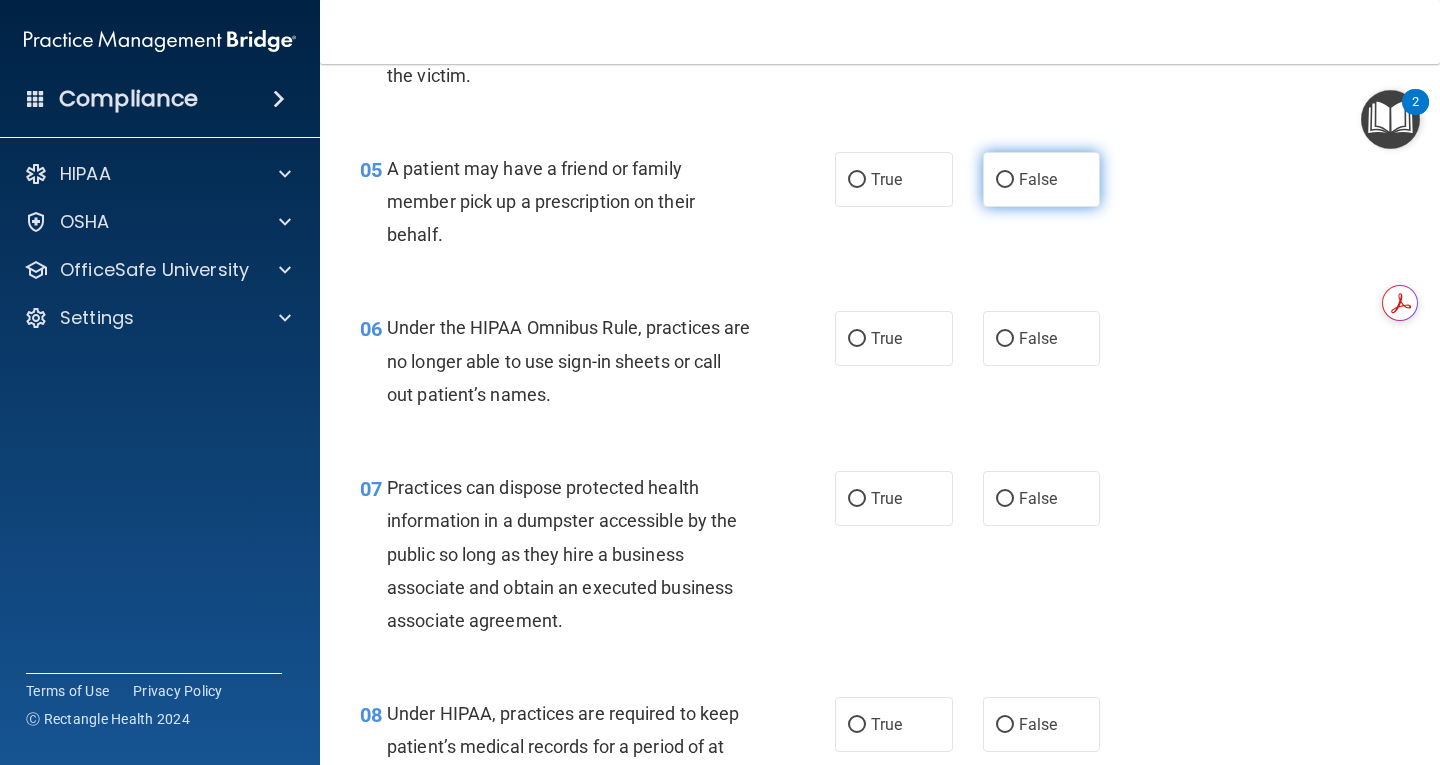 click on "False" at bounding box center [1042, 179] 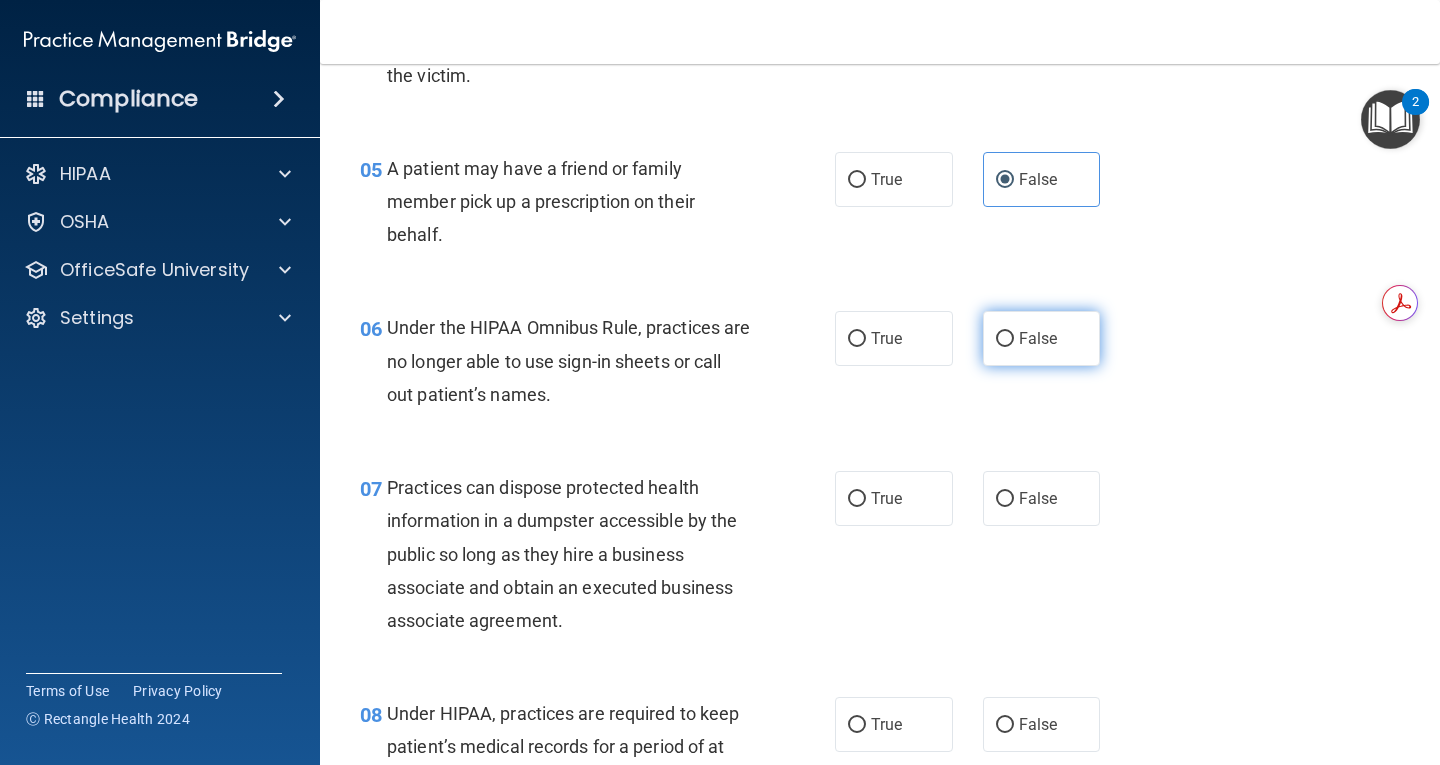 click on "False" at bounding box center [1042, 338] 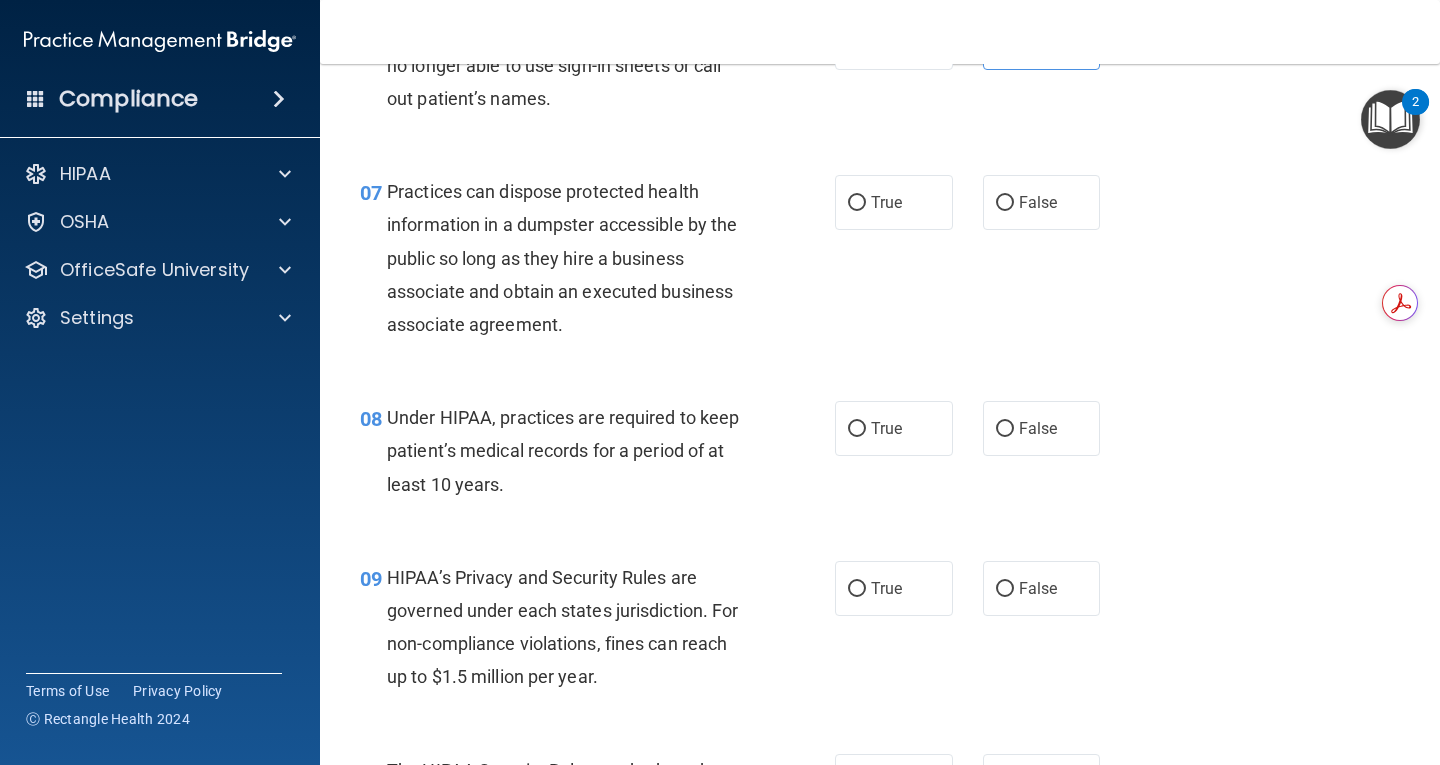 scroll, scrollTop: 1241, scrollLeft: 0, axis: vertical 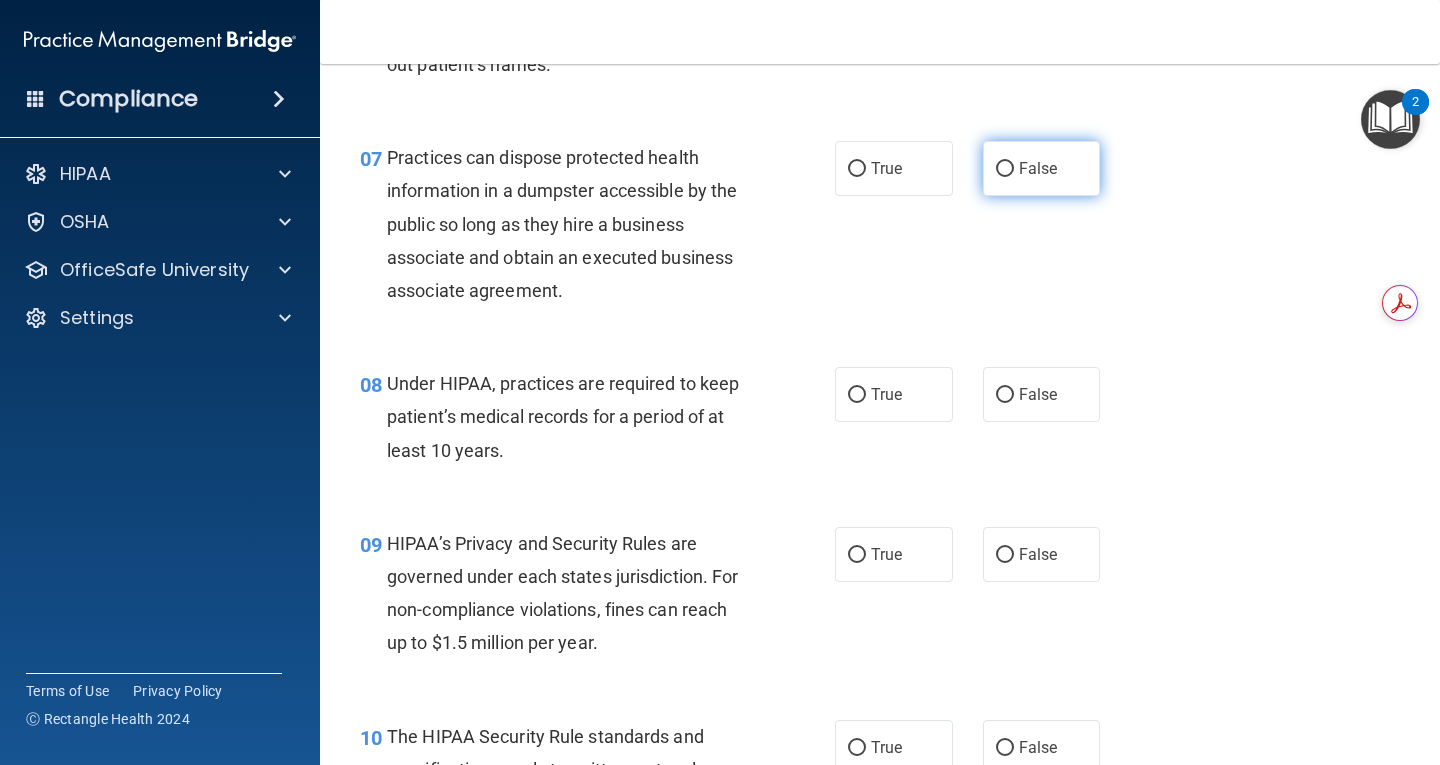 click on "False" at bounding box center [1042, 168] 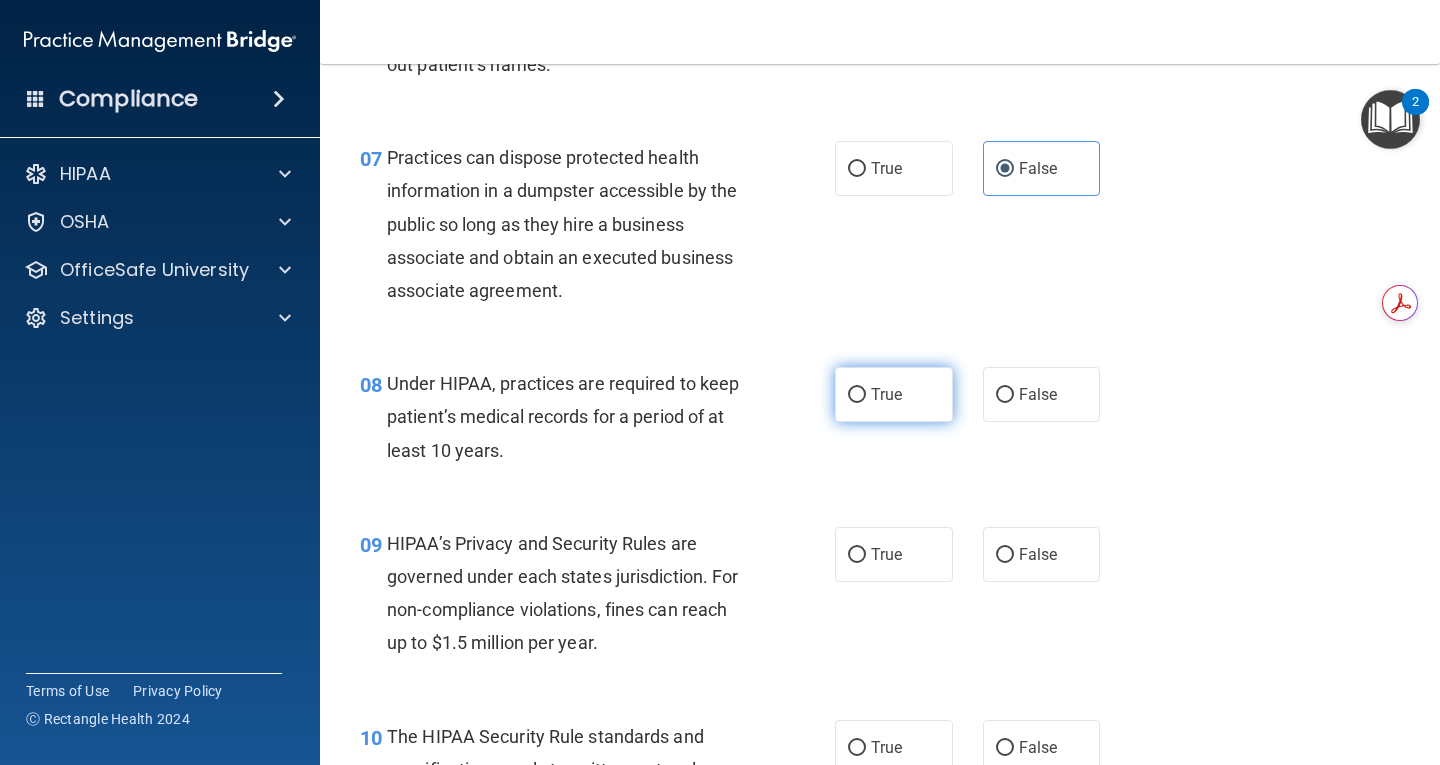click on "True" at bounding box center [894, 394] 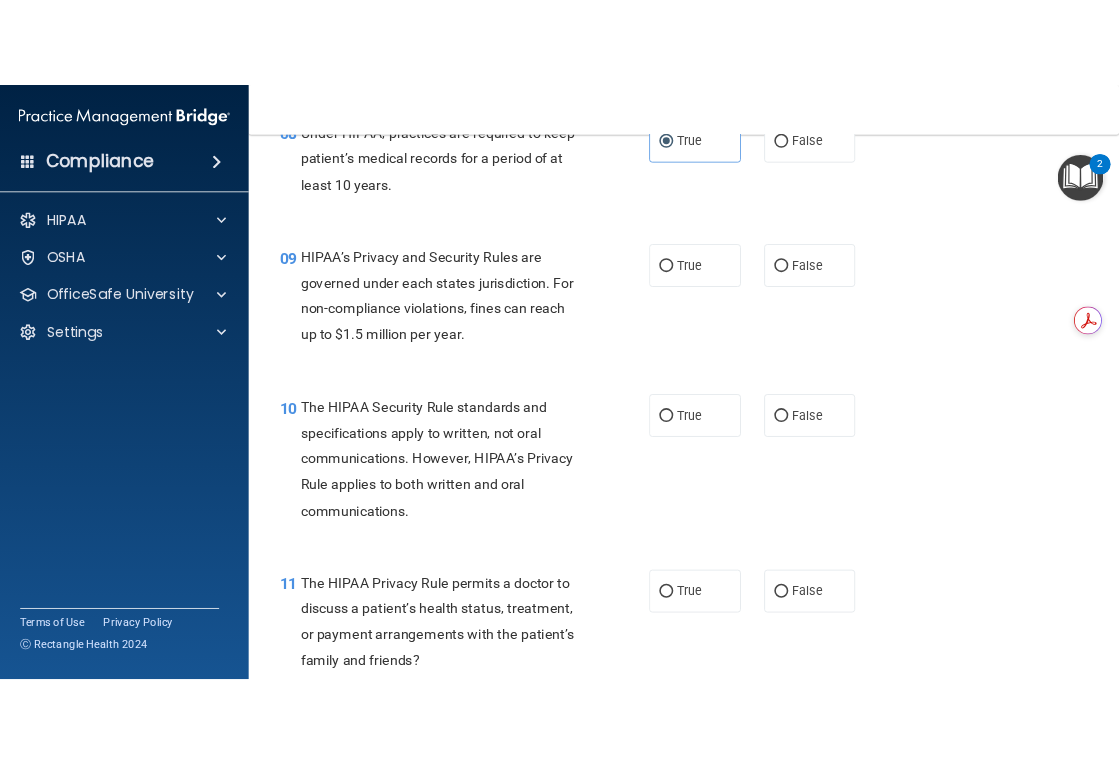 scroll, scrollTop: 1606, scrollLeft: 0, axis: vertical 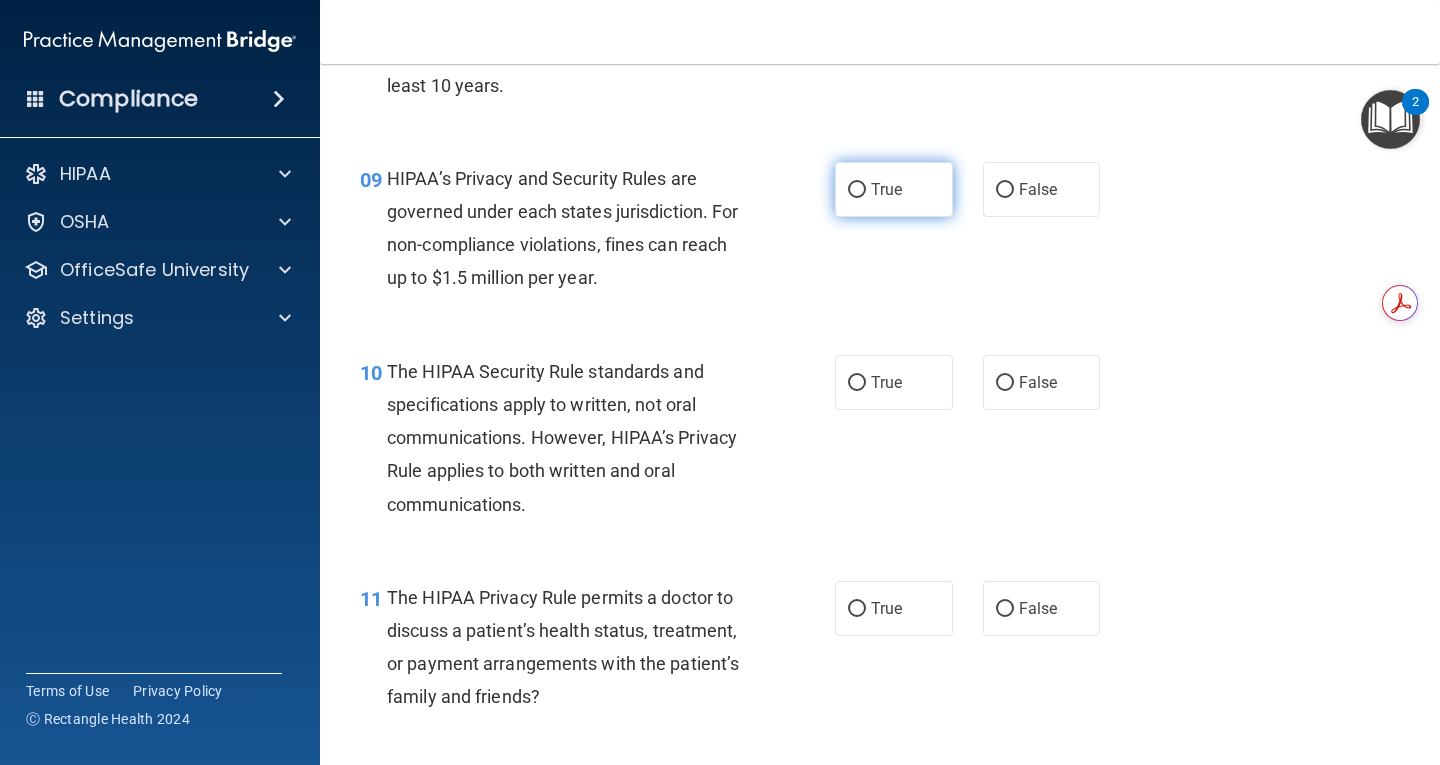 click on "True" at bounding box center (886, 189) 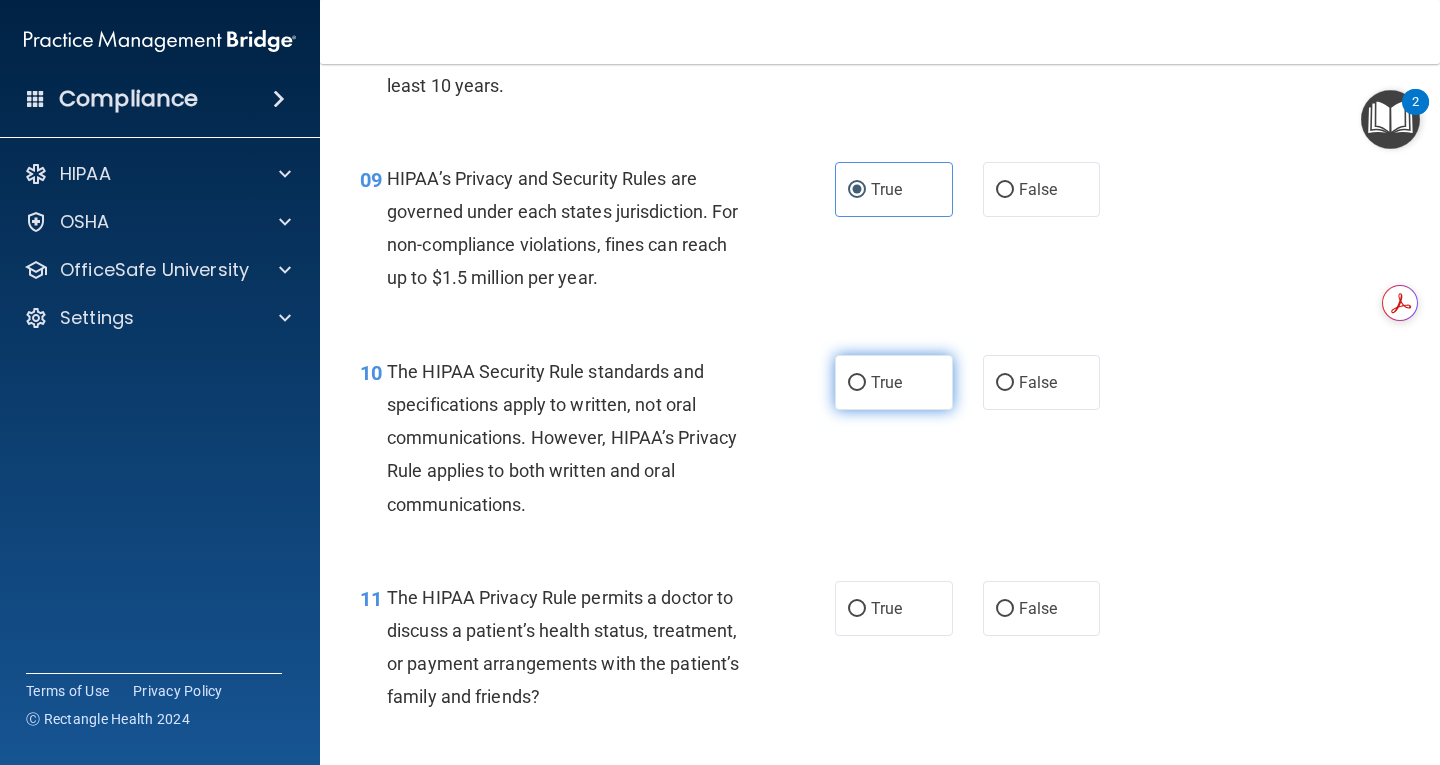 click on "True" at bounding box center [894, 382] 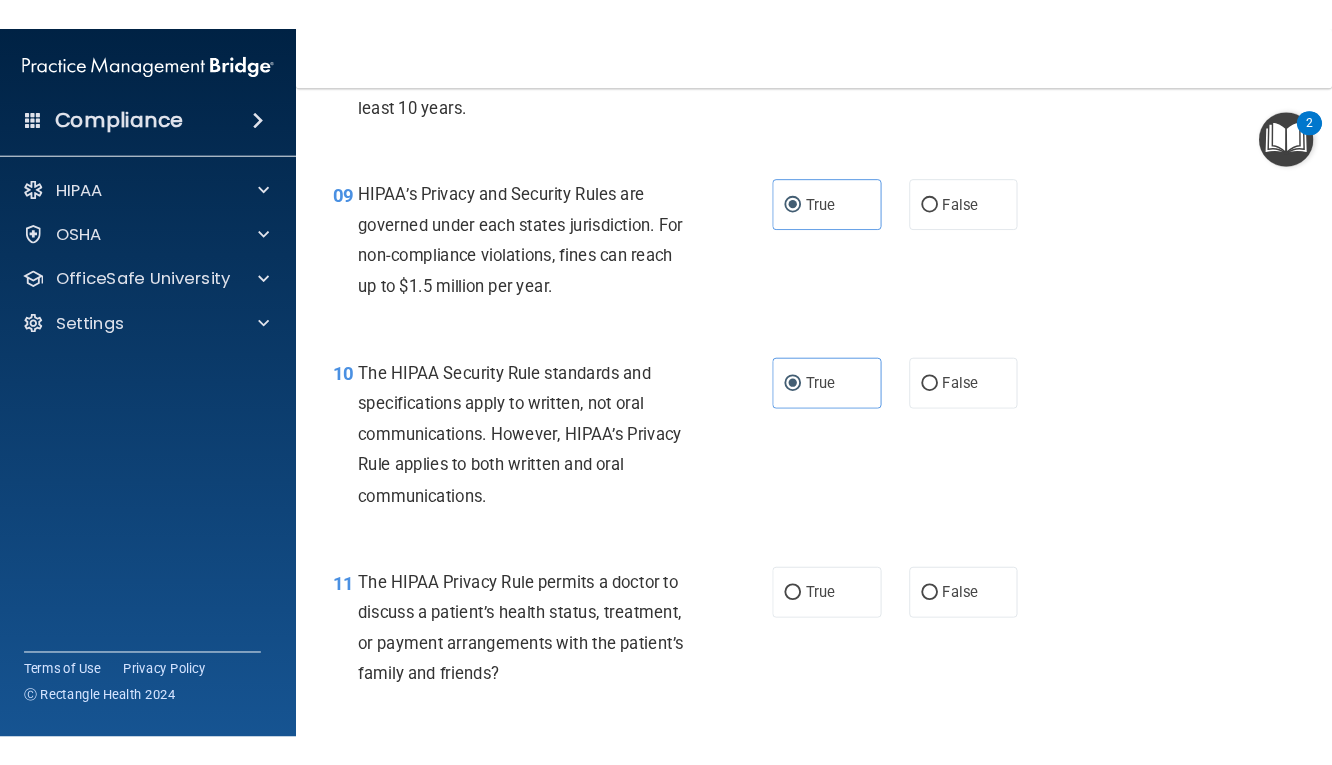 scroll, scrollTop: 1972, scrollLeft: 0, axis: vertical 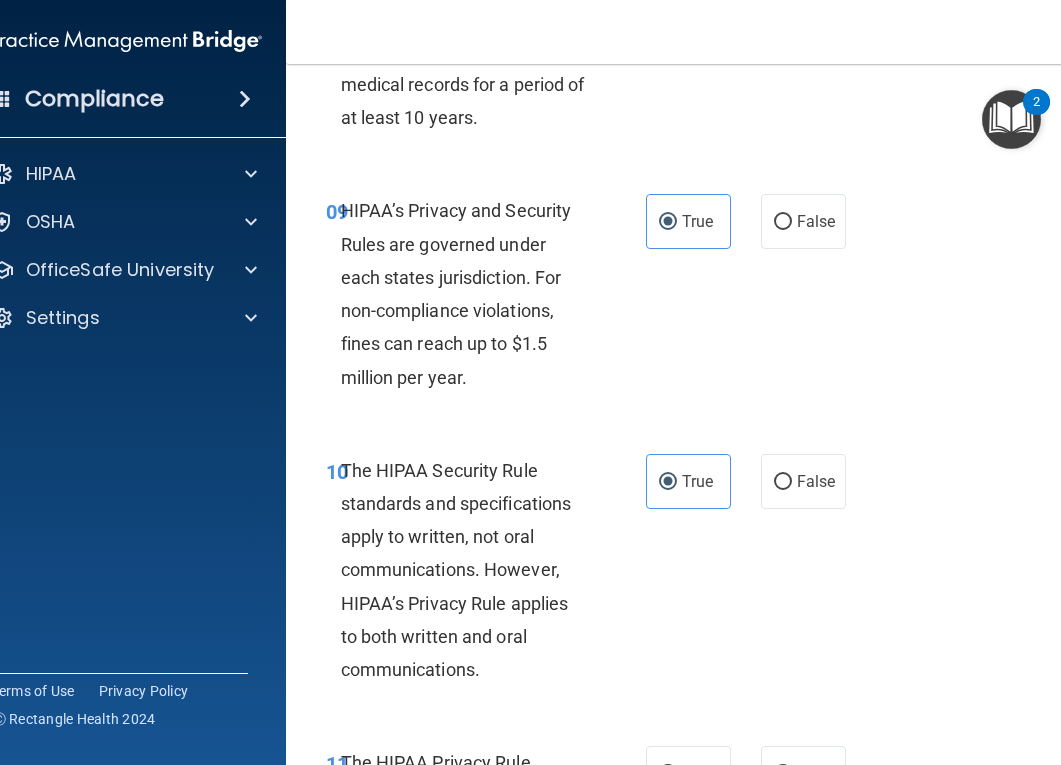 drag, startPoint x: 1439, startPoint y: 320, endPoint x: 1439, endPoint y: 337, distance: 17 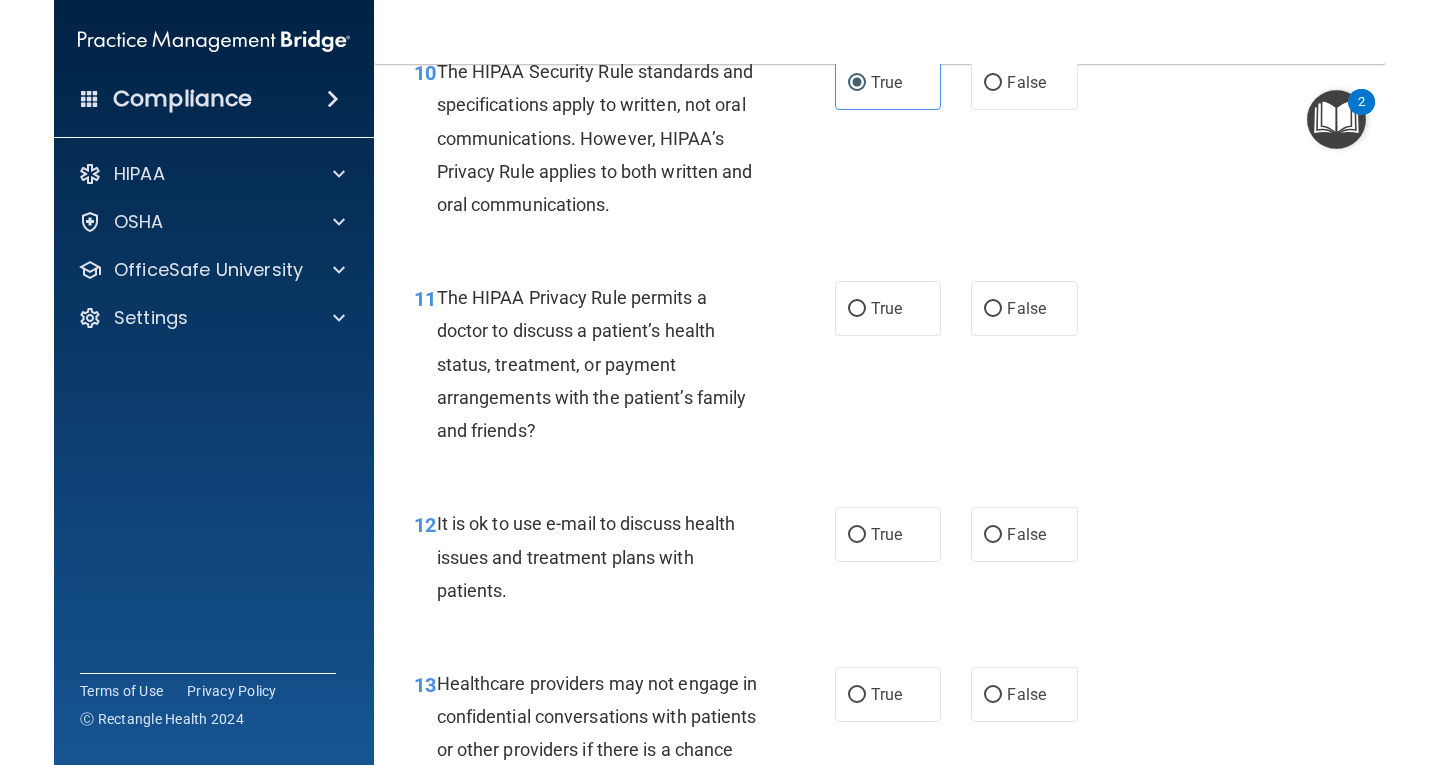 scroll, scrollTop: 1606, scrollLeft: 0, axis: vertical 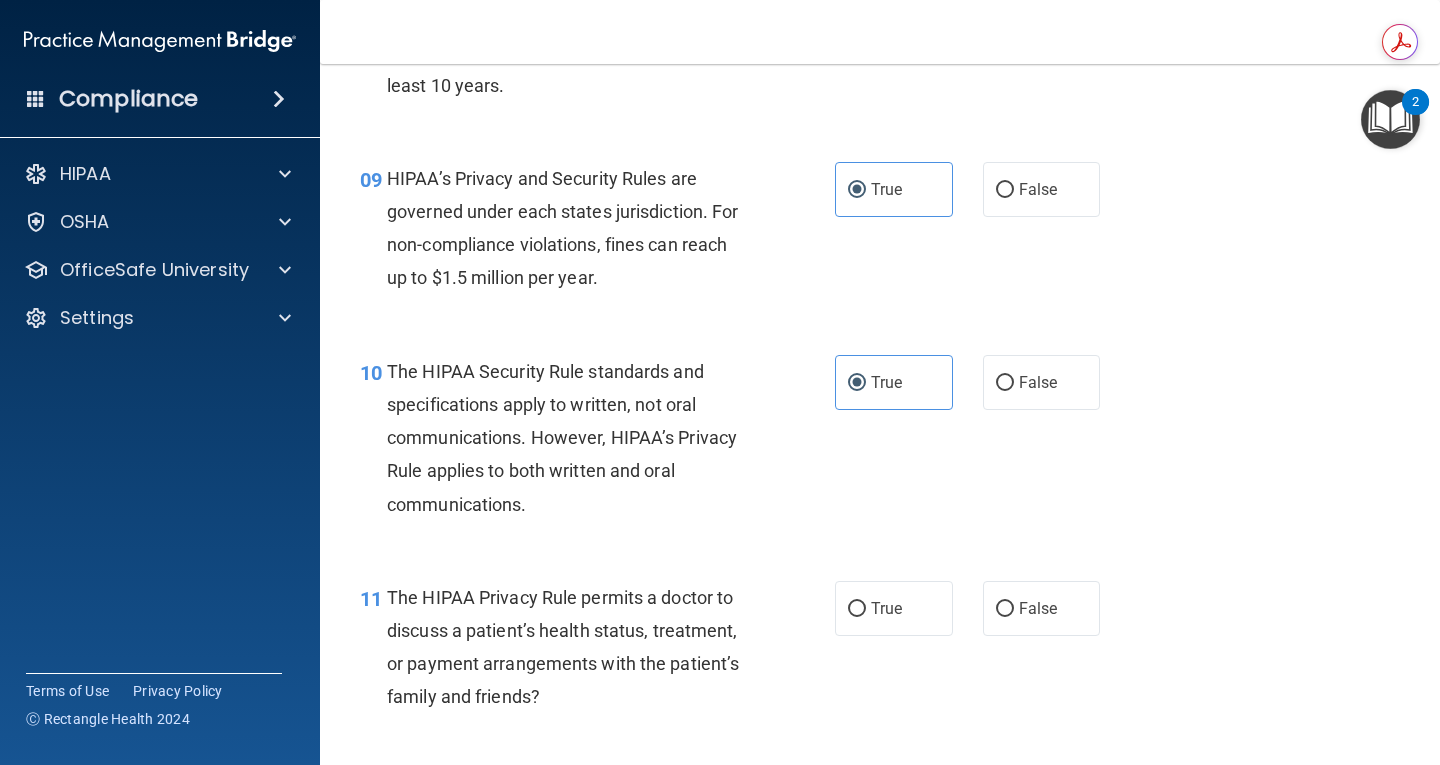 drag, startPoint x: 1425, startPoint y: 305, endPoint x: 848, endPoint y: 44, distance: 633.2851 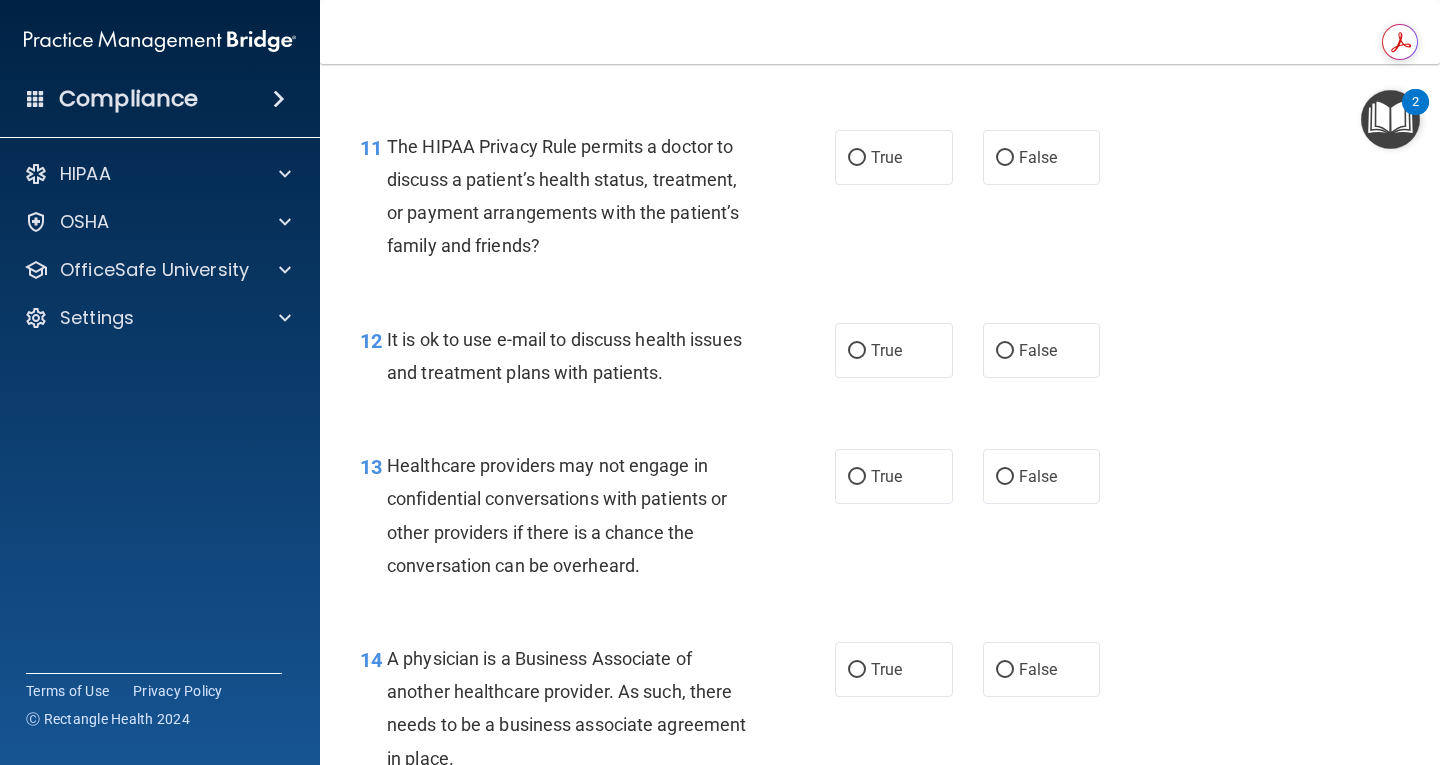 scroll, scrollTop: 2074, scrollLeft: 0, axis: vertical 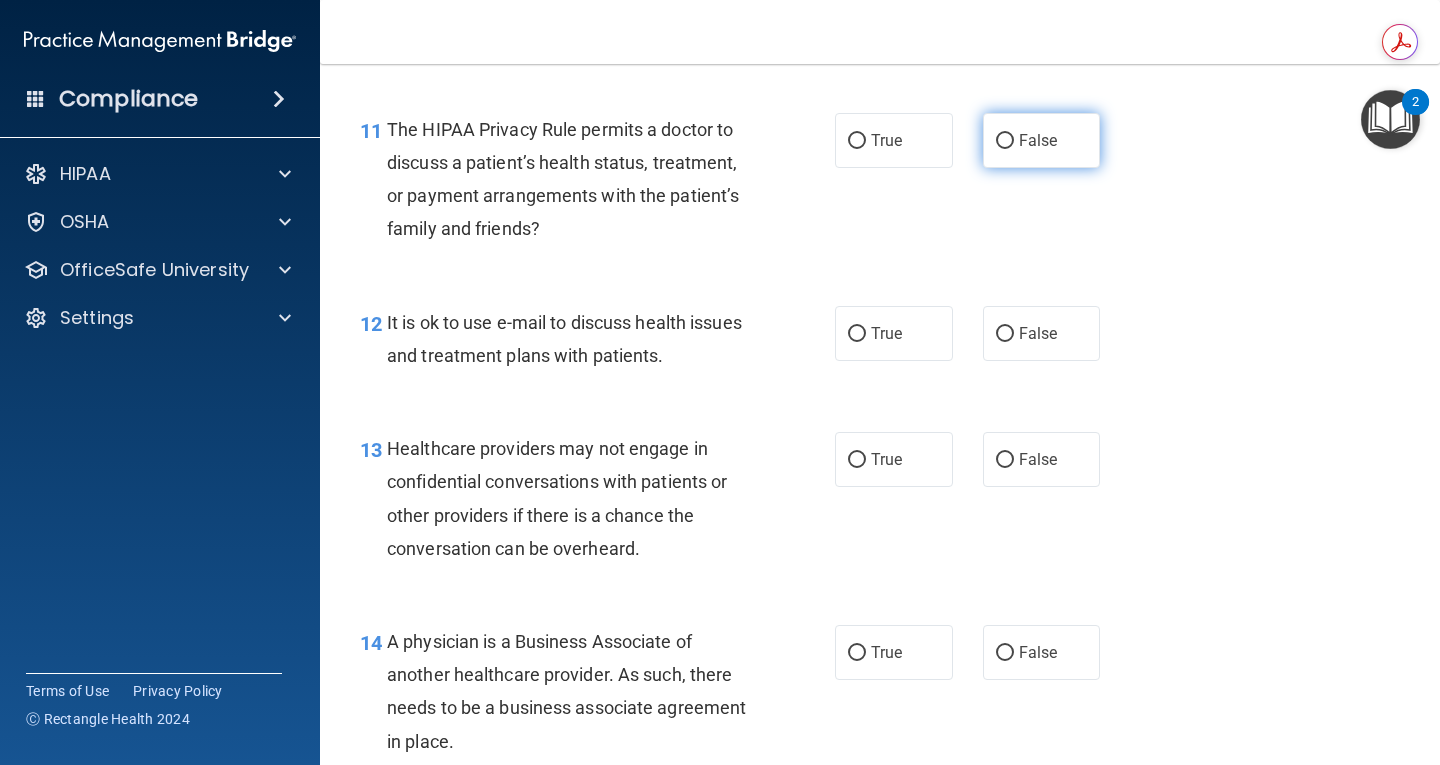 click on "False" at bounding box center (1042, 140) 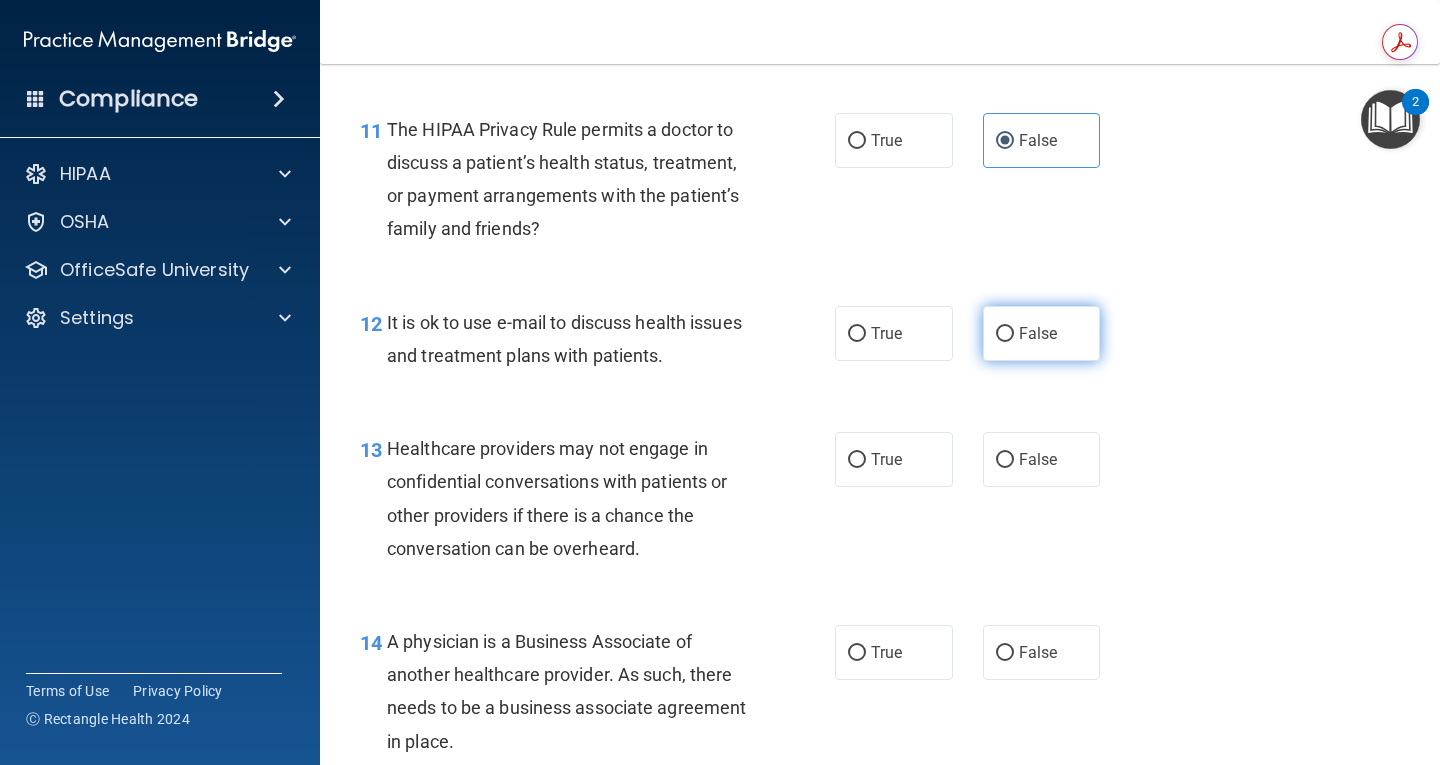 click on "False" at bounding box center [1042, 333] 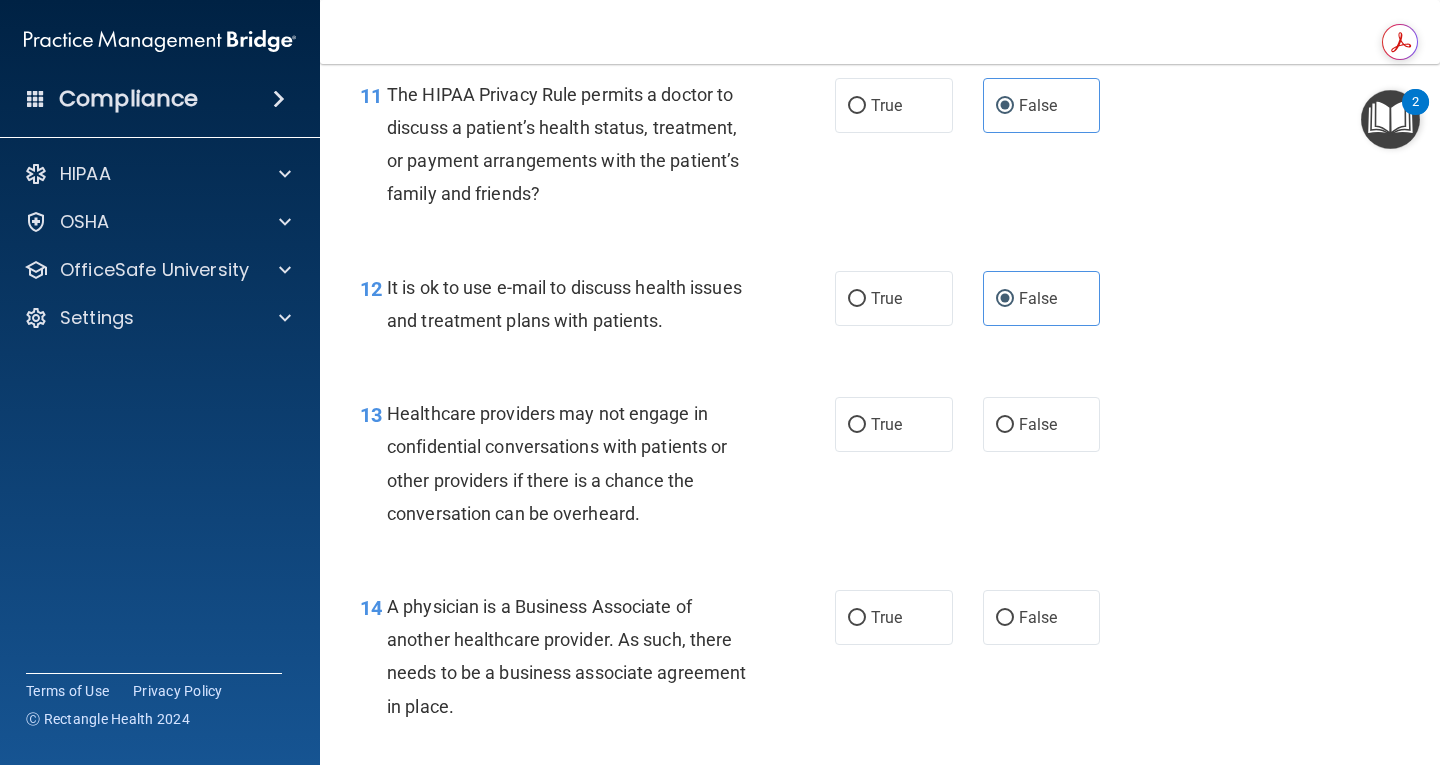 scroll, scrollTop: 2118, scrollLeft: 0, axis: vertical 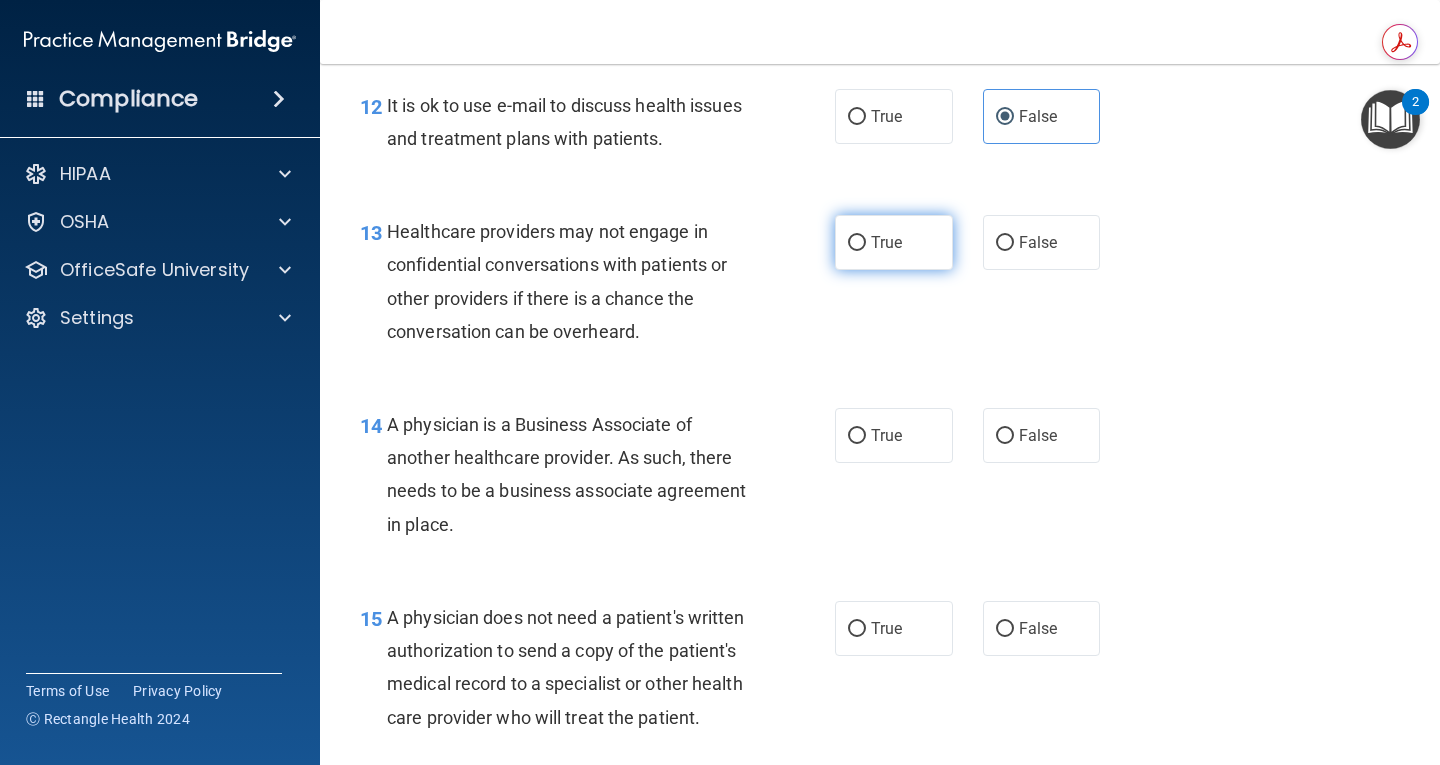 click on "True" at bounding box center [894, 242] 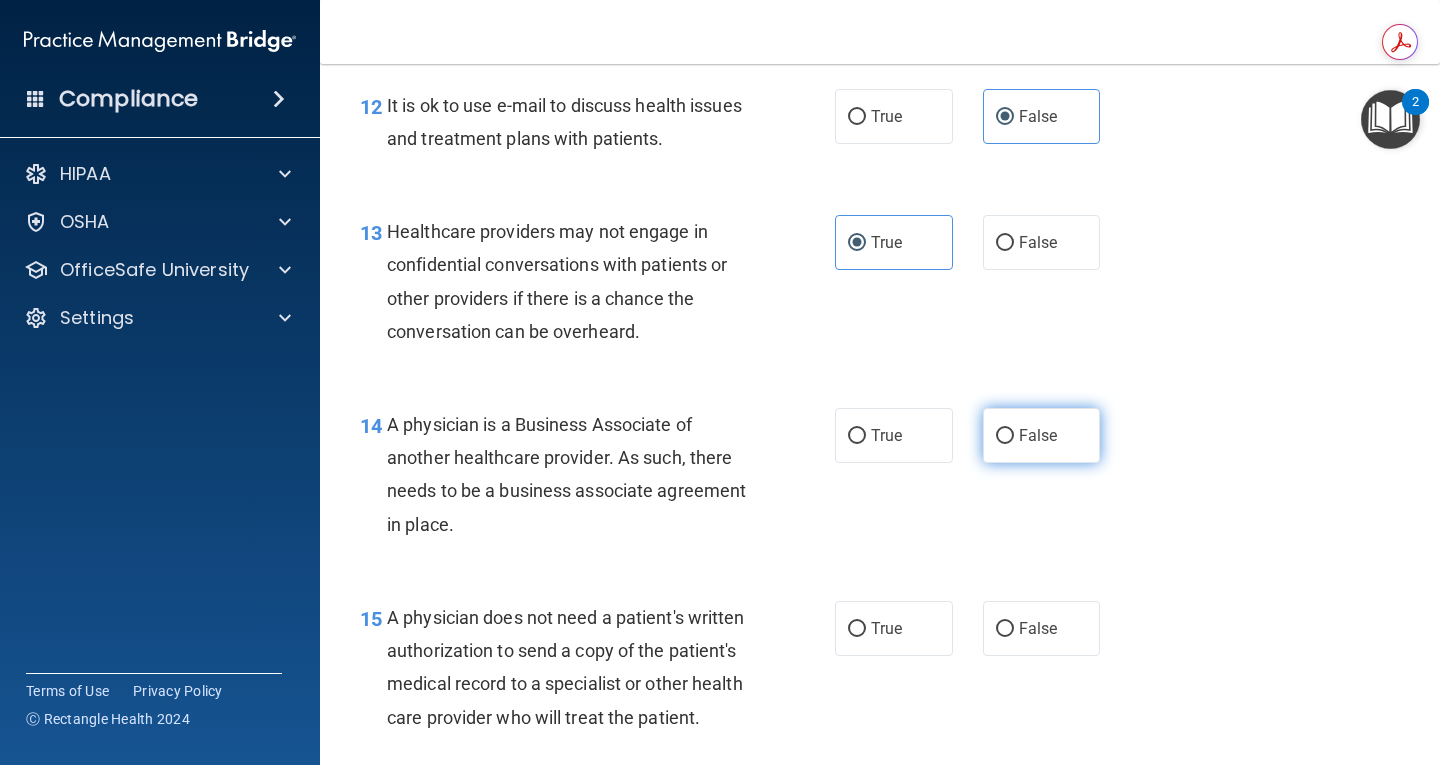 click on "False" at bounding box center [1038, 435] 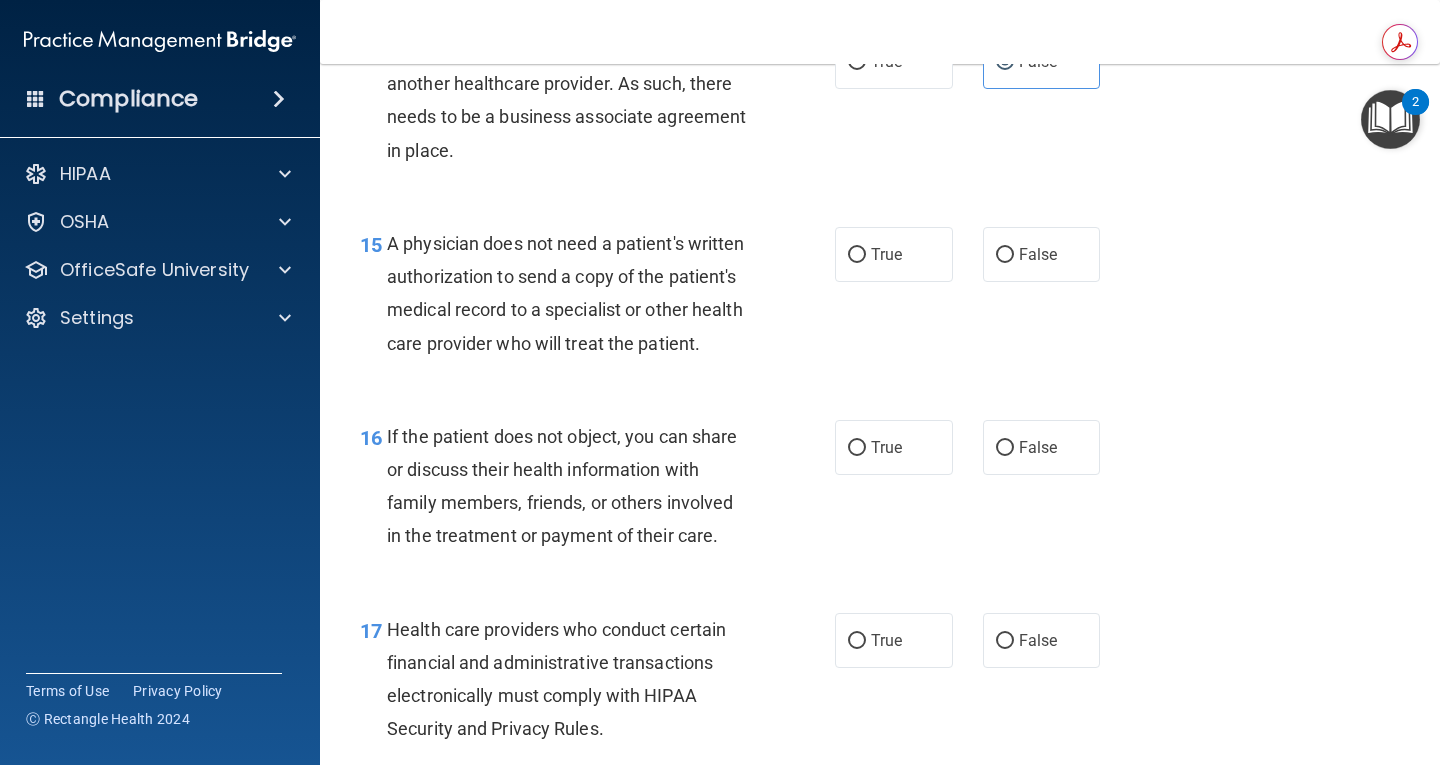 scroll, scrollTop: 2716, scrollLeft: 0, axis: vertical 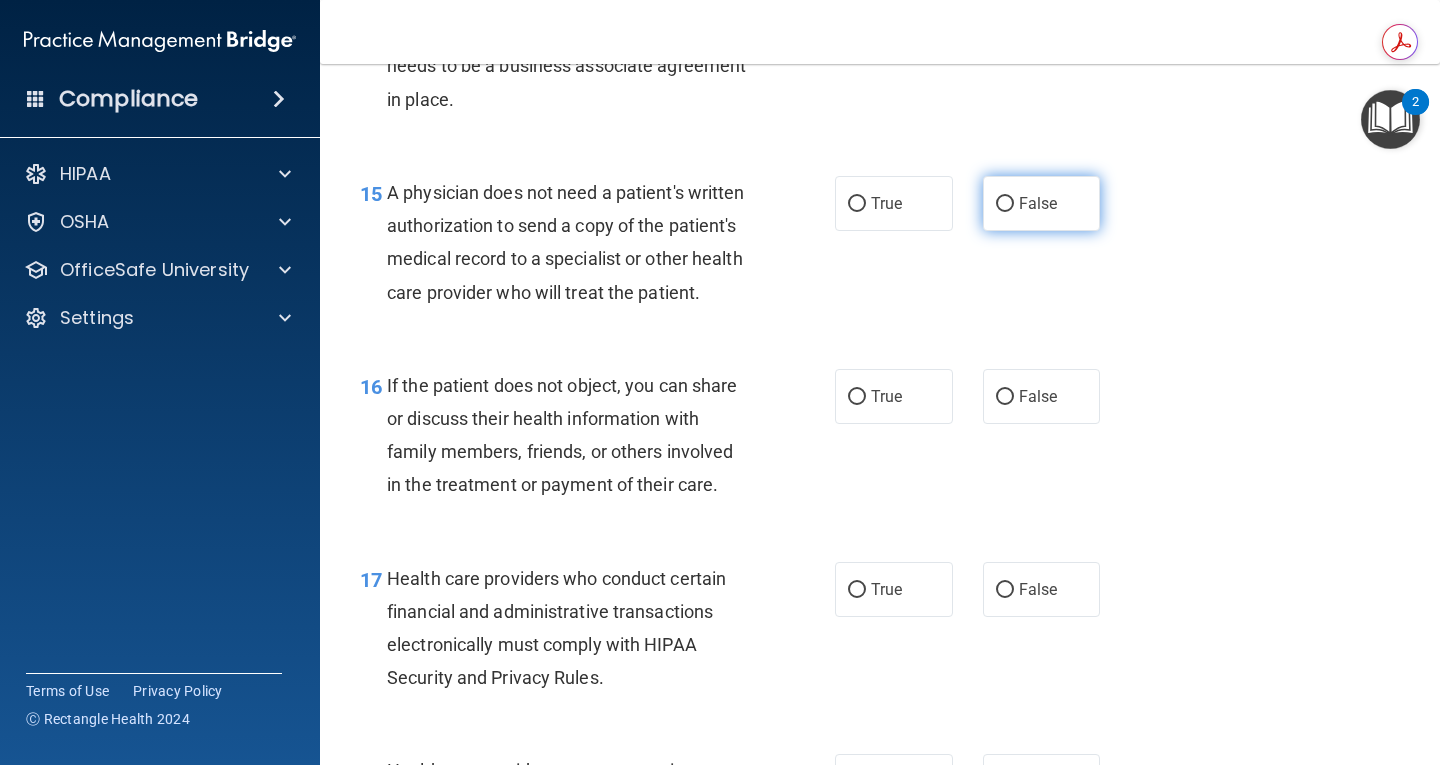 click on "False" at bounding box center [1038, 203] 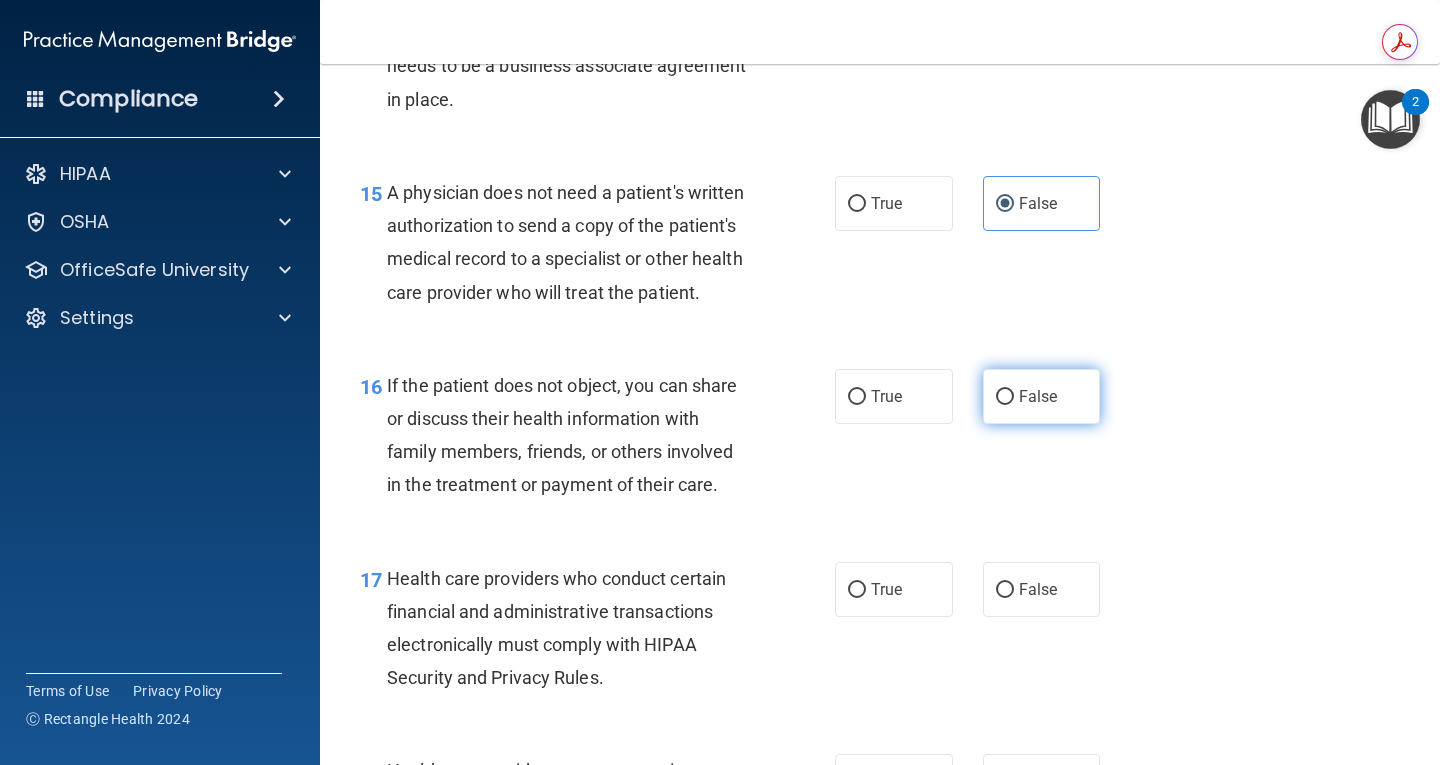 drag, startPoint x: 1031, startPoint y: 460, endPoint x: 1039, endPoint y: 446, distance: 16.124516 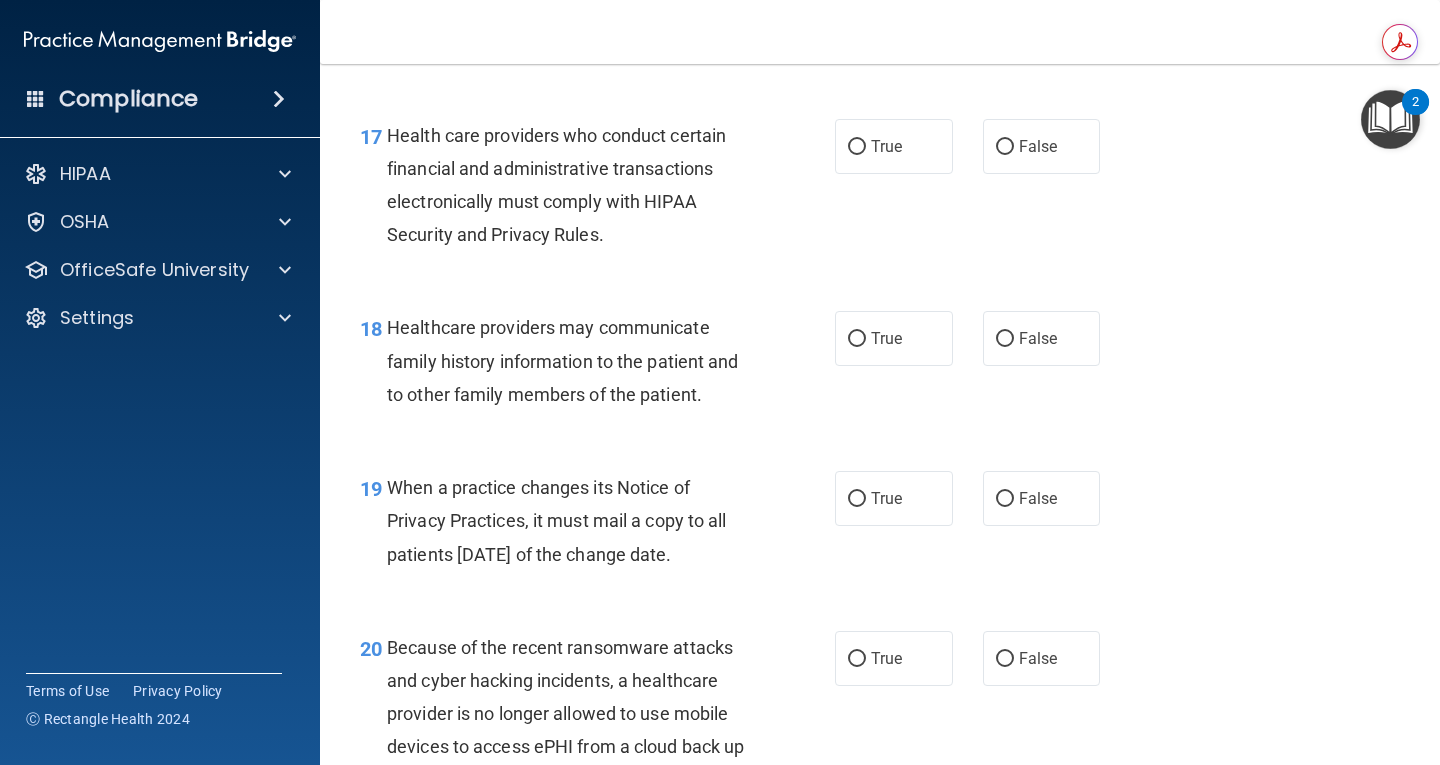 scroll, scrollTop: 3133, scrollLeft: 0, axis: vertical 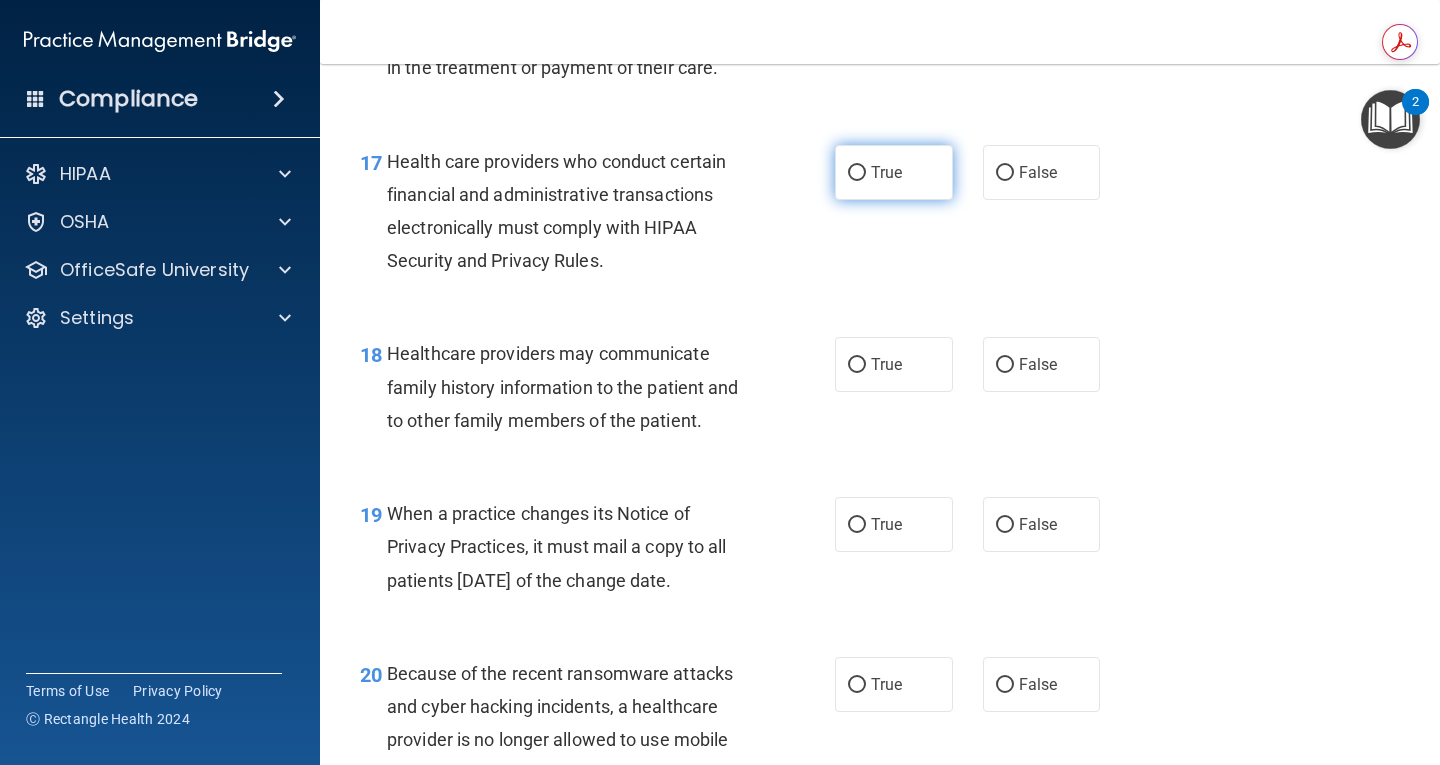 click on "True" at bounding box center (894, 172) 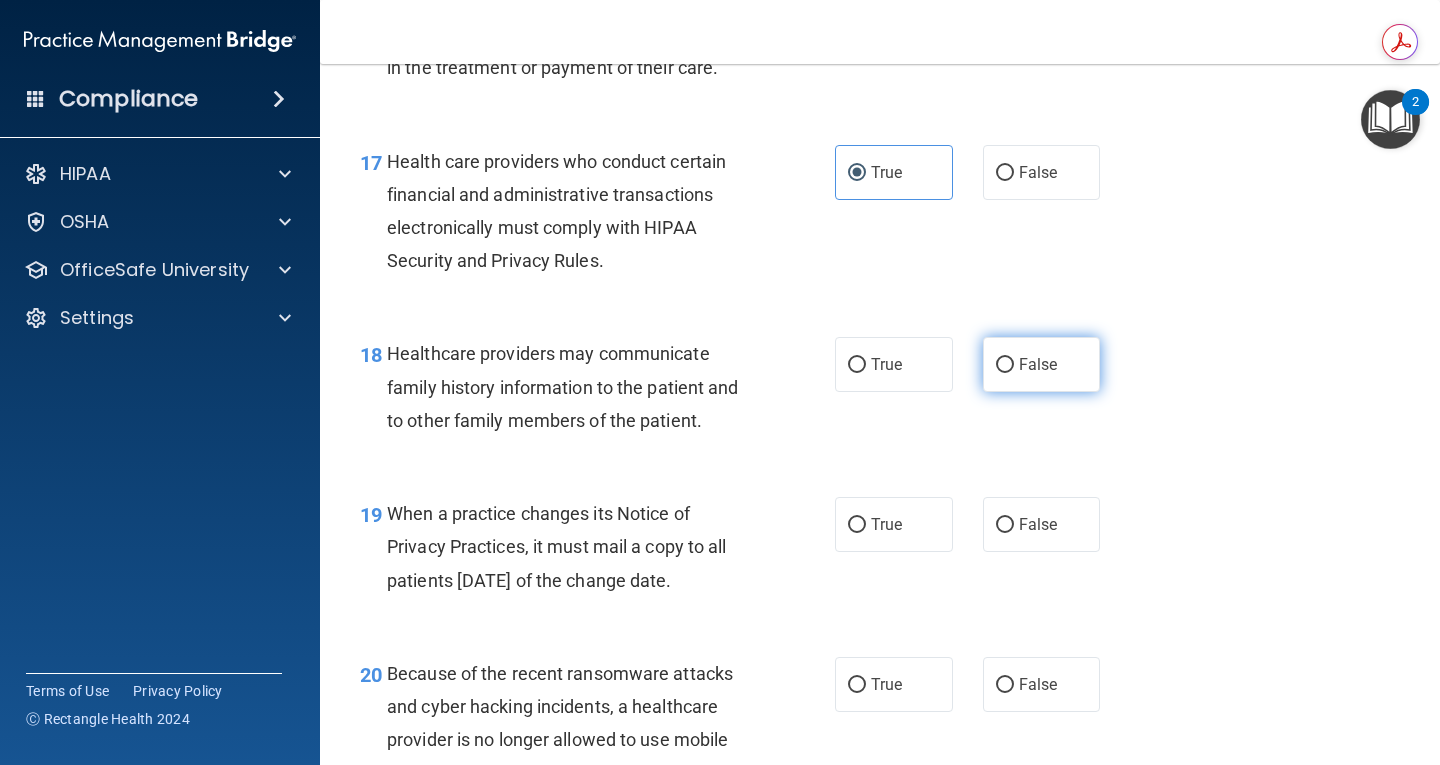 click on "False" at bounding box center [1042, 364] 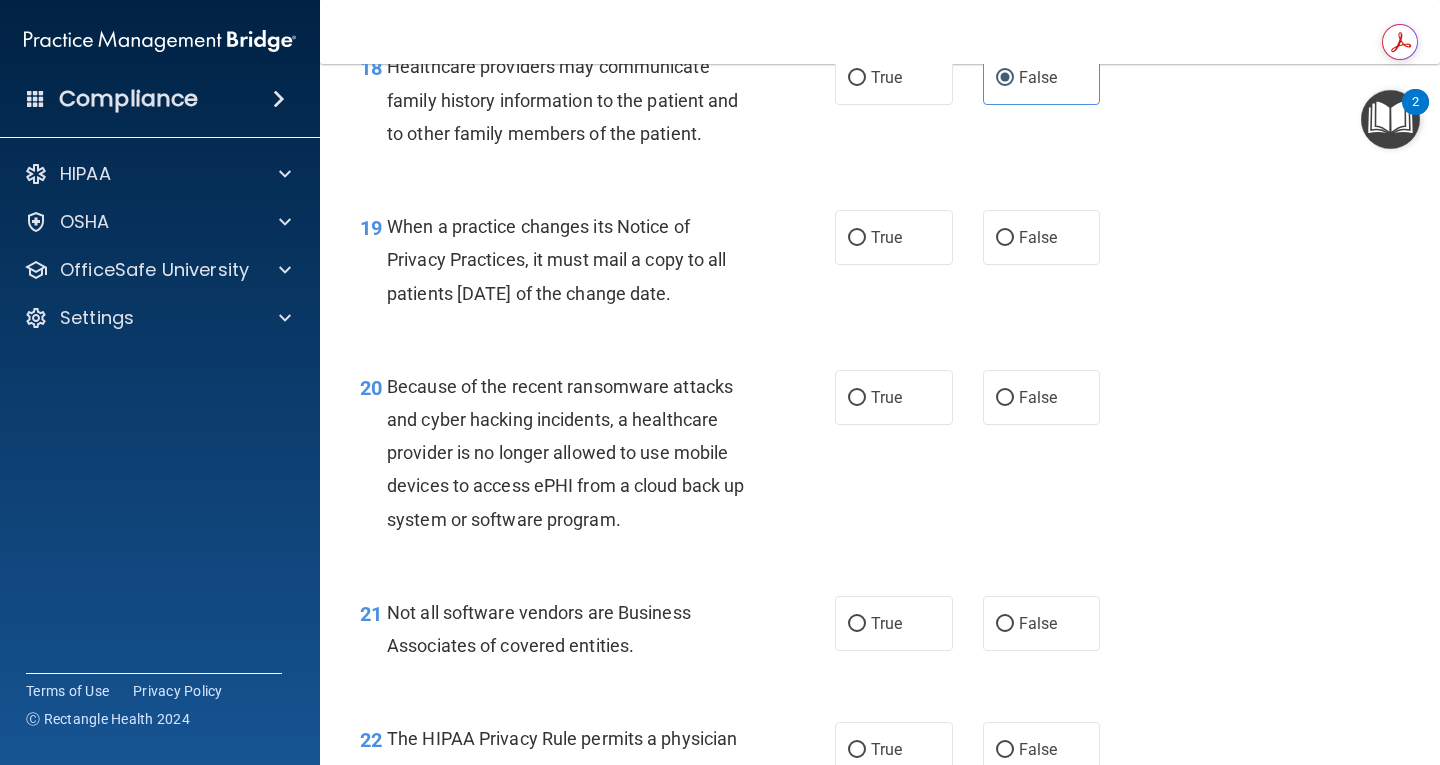 scroll, scrollTop: 3437, scrollLeft: 0, axis: vertical 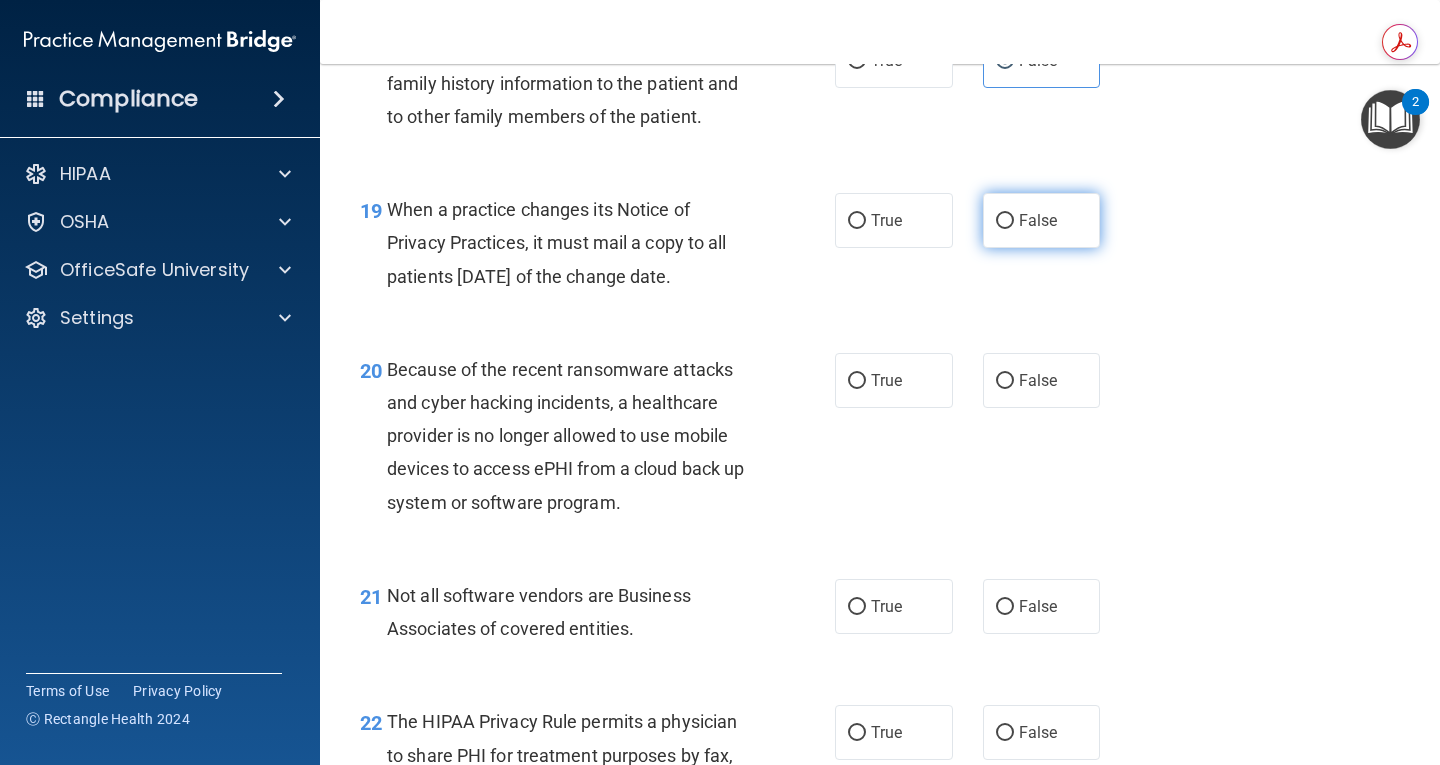 click on "False" at bounding box center (1042, 220) 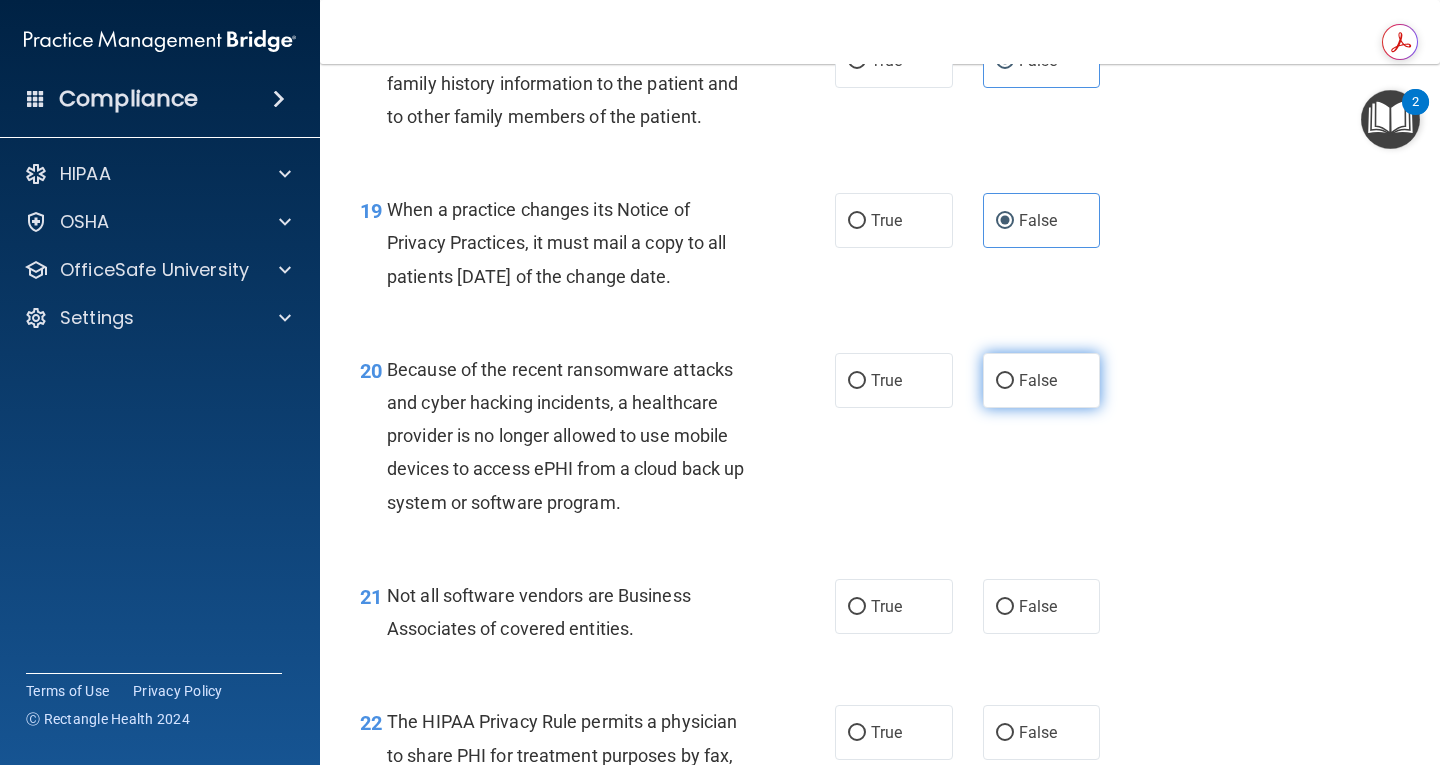click on "False" at bounding box center [1042, 380] 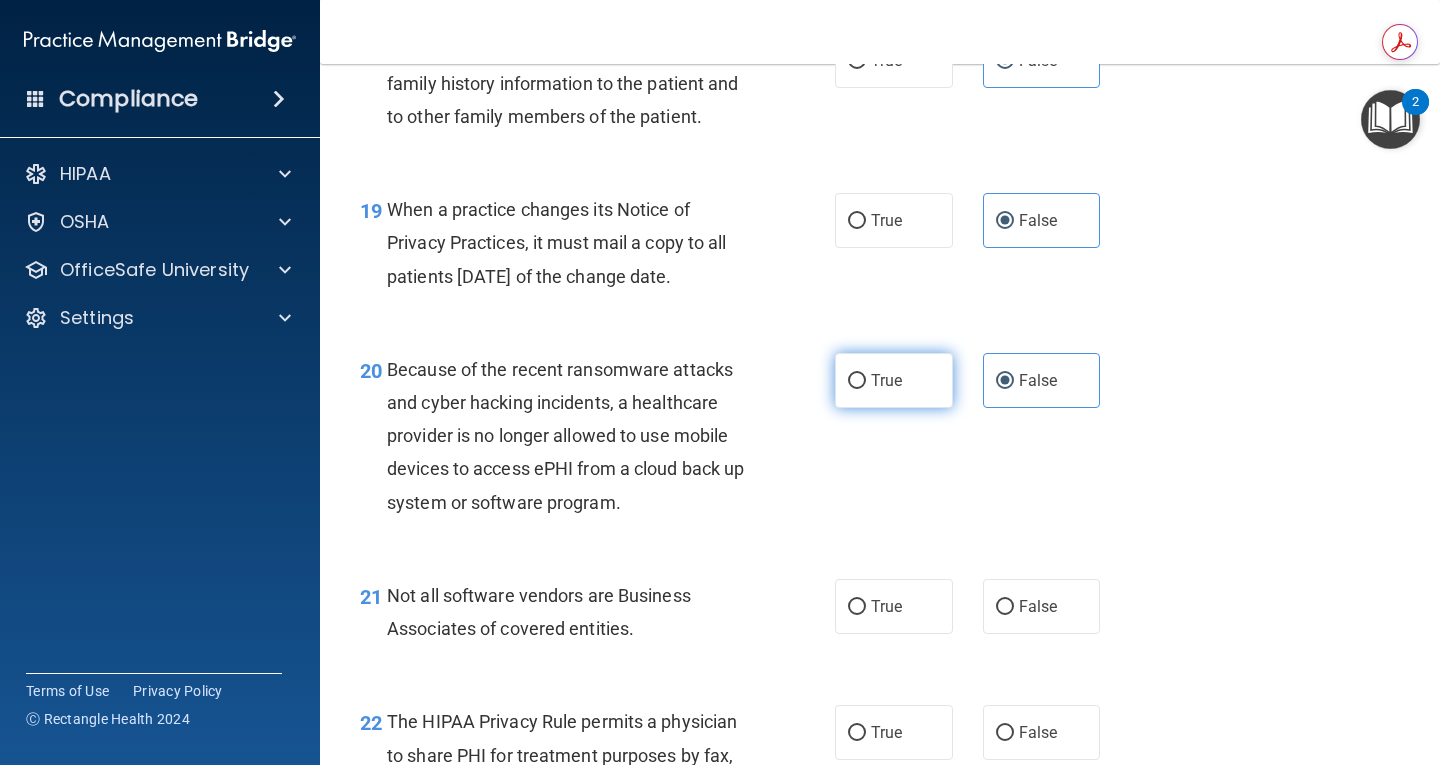 click on "True" at bounding box center (894, 380) 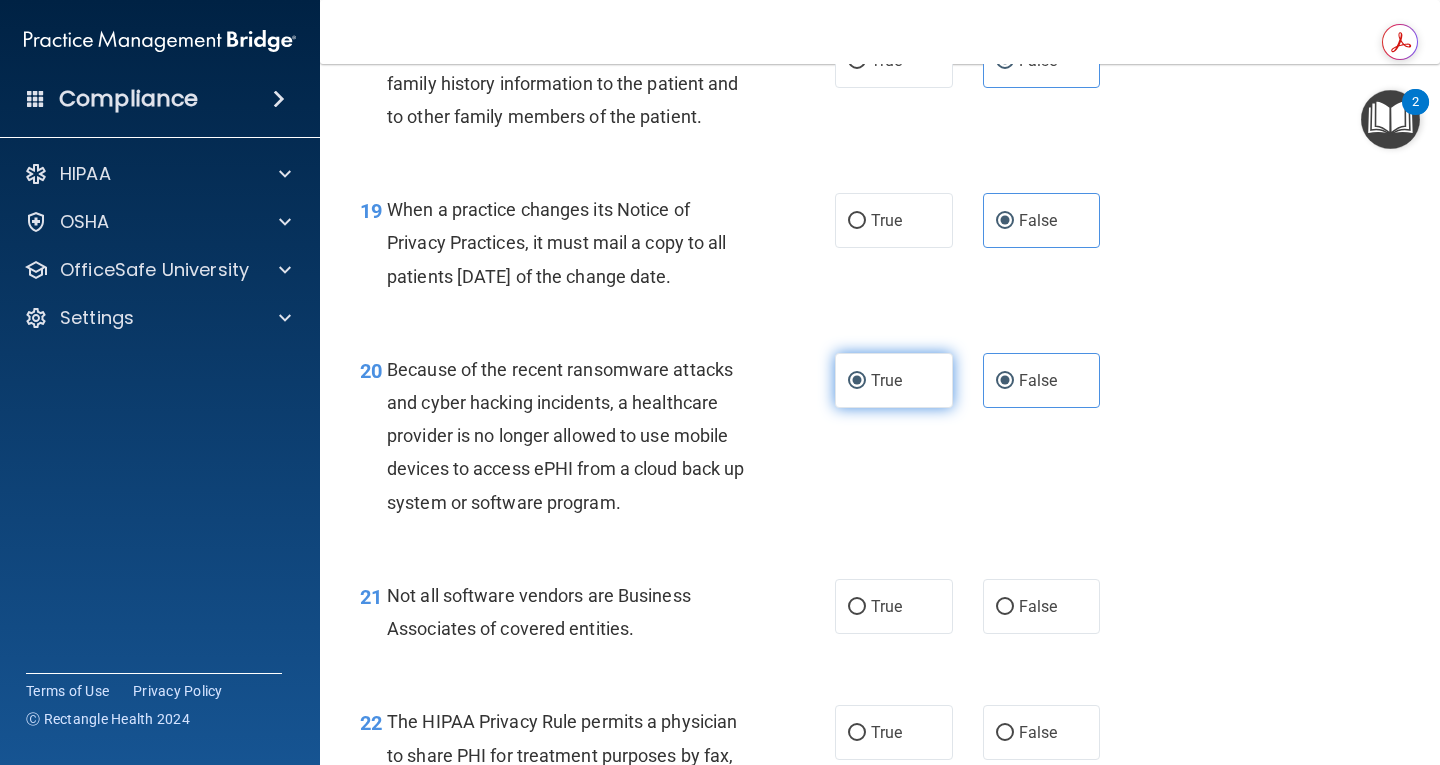 radio on "false" 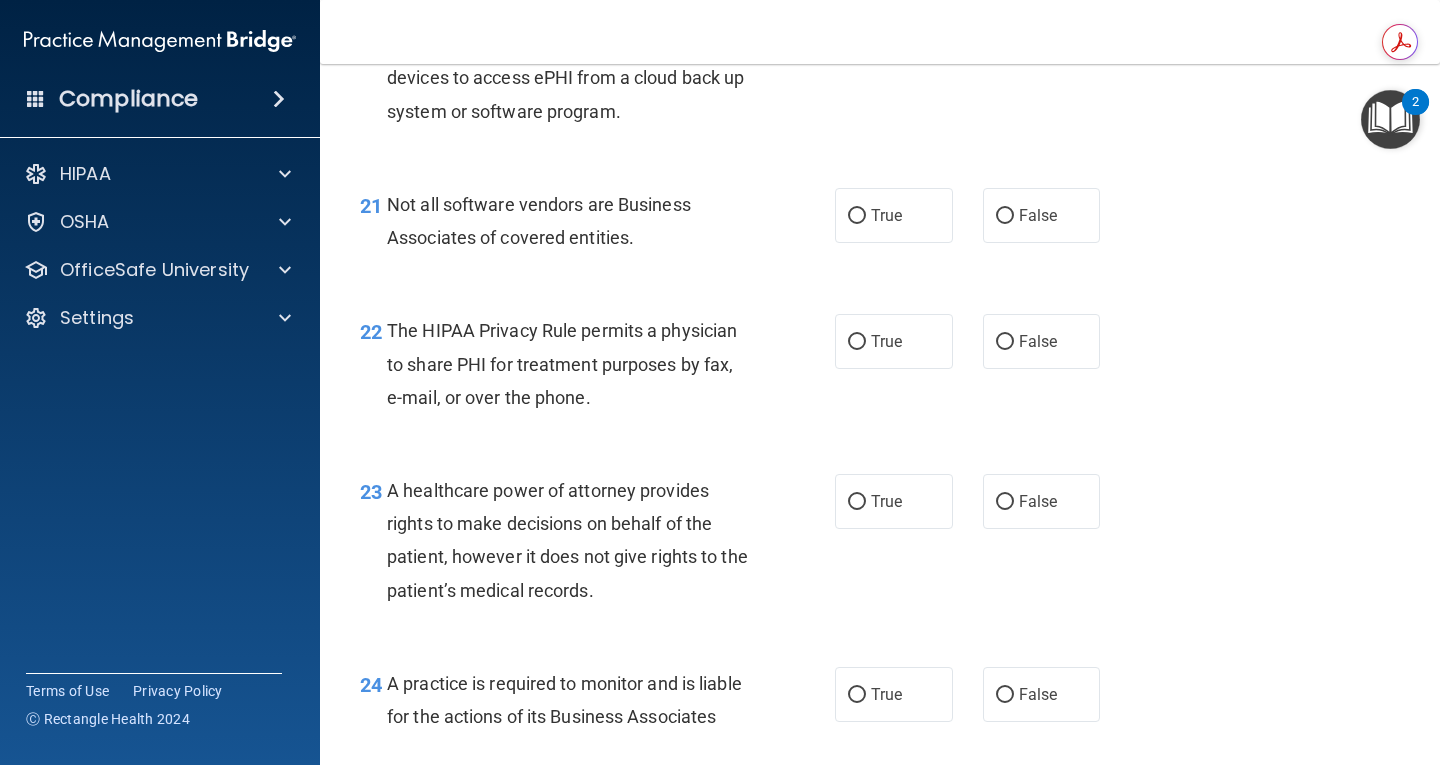 scroll, scrollTop: 3853, scrollLeft: 0, axis: vertical 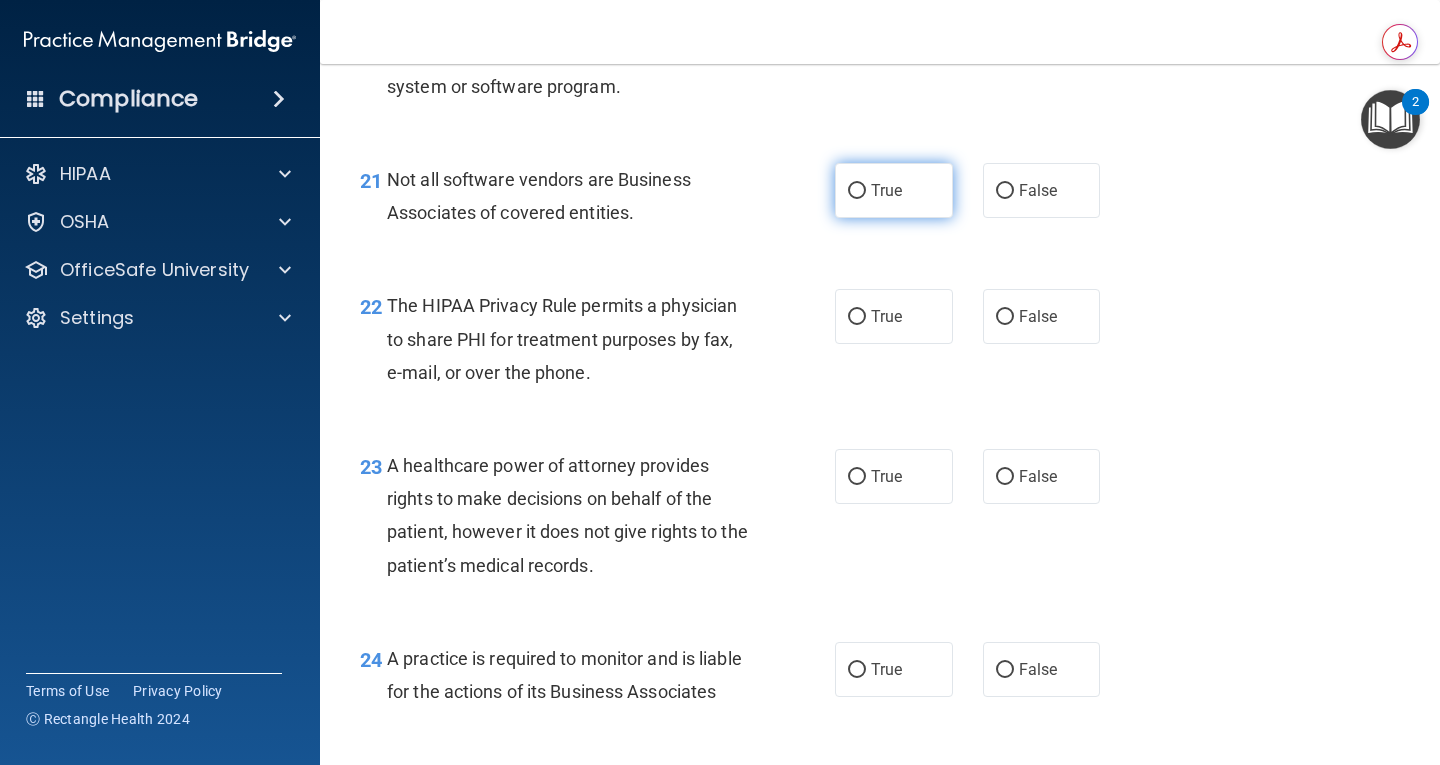 click on "True" at bounding box center (894, 190) 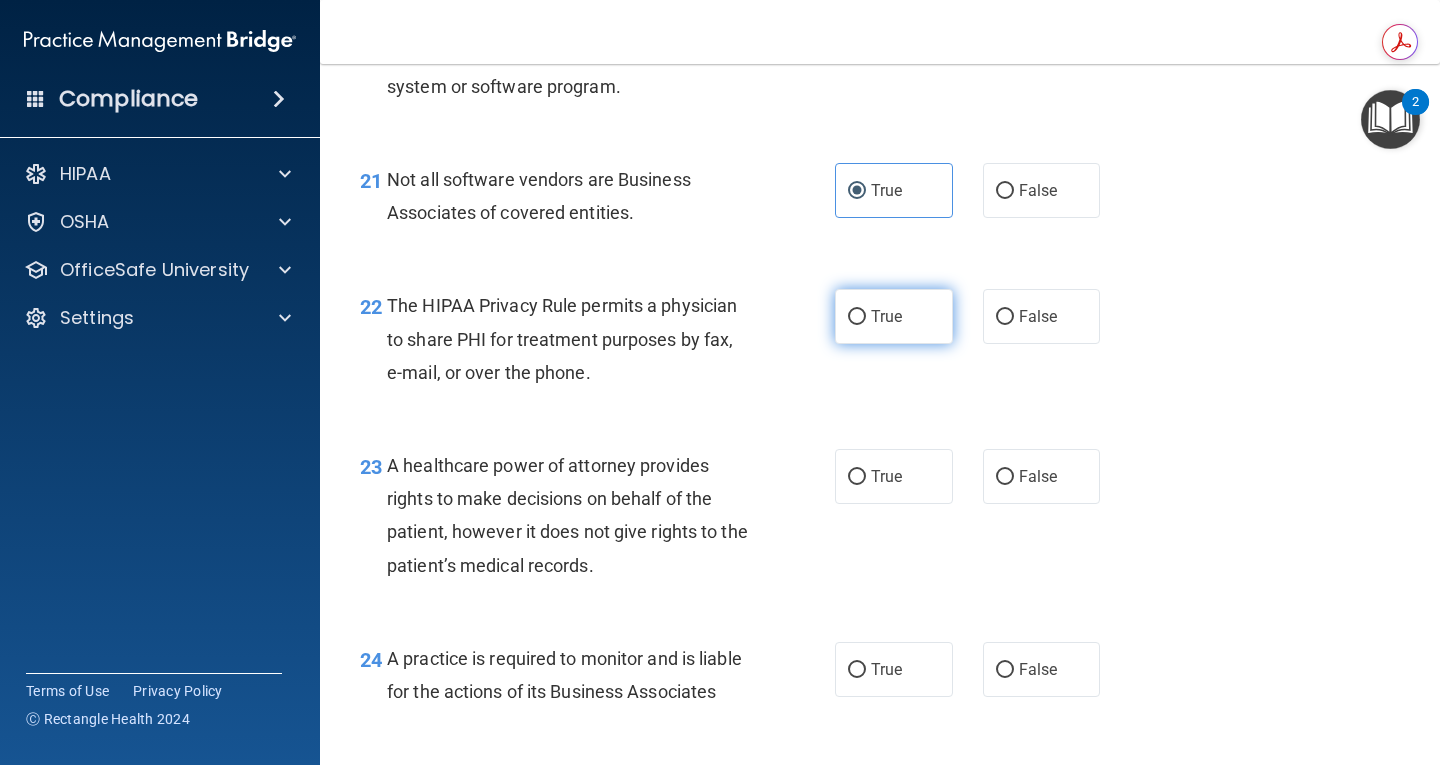 click on "True" at bounding box center [894, 316] 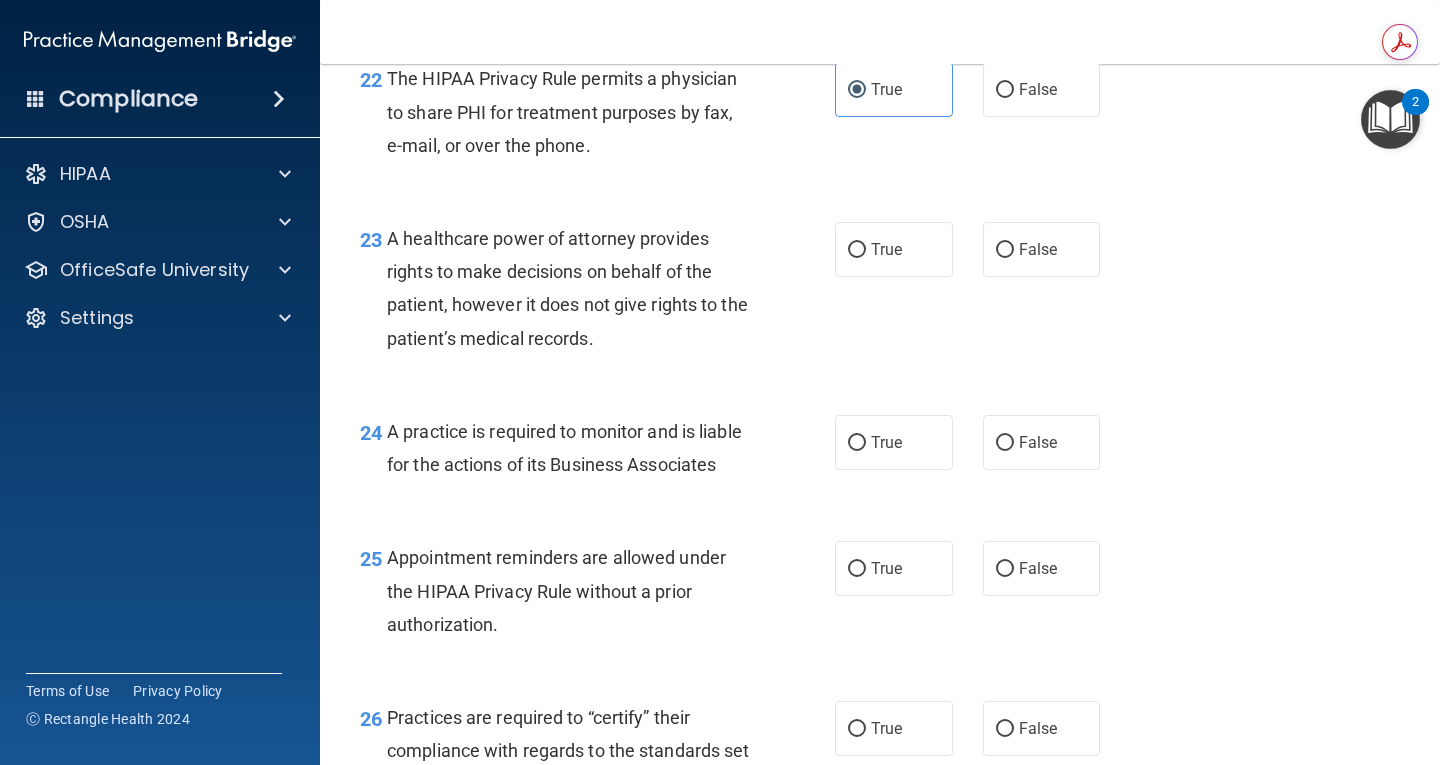 scroll, scrollTop: 4105, scrollLeft: 0, axis: vertical 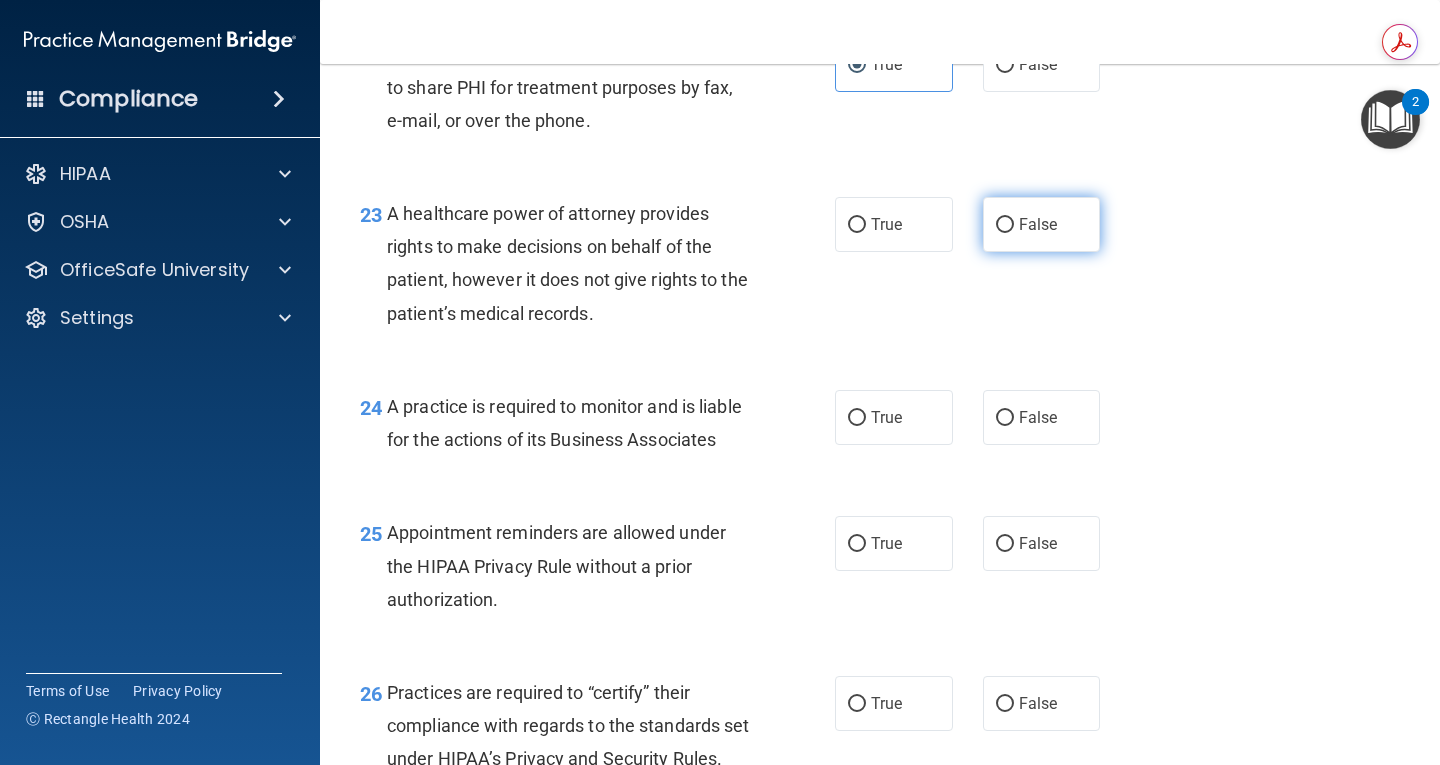 click on "False" at bounding box center (1038, 224) 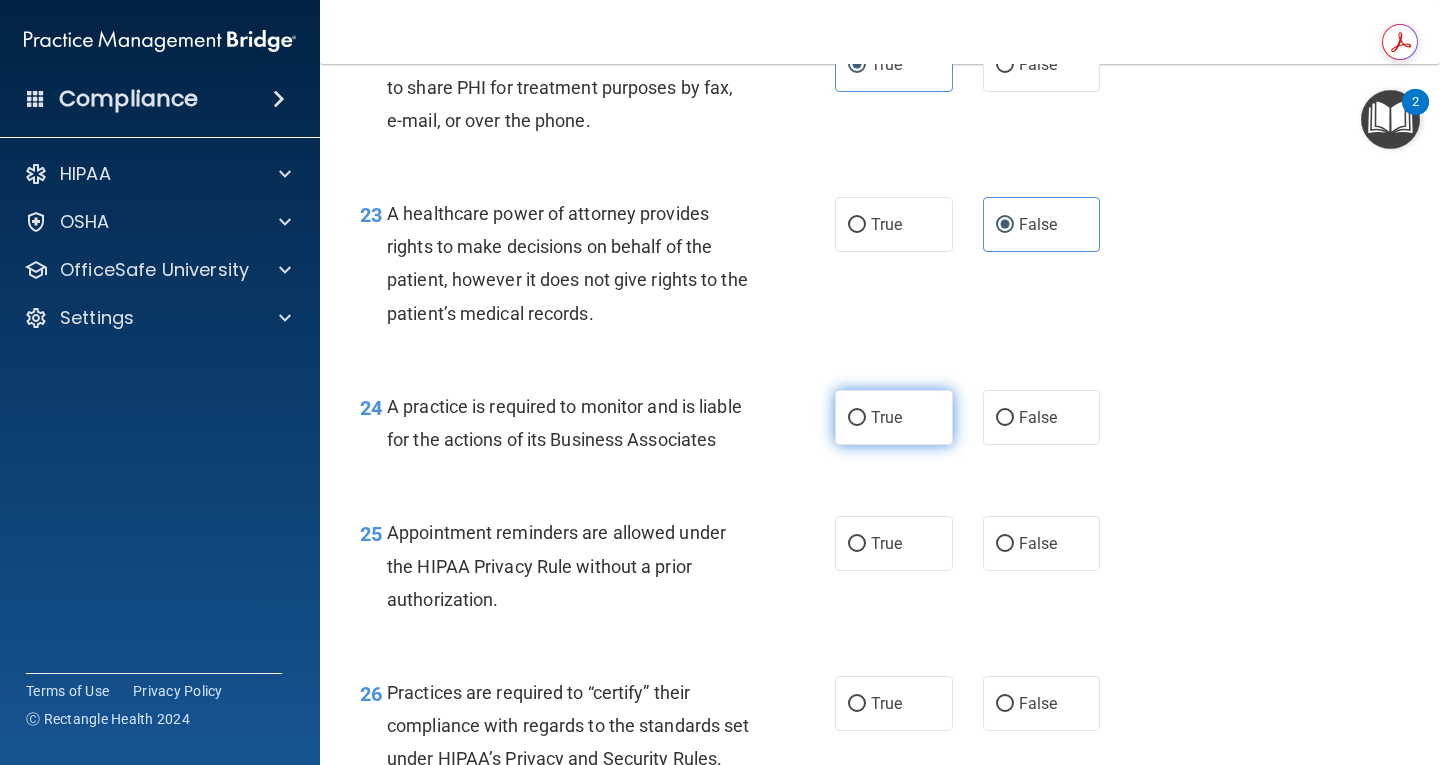 click on "True" at bounding box center [894, 417] 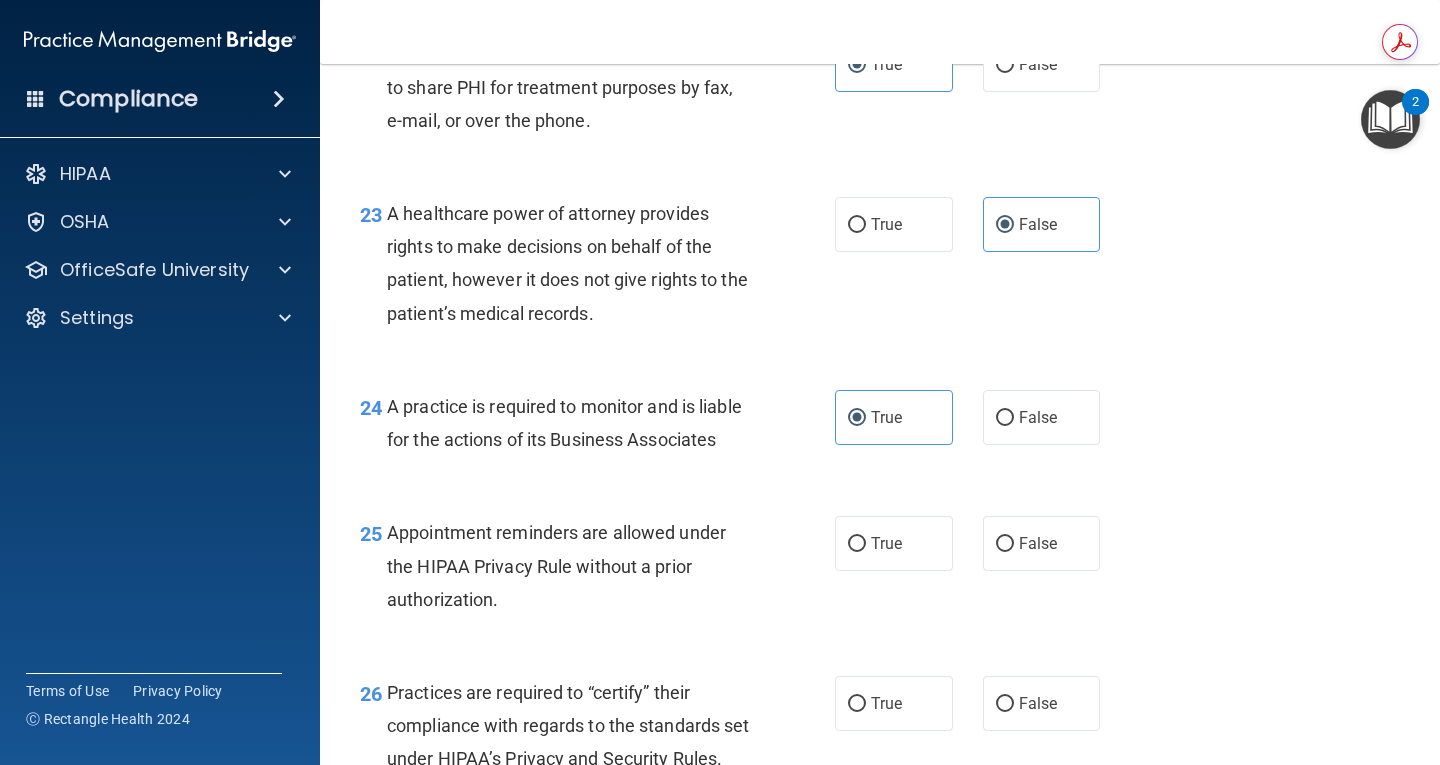 scroll, scrollTop: 4357, scrollLeft: 0, axis: vertical 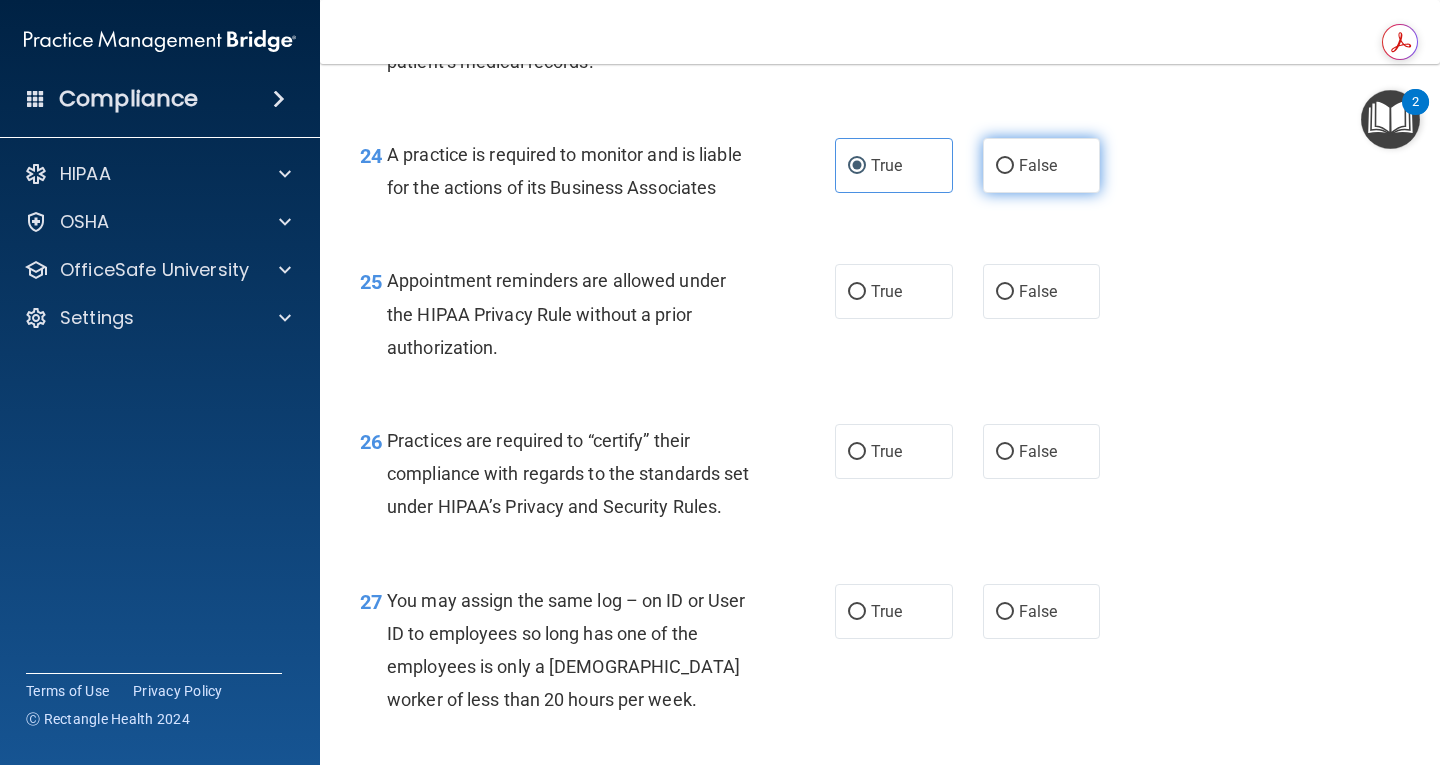 click on "False" at bounding box center [1038, 165] 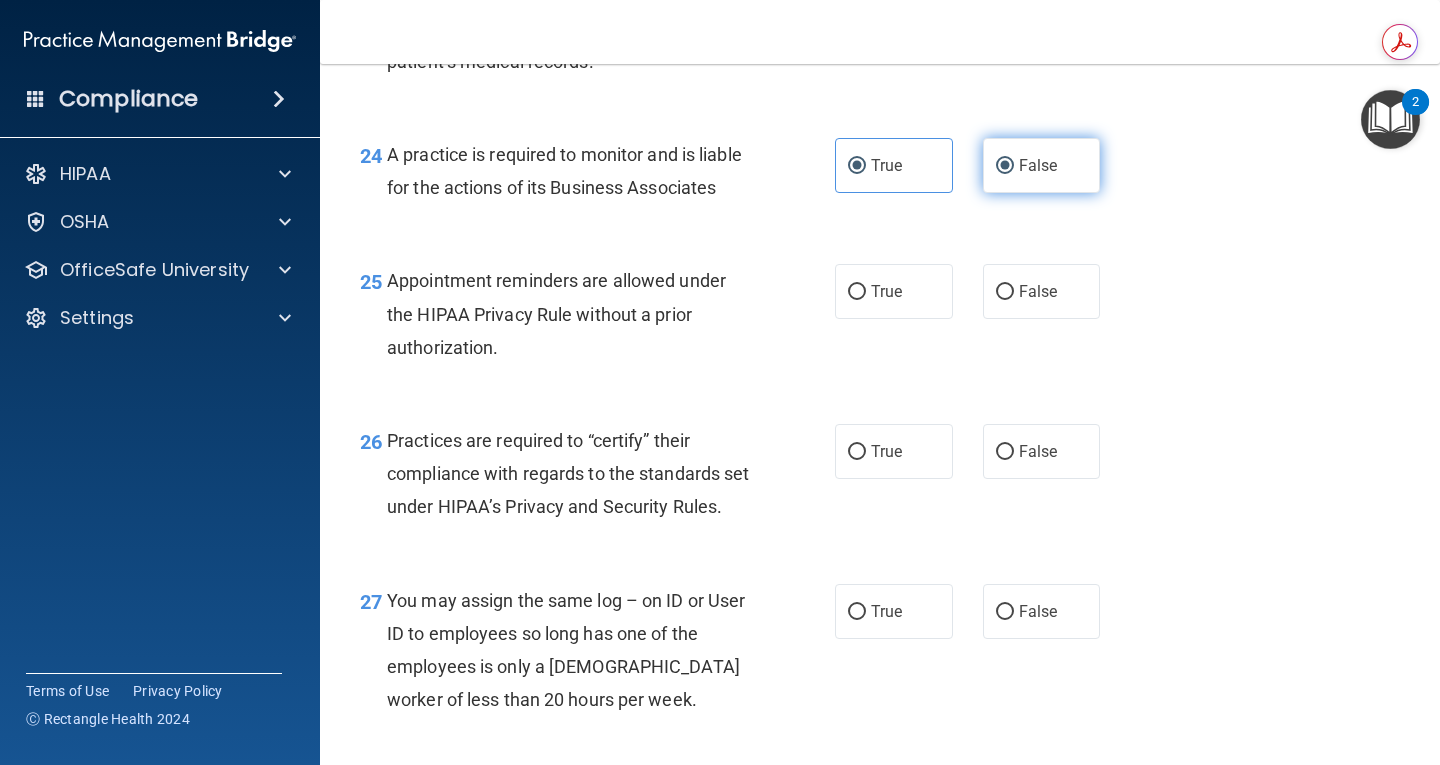 radio on "false" 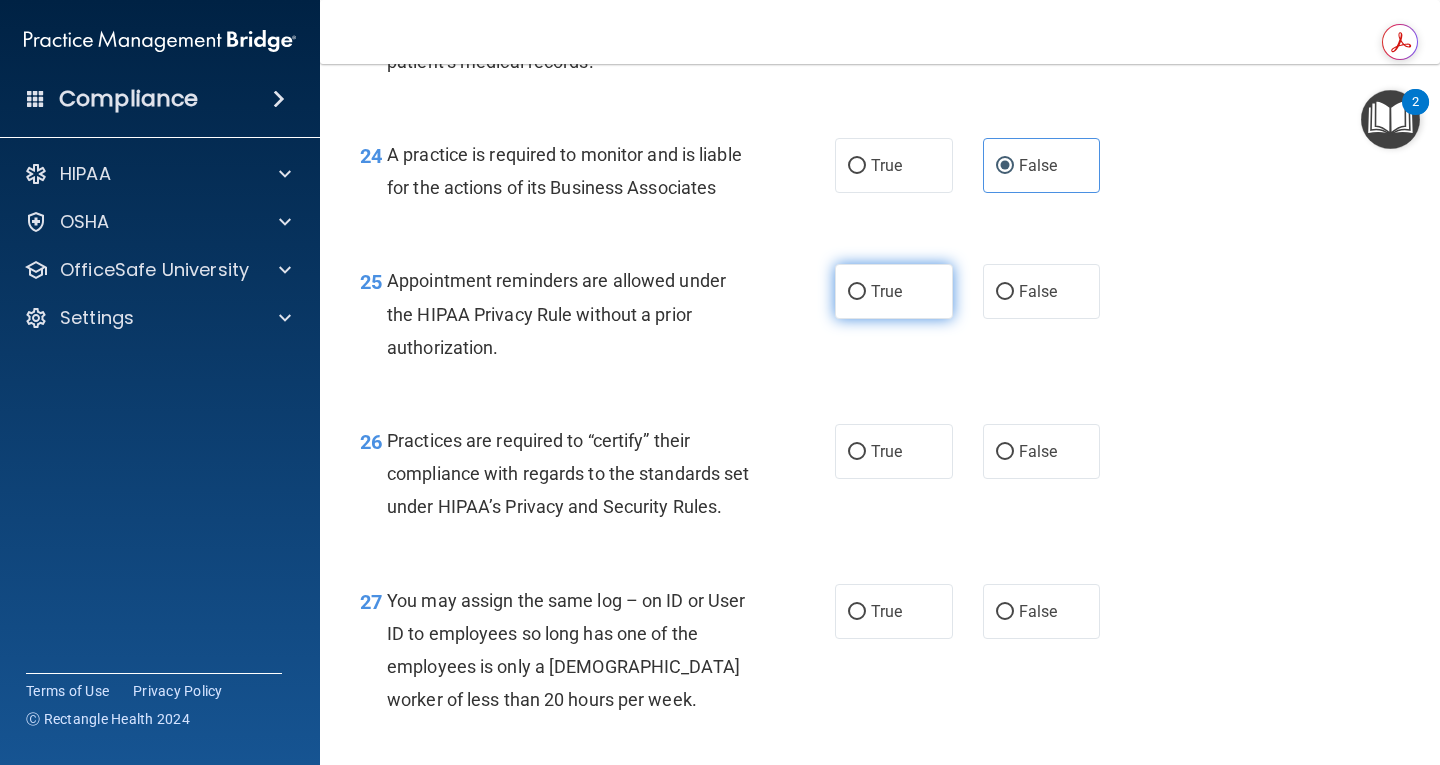 click on "True" at bounding box center (886, 291) 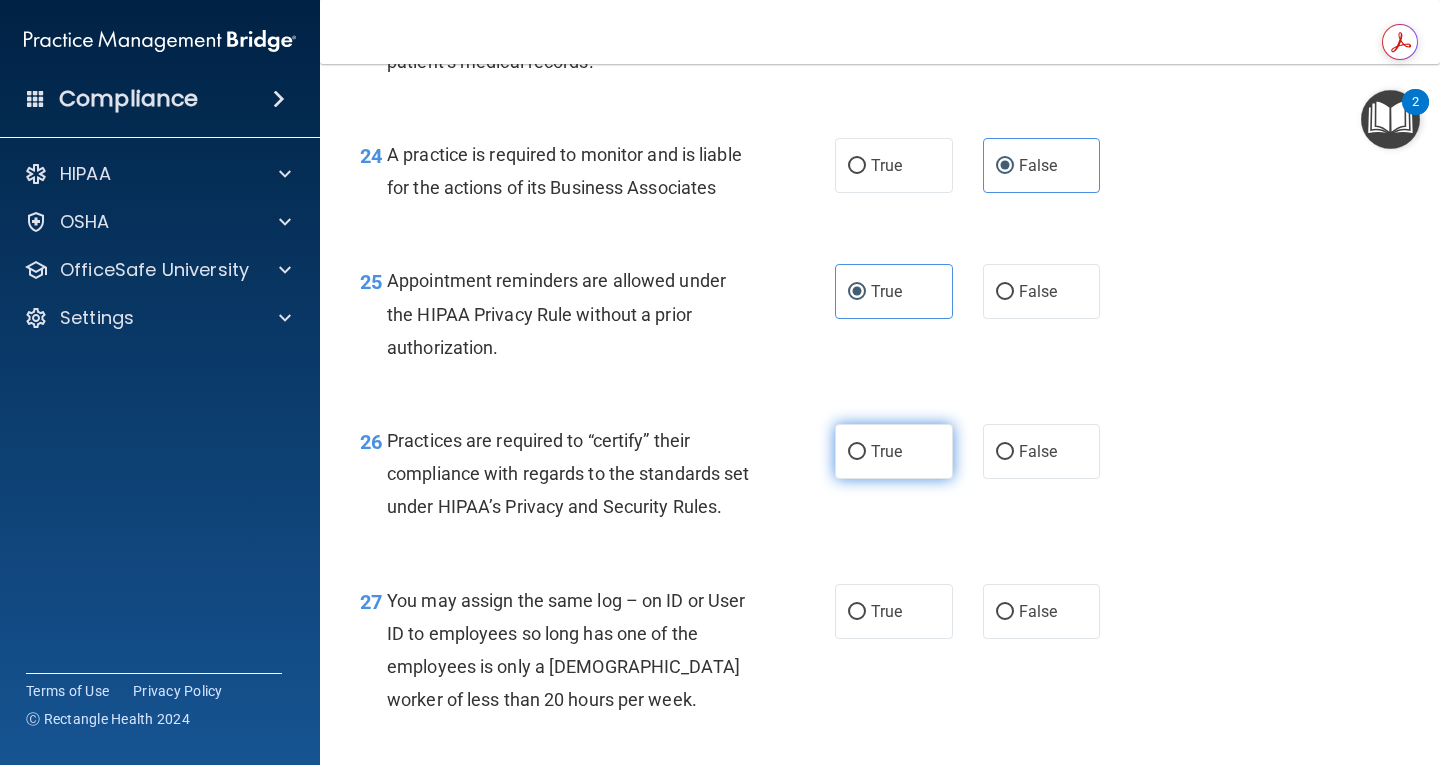 click on "True" at bounding box center (894, 451) 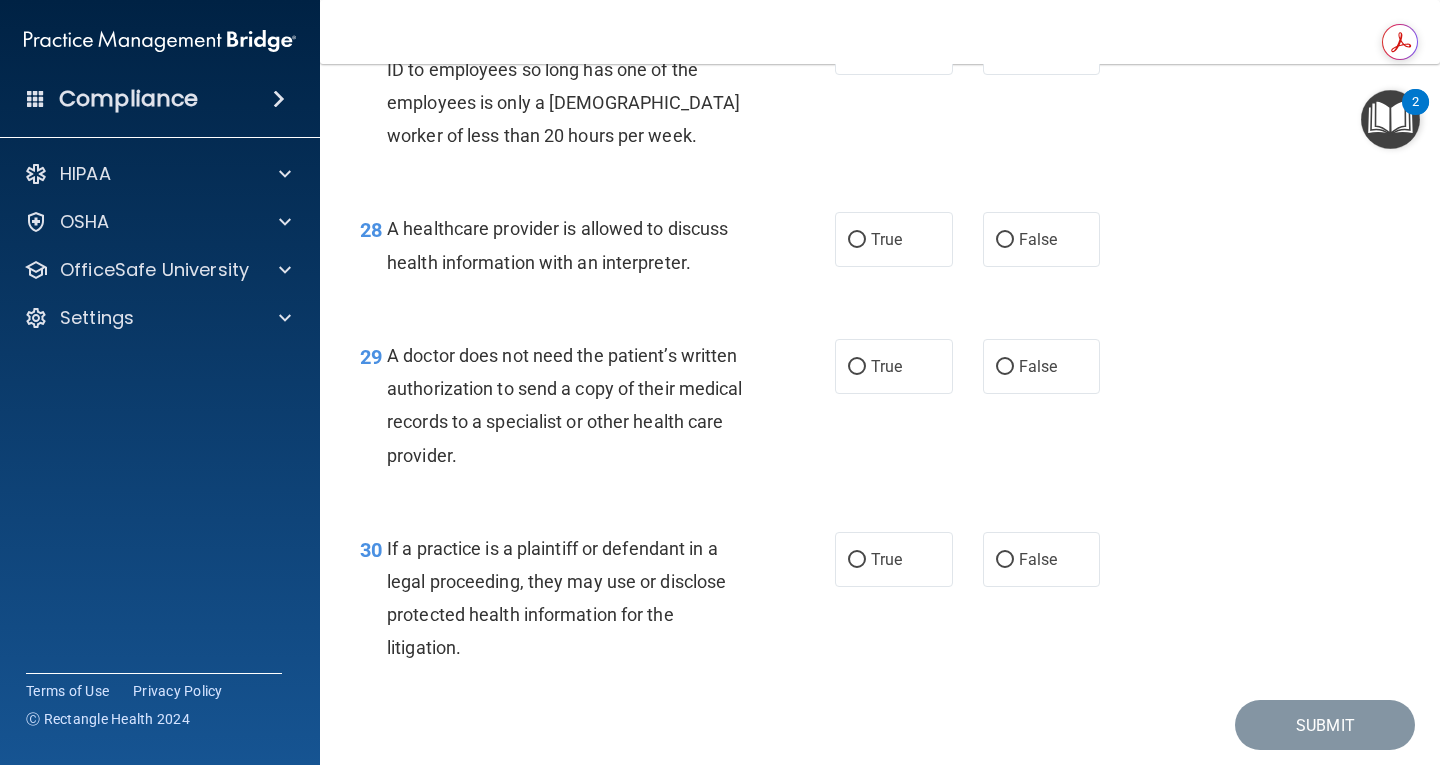 scroll, scrollTop: 4930, scrollLeft: 0, axis: vertical 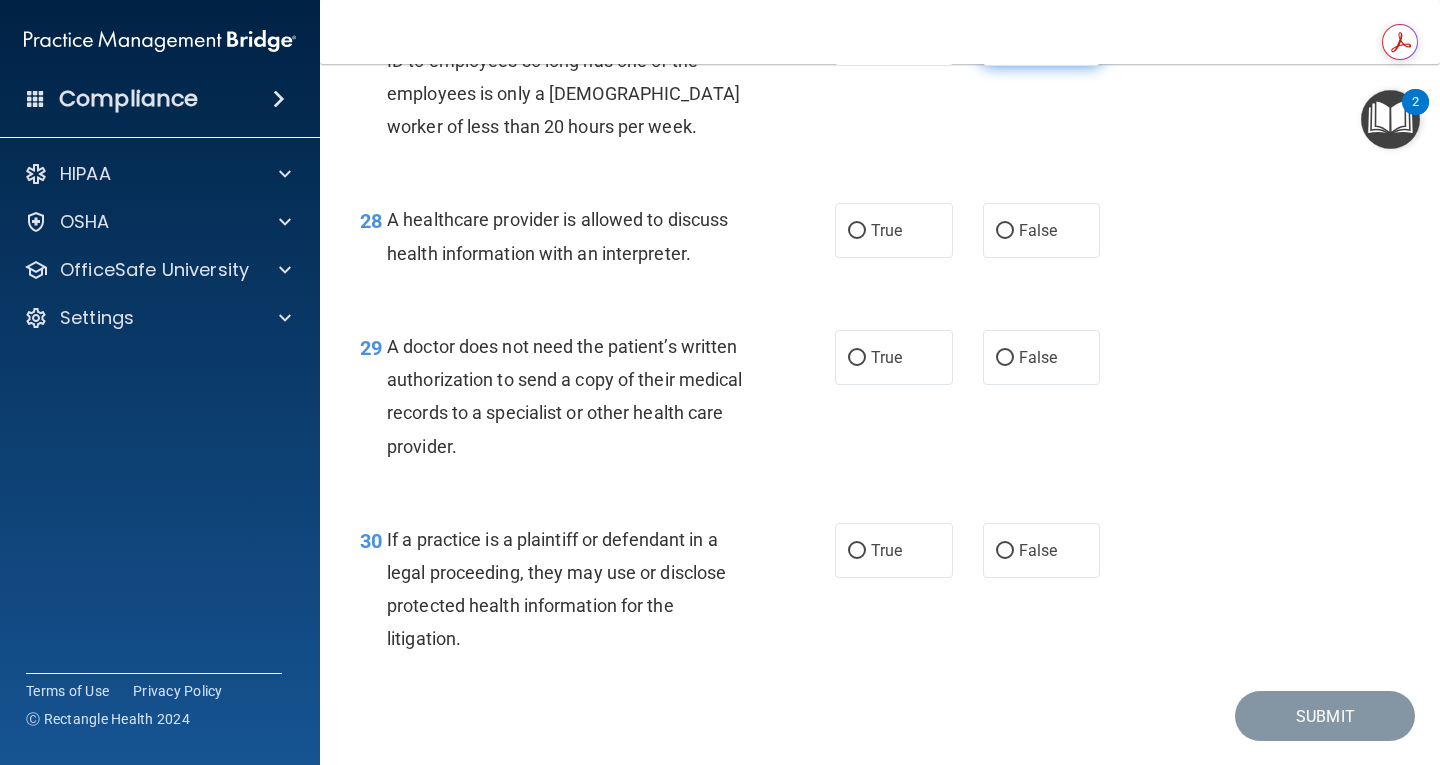 click on "False" at bounding box center [1042, 38] 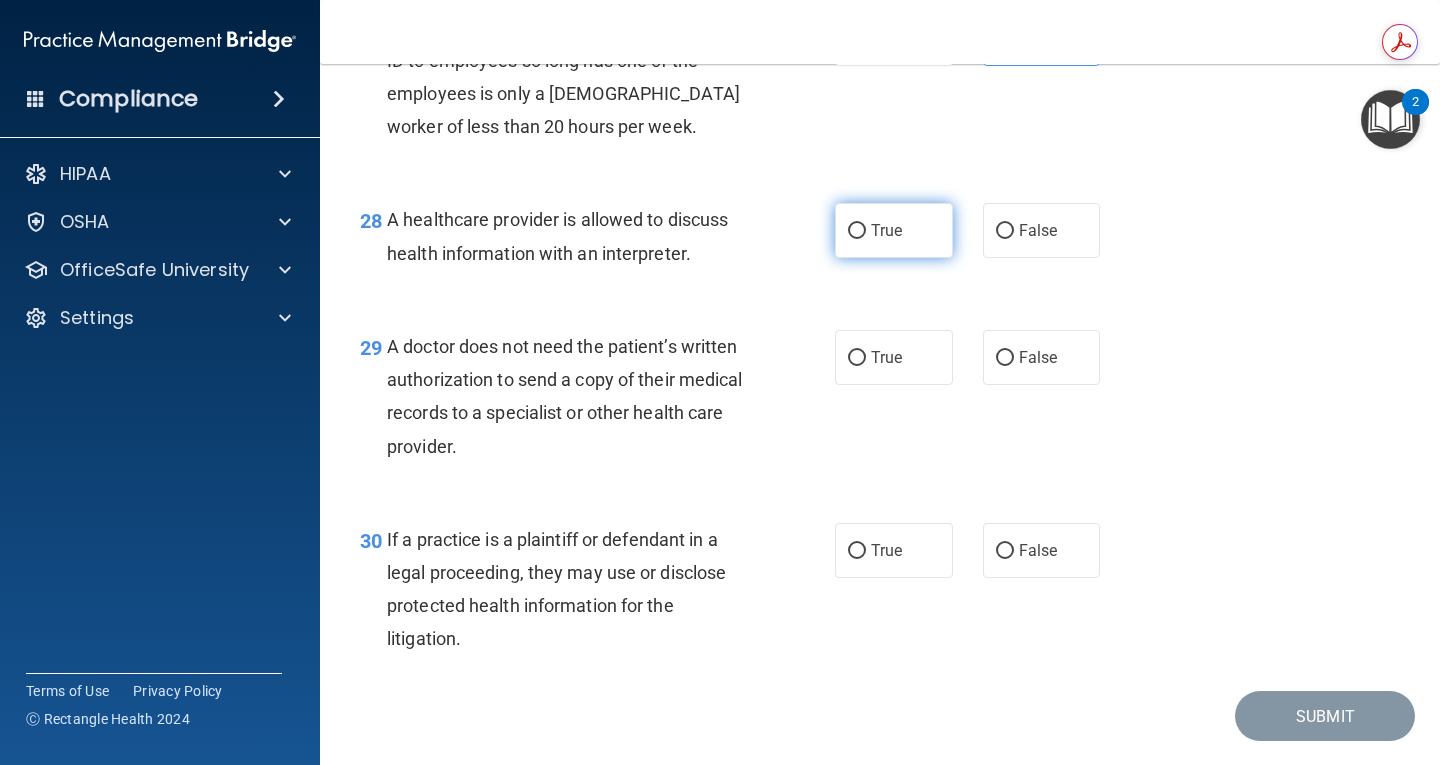 click on "True" at bounding box center (894, 230) 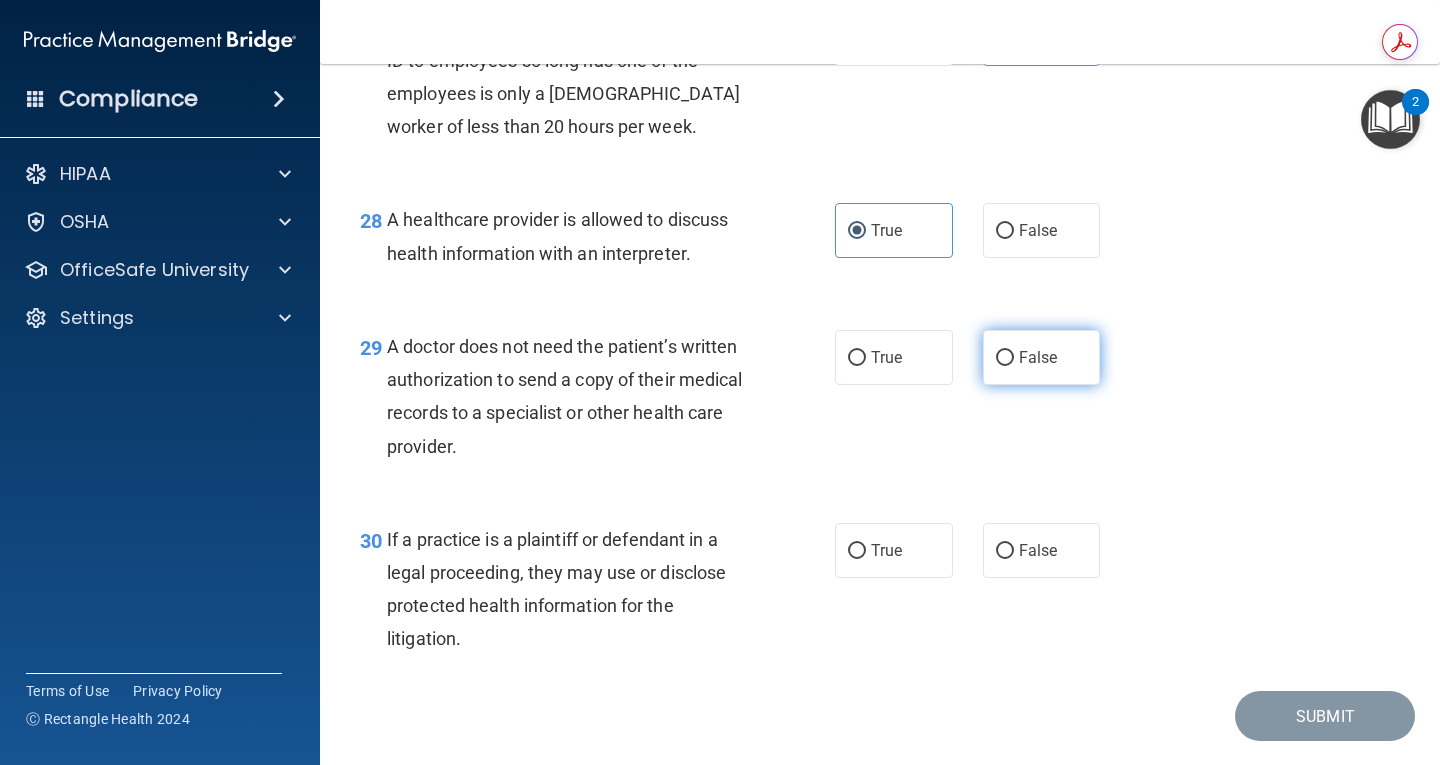 click on "False" at bounding box center (1042, 357) 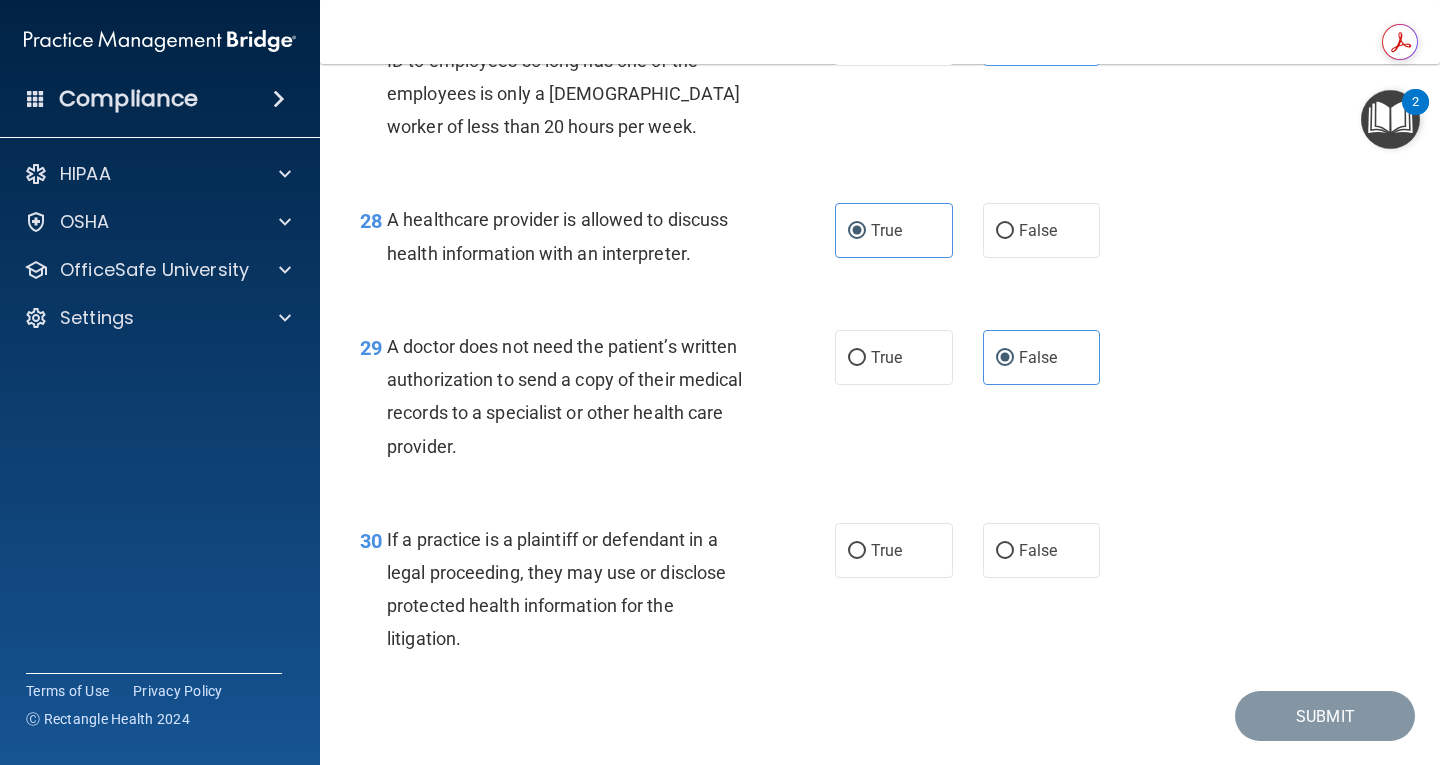 scroll, scrollTop: 5069, scrollLeft: 0, axis: vertical 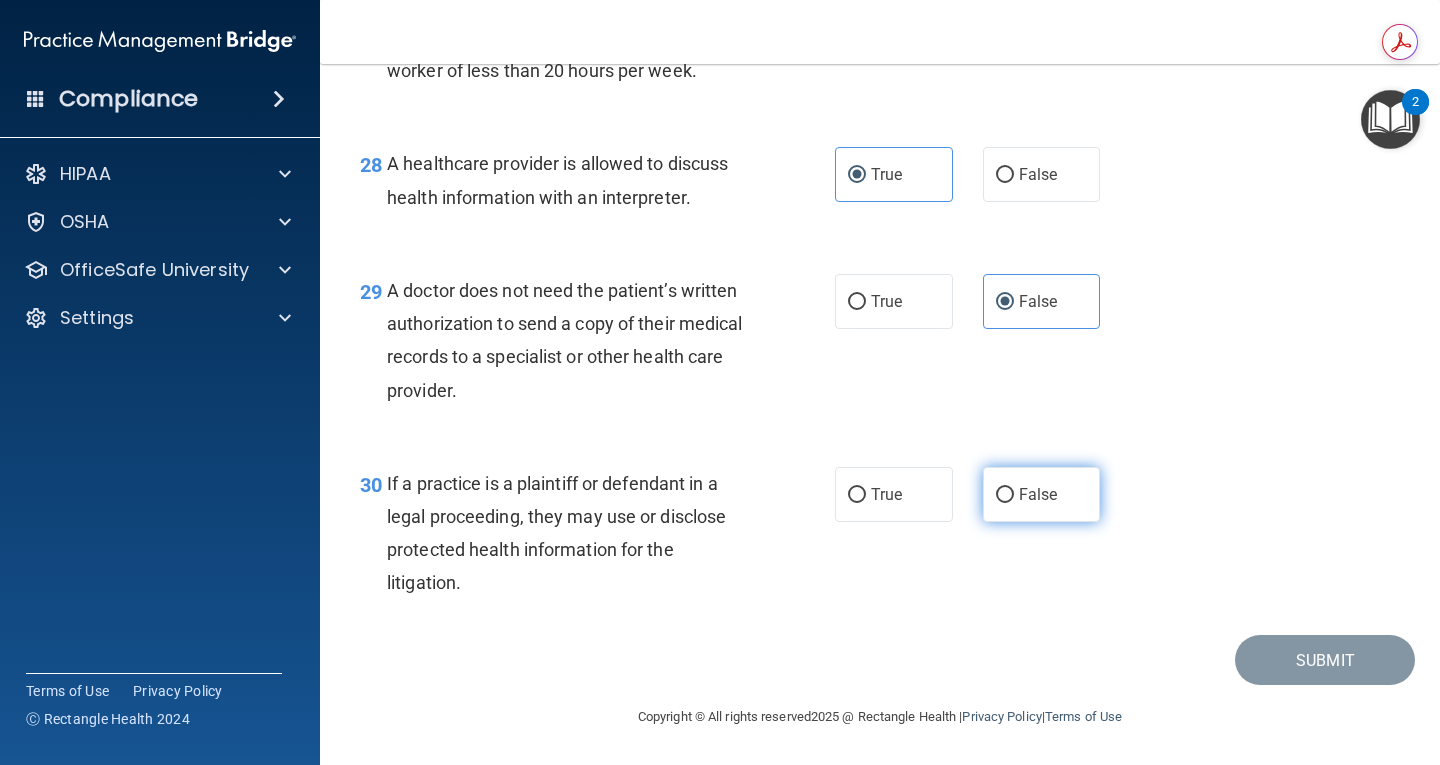 click on "False" at bounding box center [1042, 494] 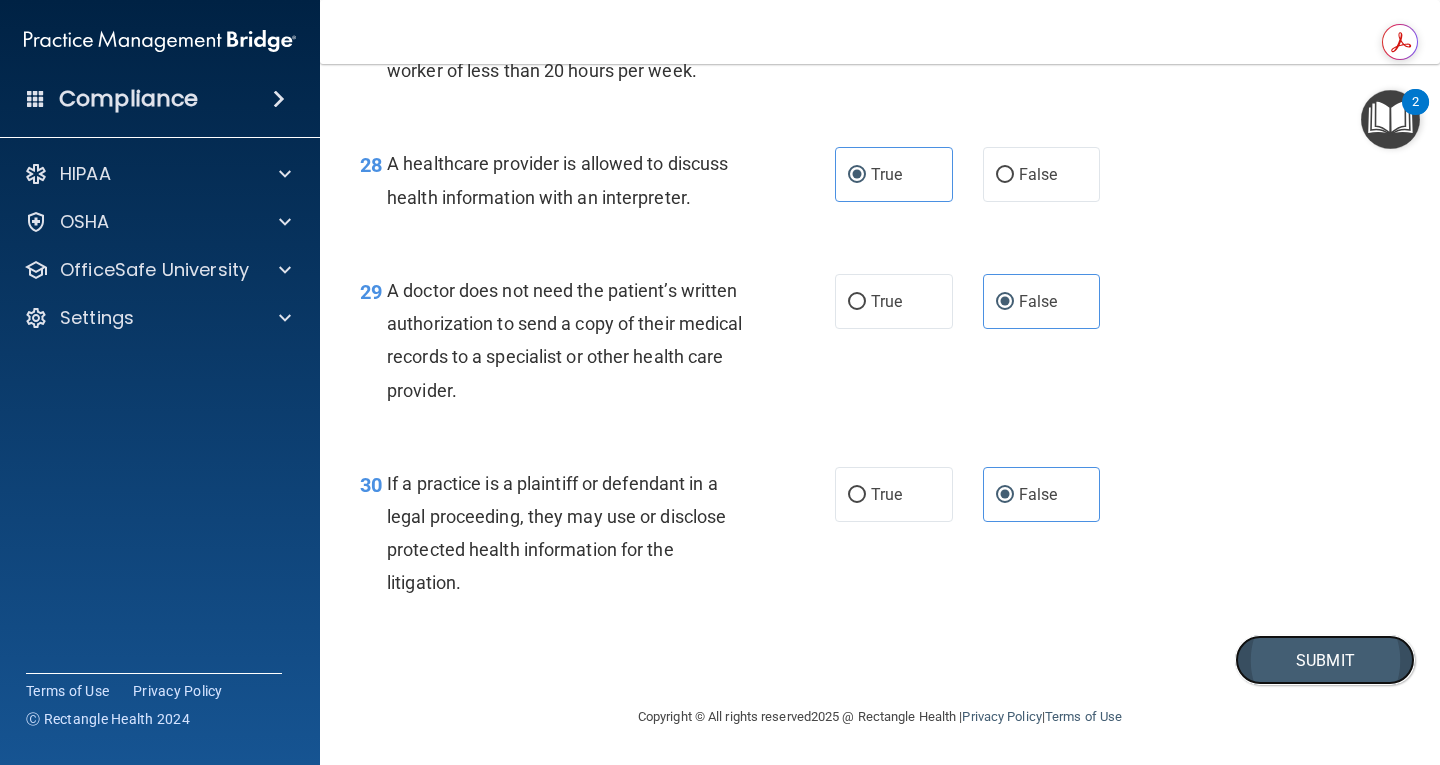 click on "Submit" at bounding box center [1325, 660] 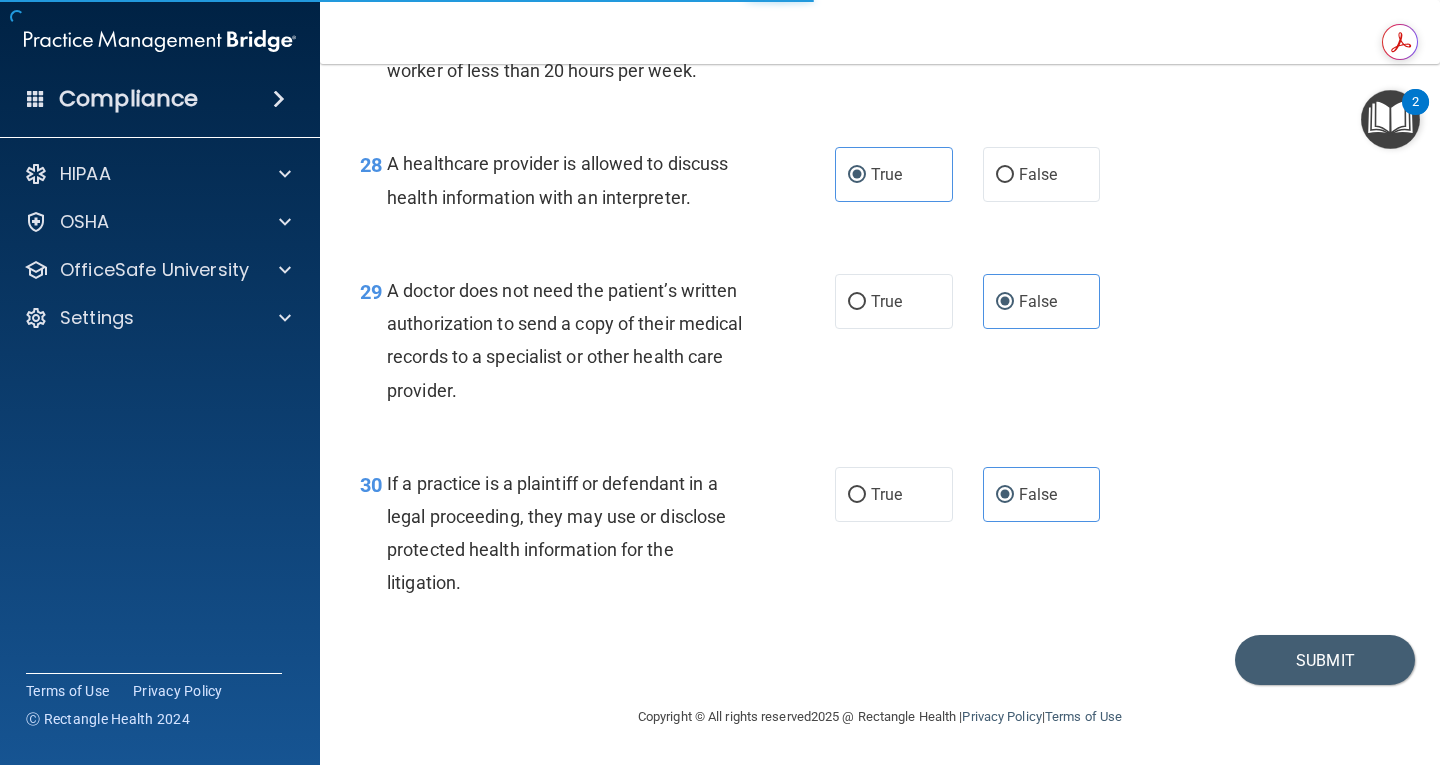 scroll, scrollTop: 0, scrollLeft: 0, axis: both 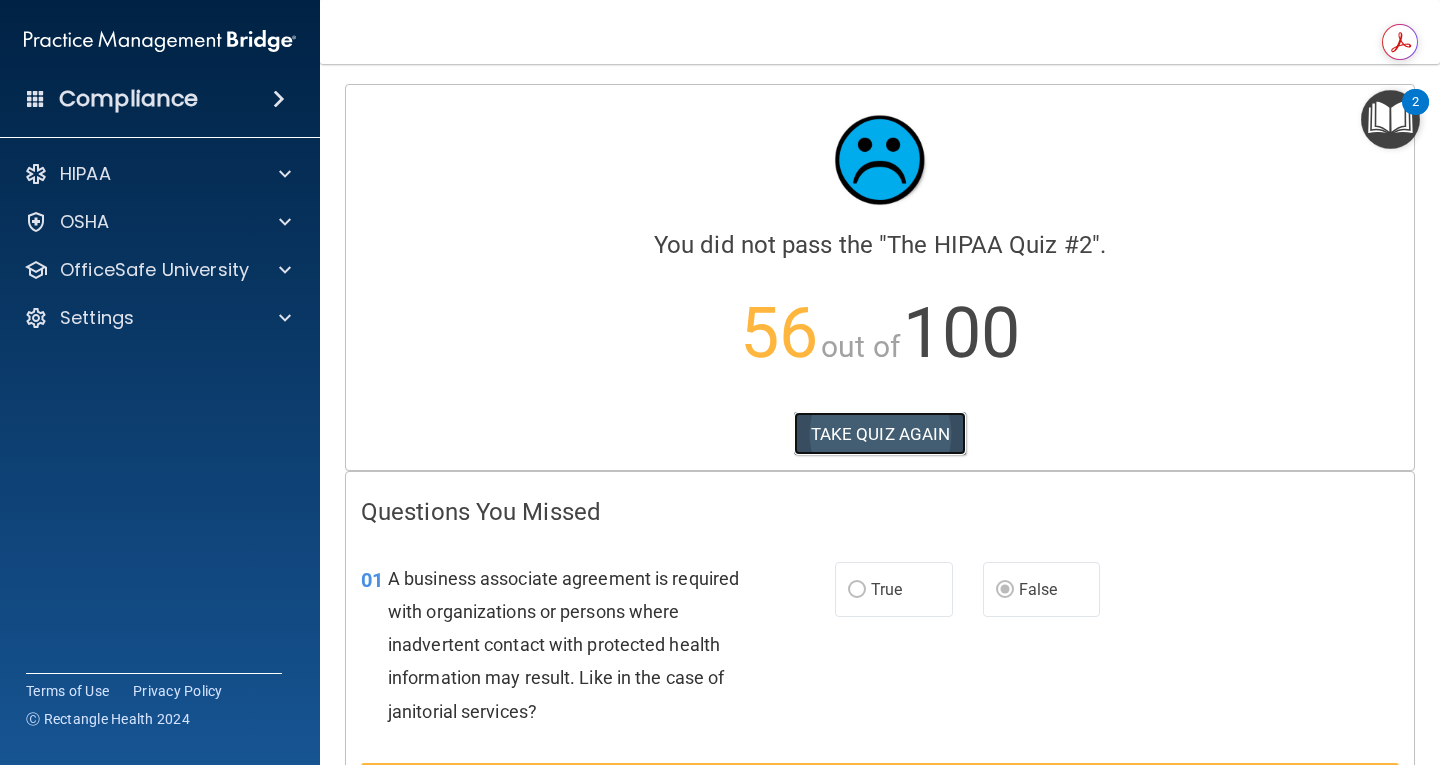 click on "TAKE QUIZ AGAIN" at bounding box center [880, 434] 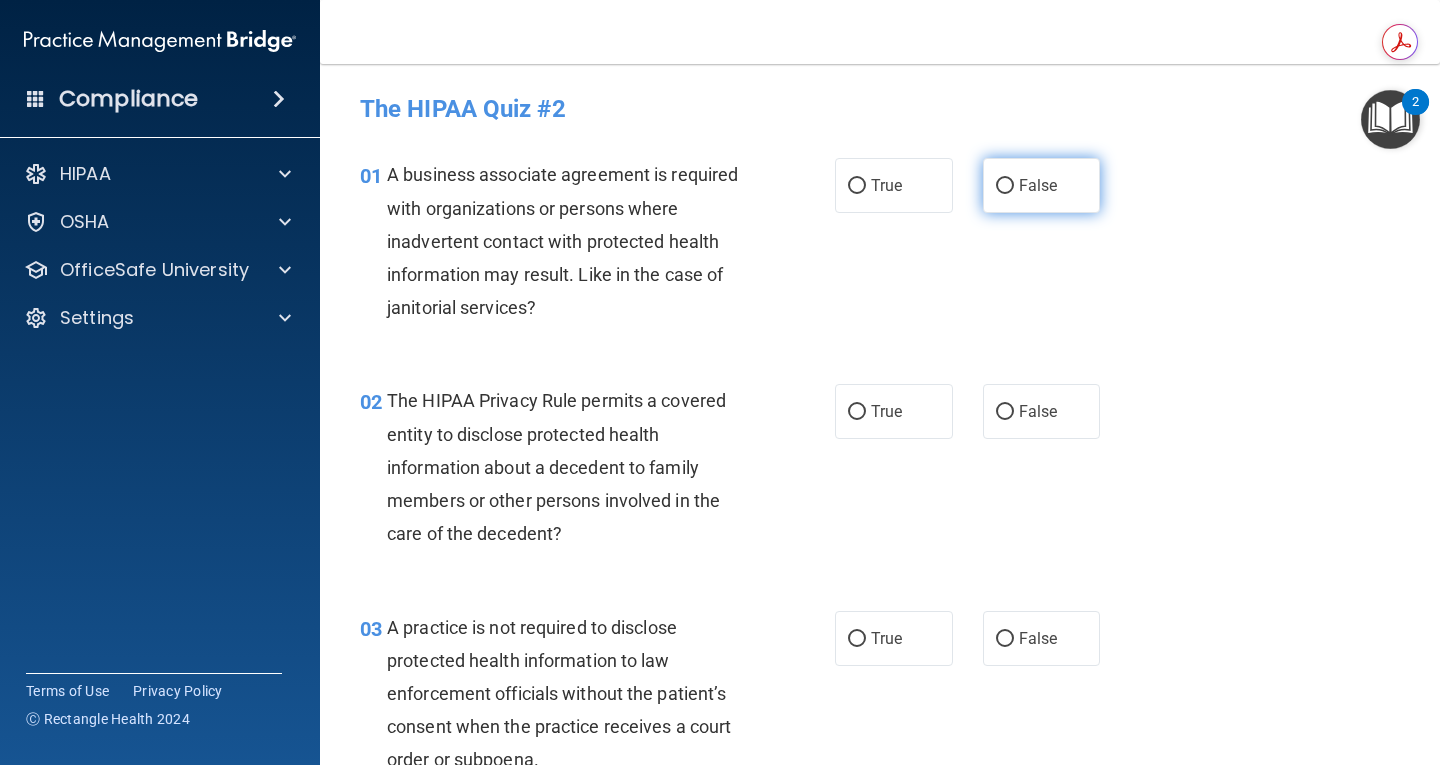 click on "False" at bounding box center [1042, 185] 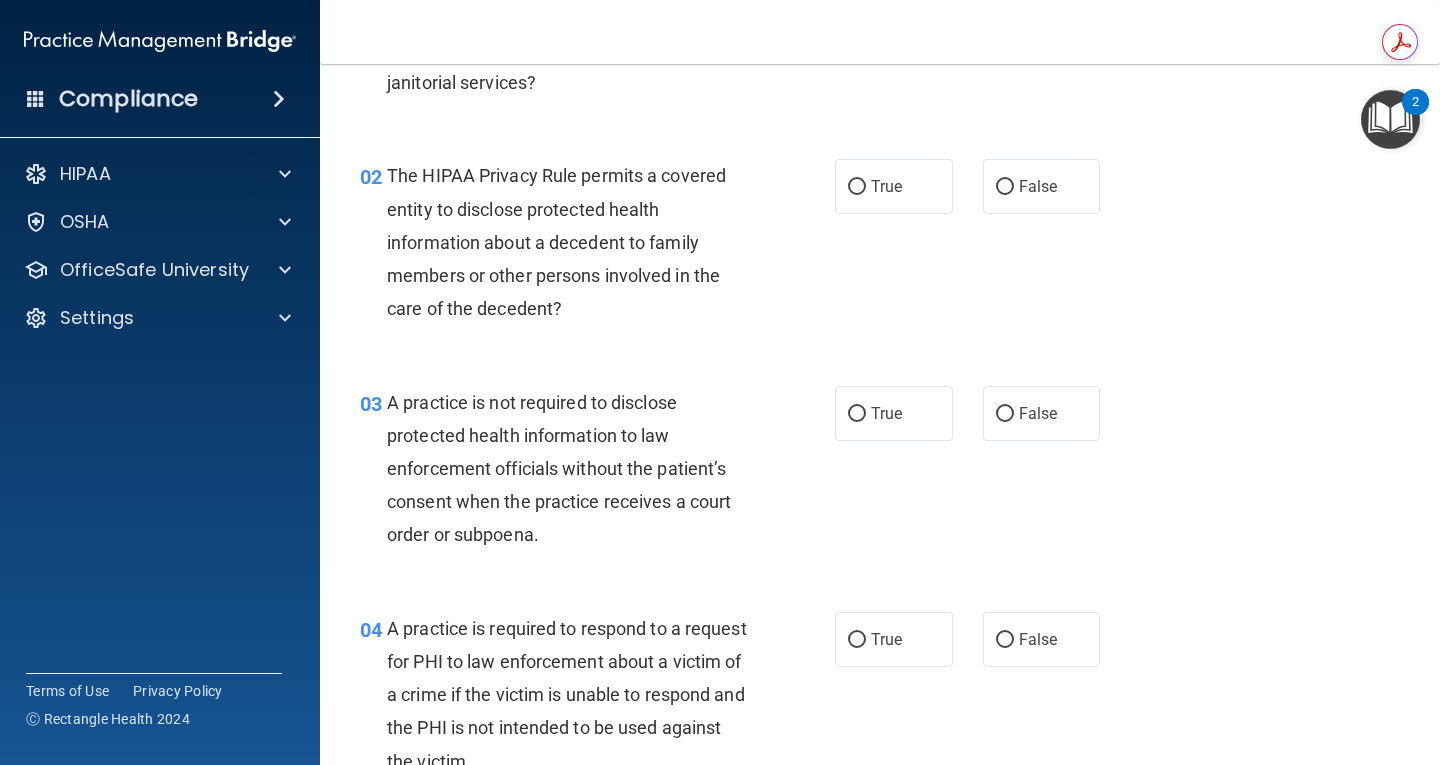 scroll, scrollTop: 243, scrollLeft: 0, axis: vertical 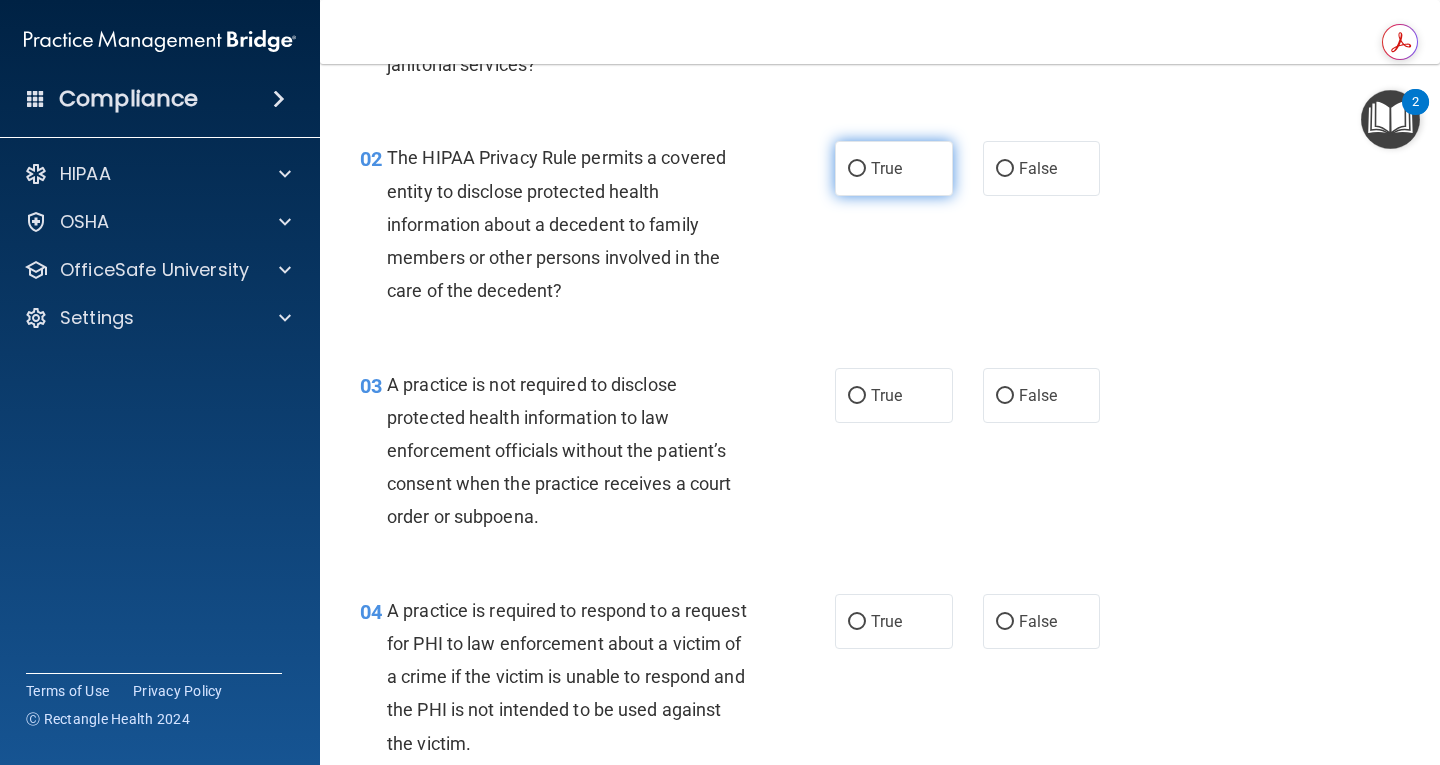 click on "True" at bounding box center (894, 168) 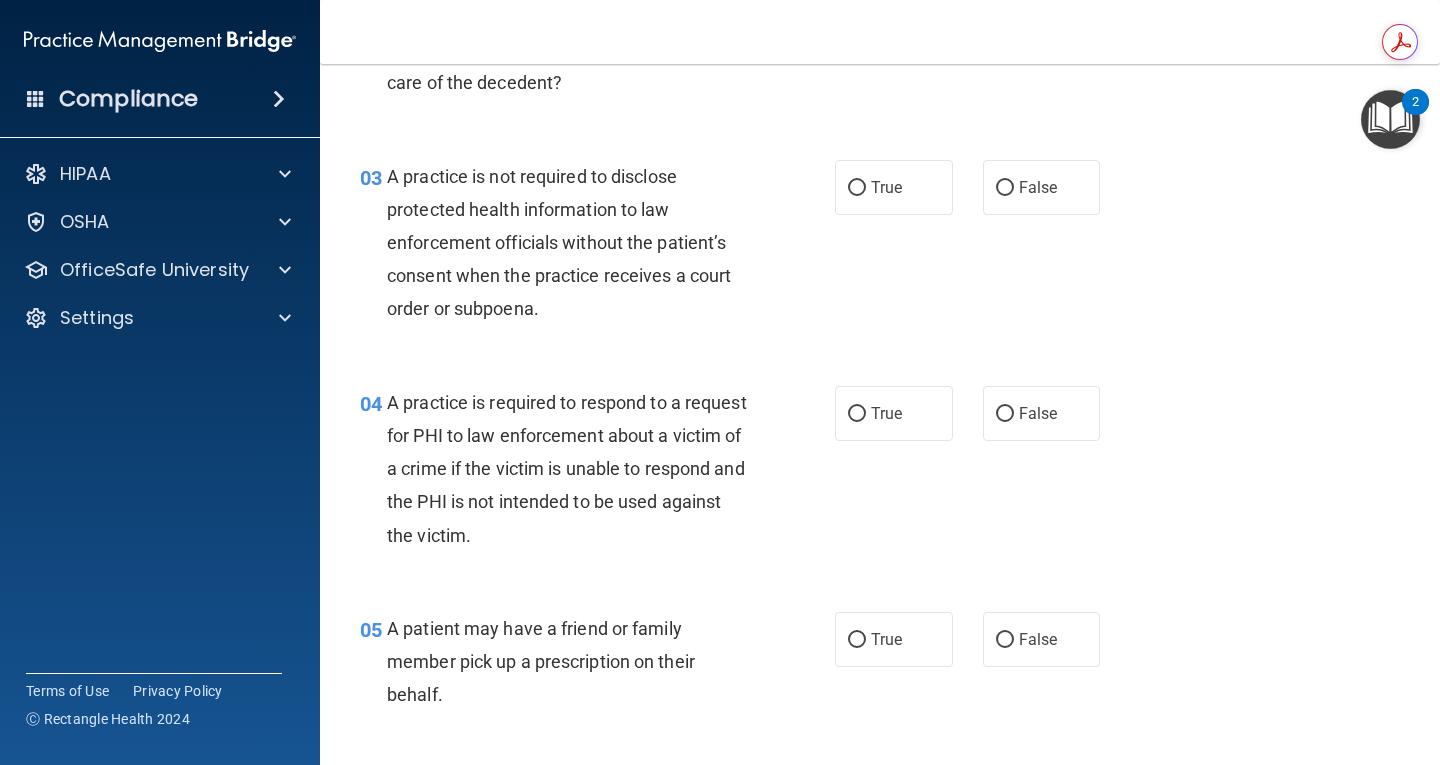 scroll, scrollTop: 477, scrollLeft: 0, axis: vertical 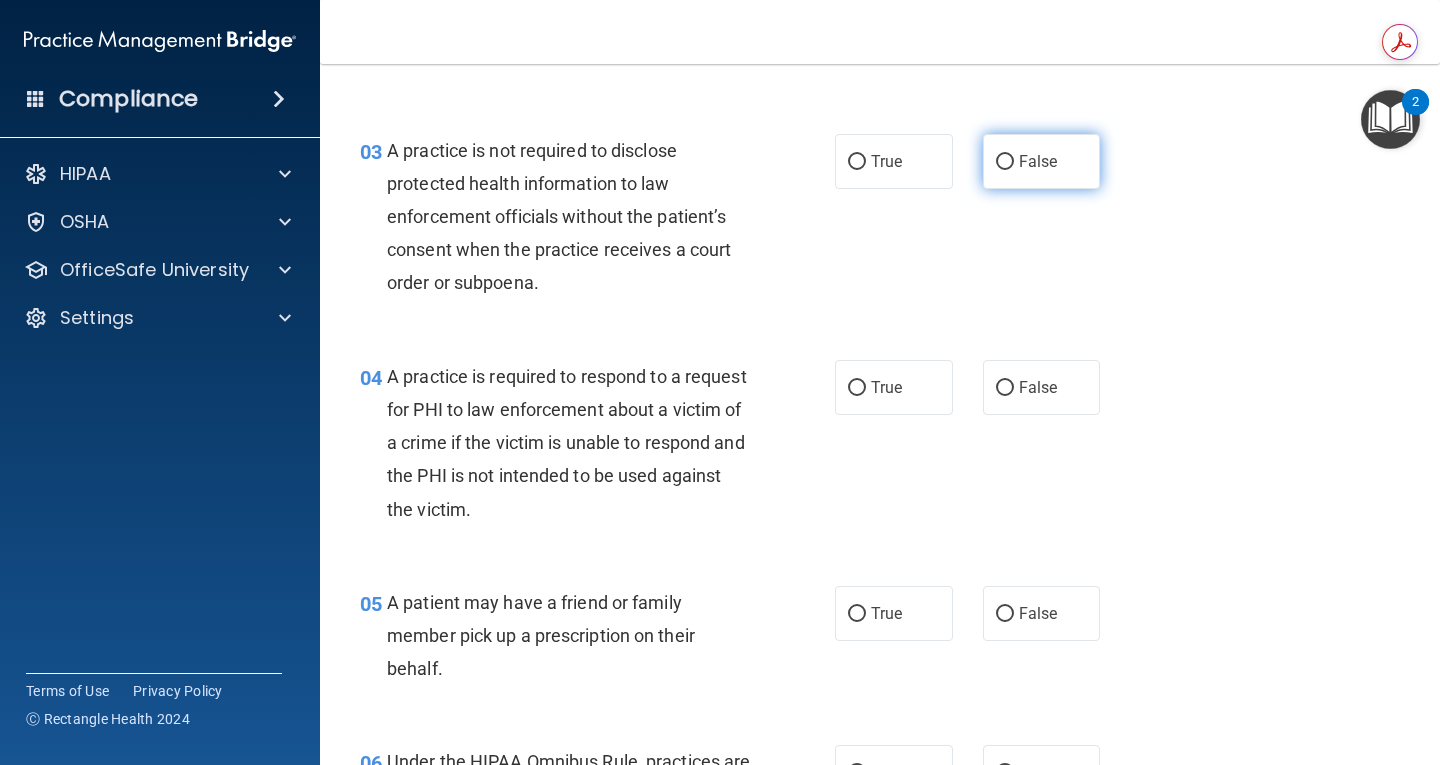 click on "False" at bounding box center [1042, 161] 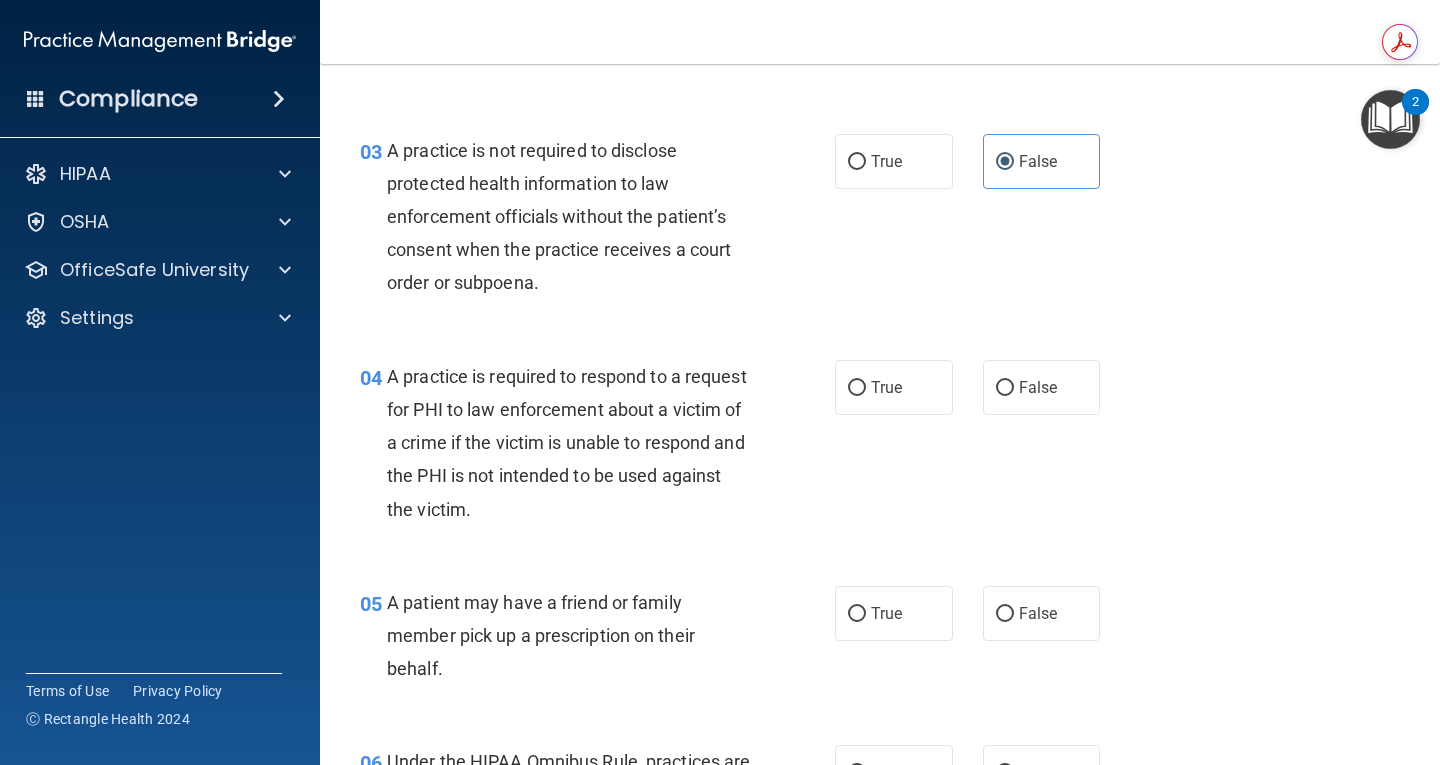 scroll, scrollTop: 1090, scrollLeft: 0, axis: vertical 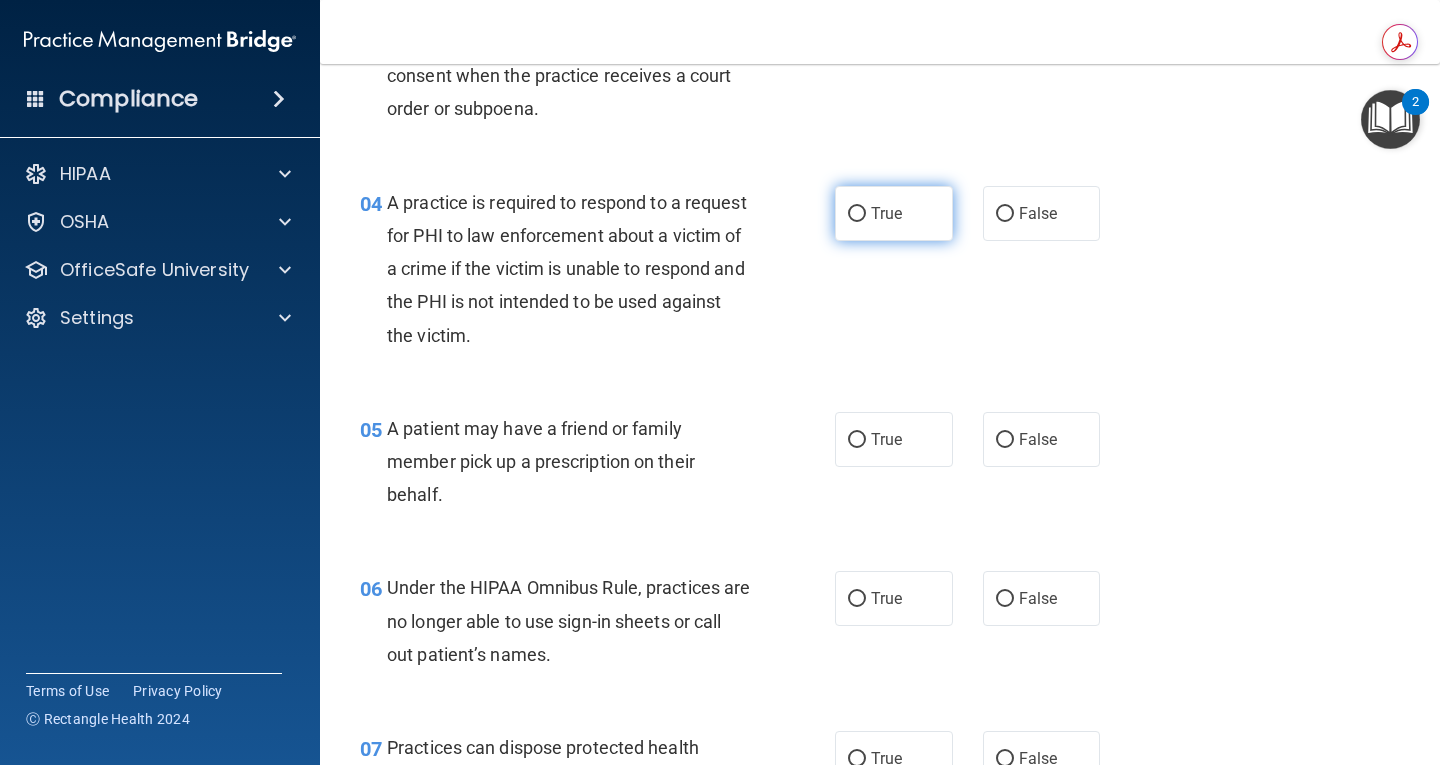 click on "True" at bounding box center (886, 213) 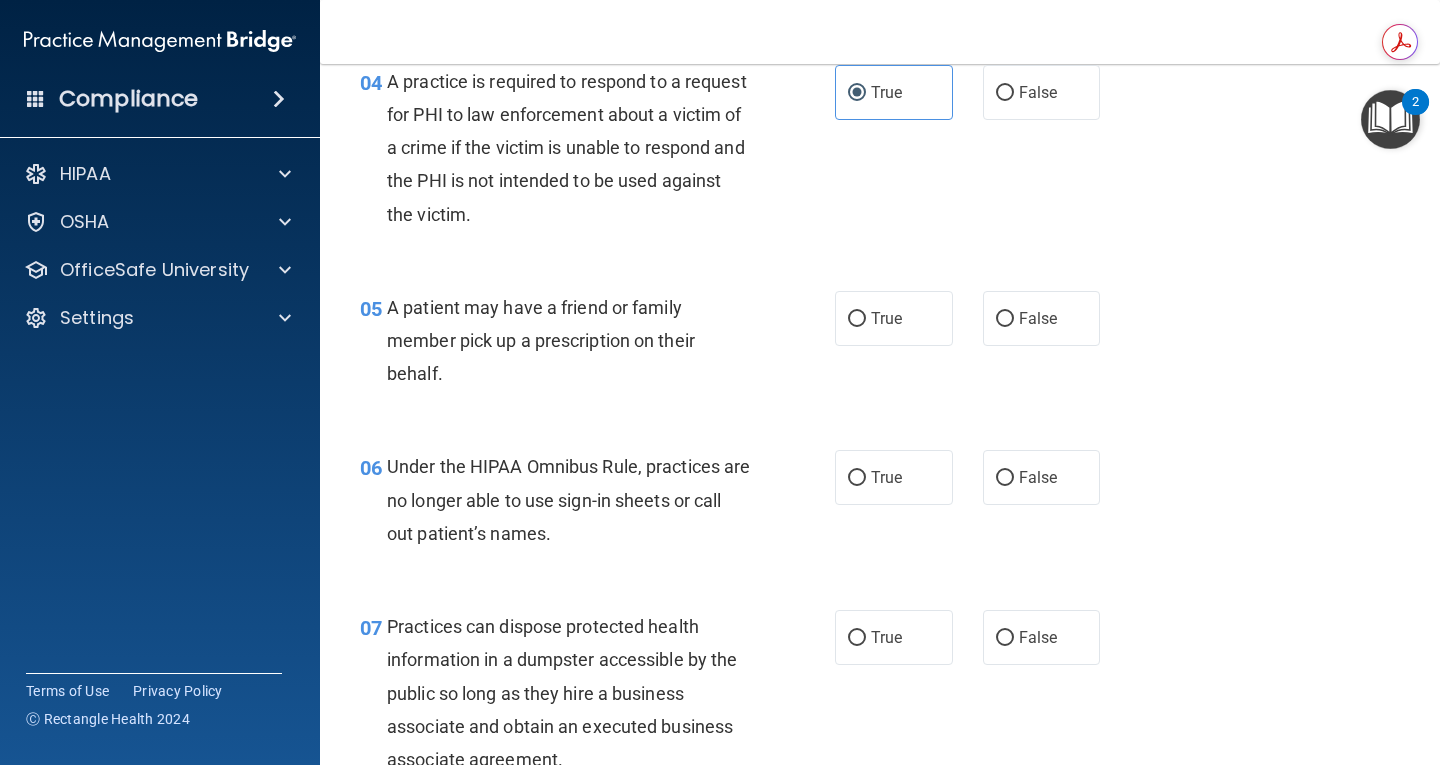 scroll, scrollTop: 816, scrollLeft: 0, axis: vertical 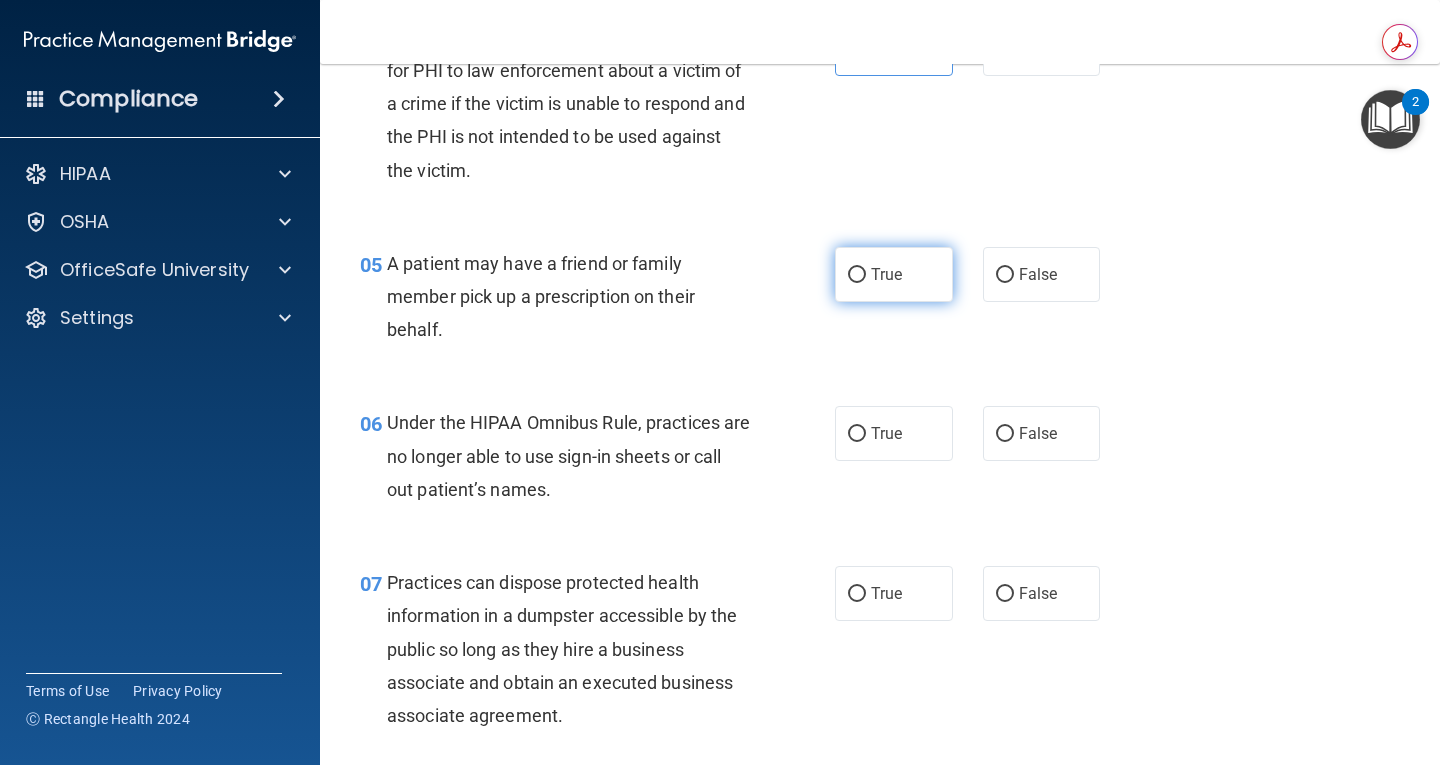 click on "True" at bounding box center [894, 274] 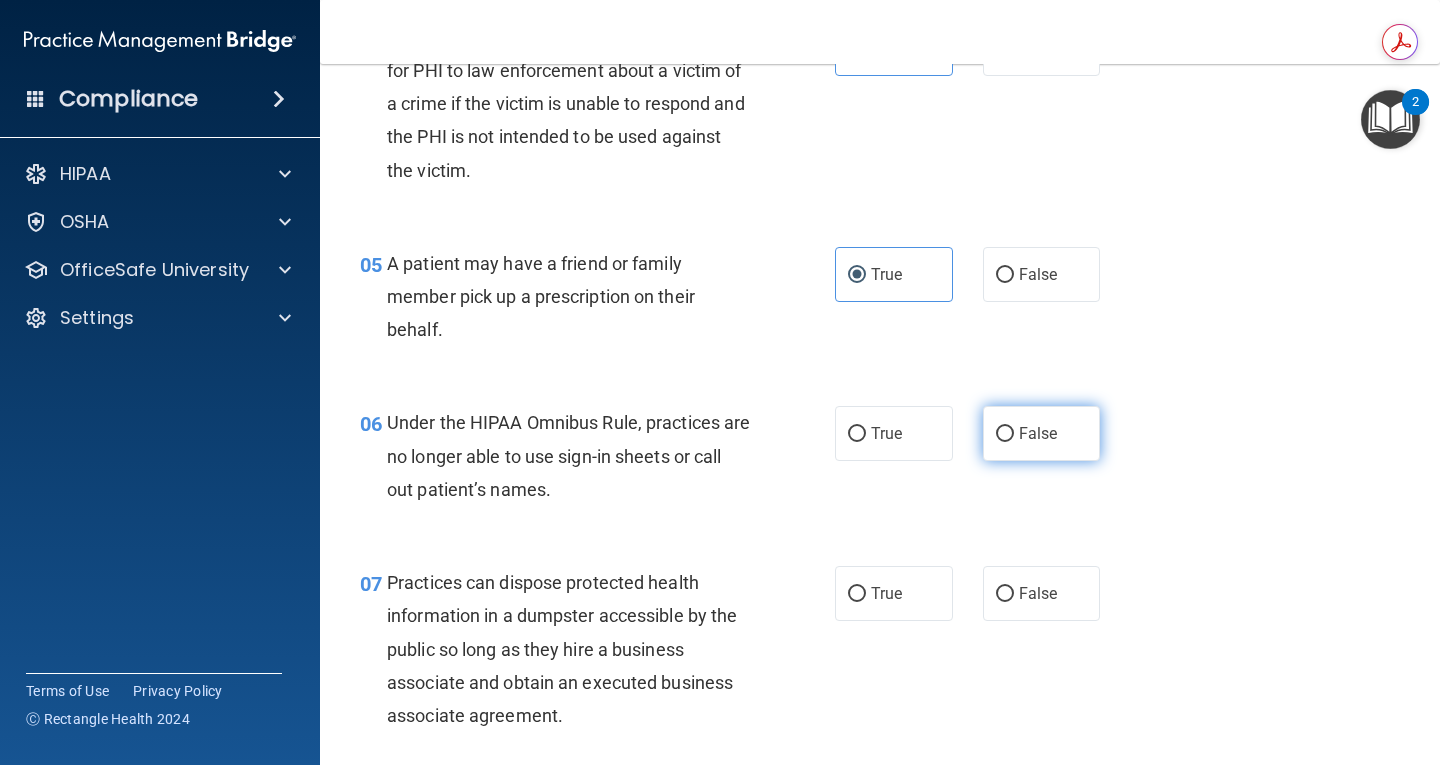 click on "False" at bounding box center [1042, 433] 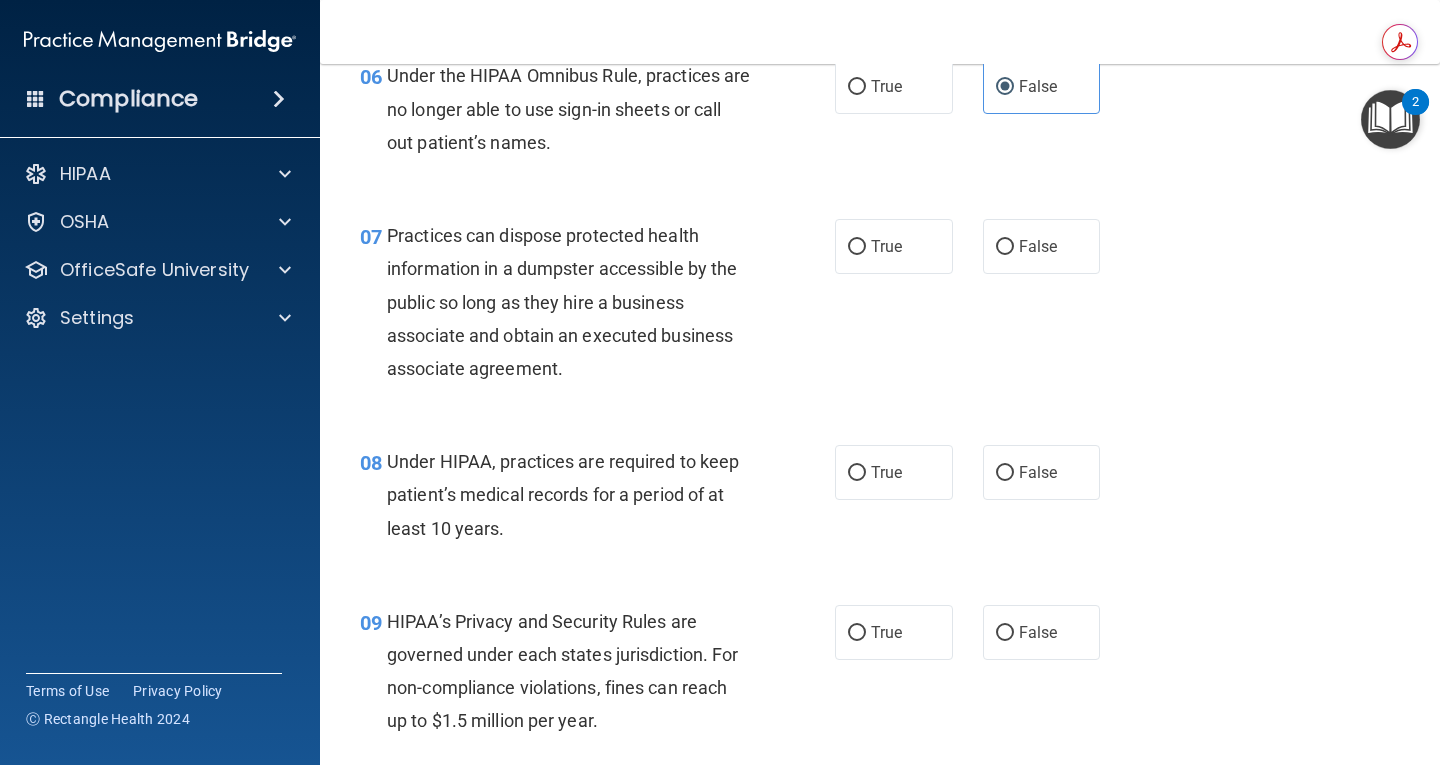 scroll, scrollTop: 1180, scrollLeft: 0, axis: vertical 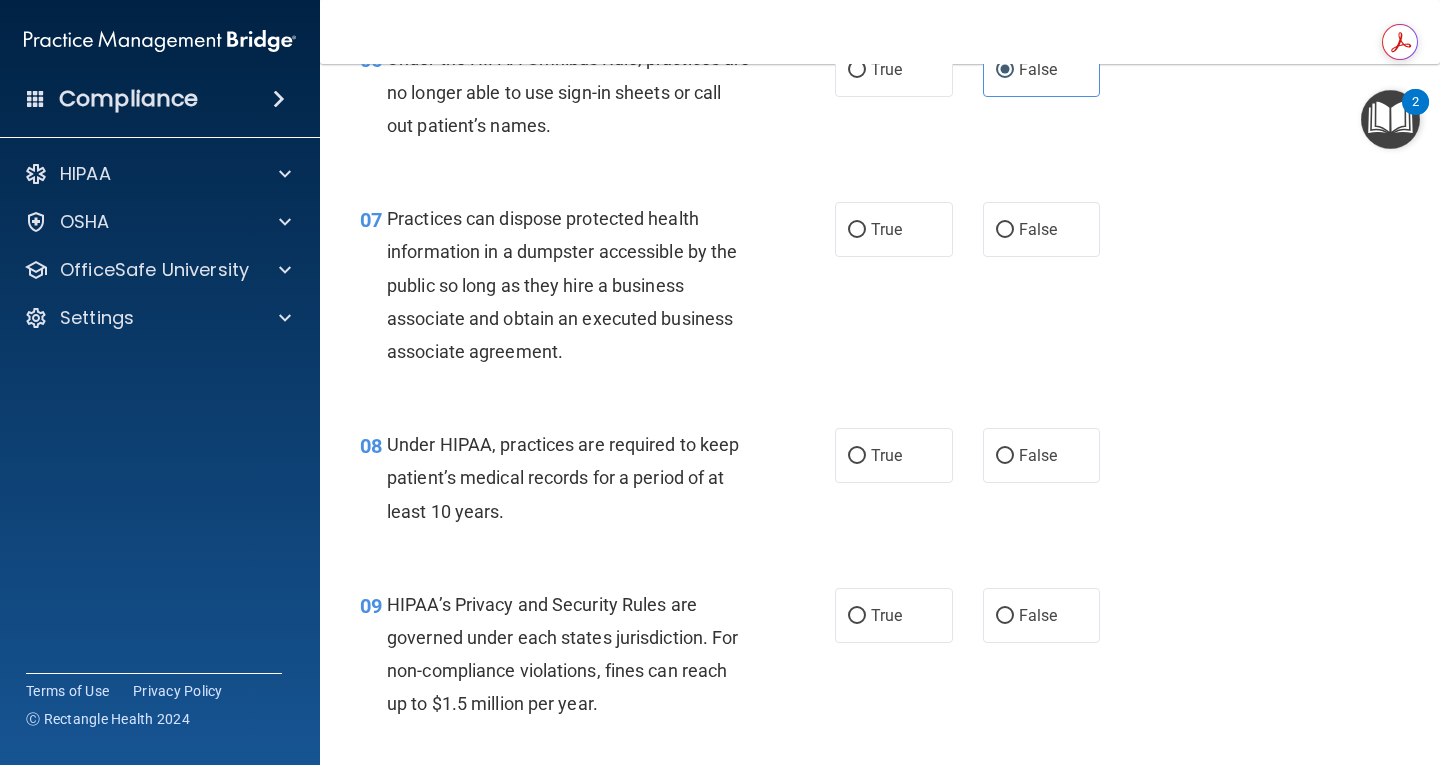 click on "07       Practices can dispose protected health information in a dumpster accessible by the public so long as they hire a business associate and obtain an executed business associate agreement.                 True           False" at bounding box center (880, 290) 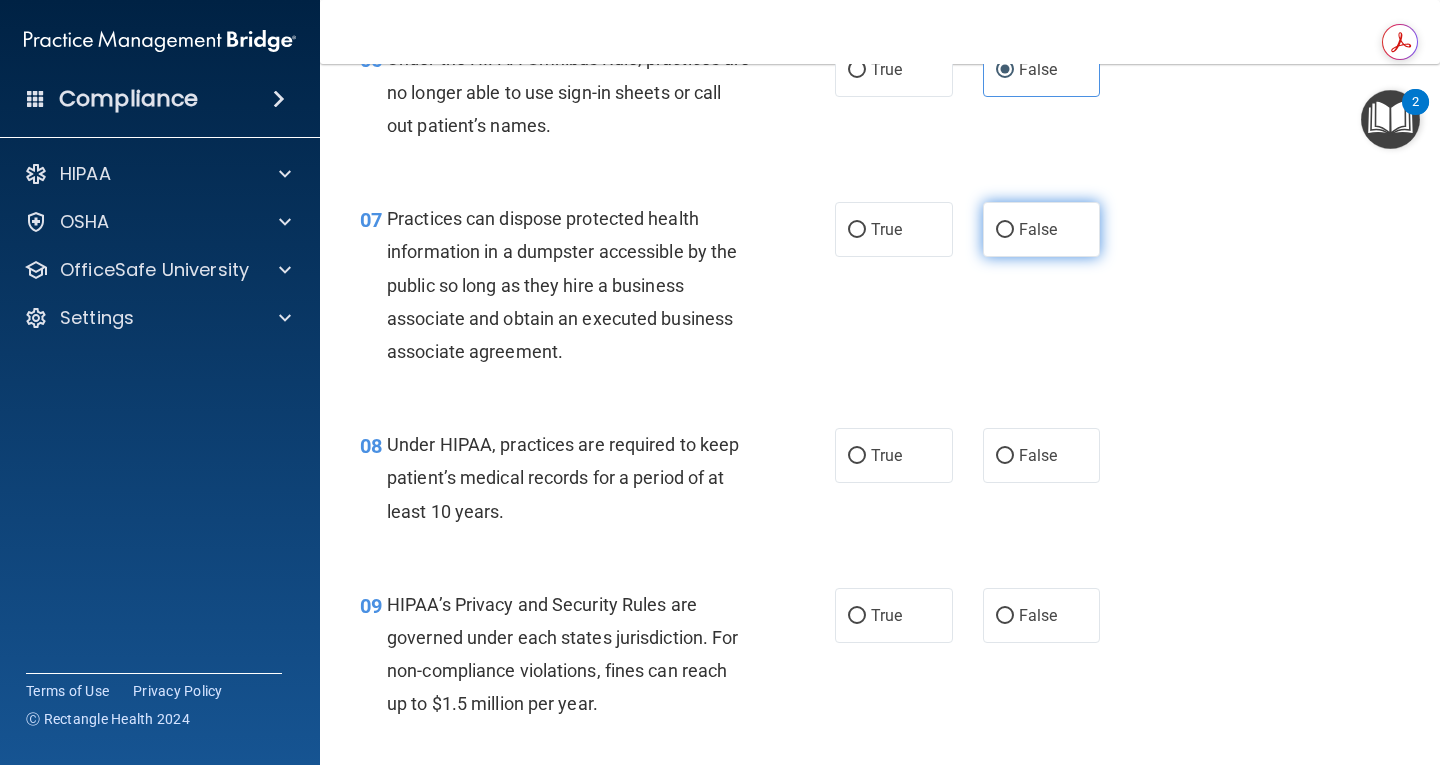 click on "False" at bounding box center (1042, 229) 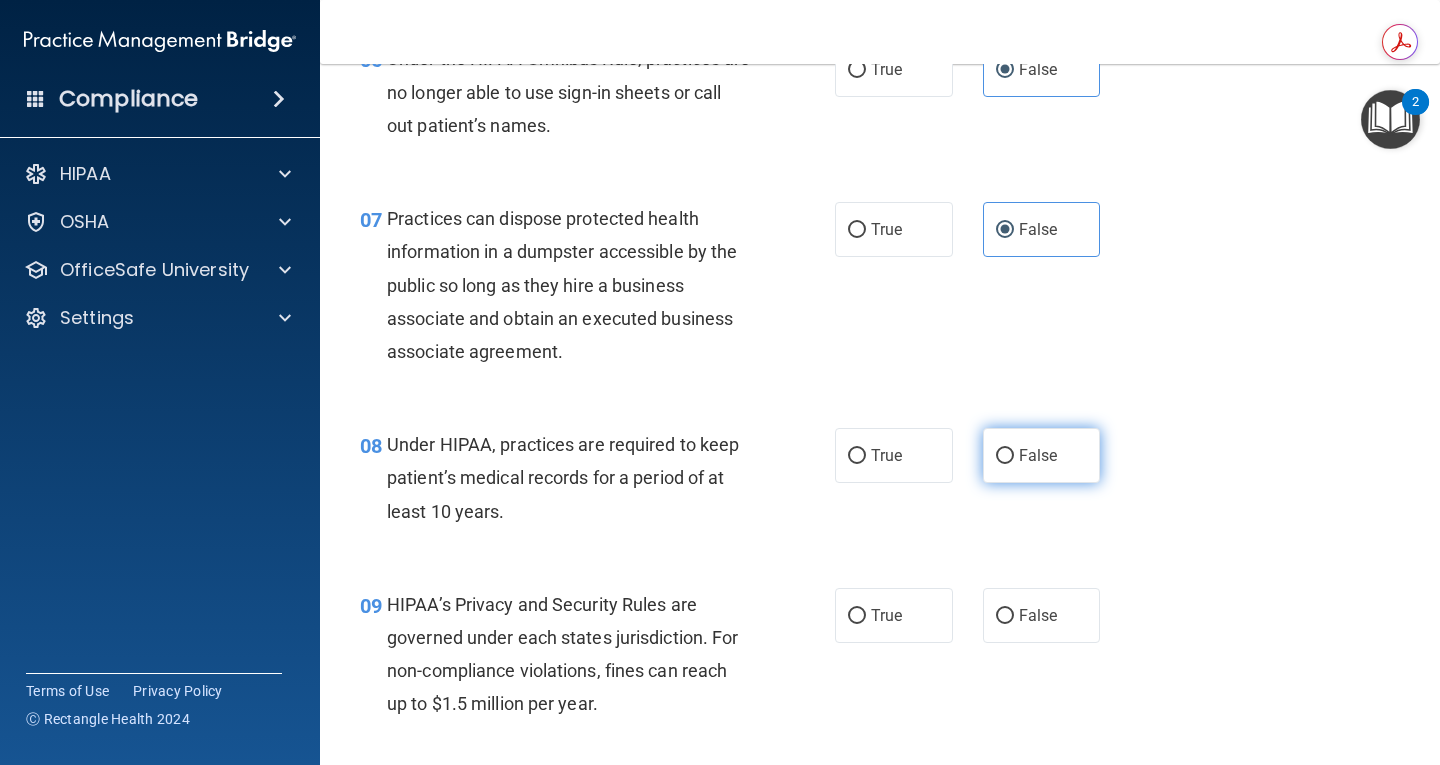 click on "False" at bounding box center (1038, 455) 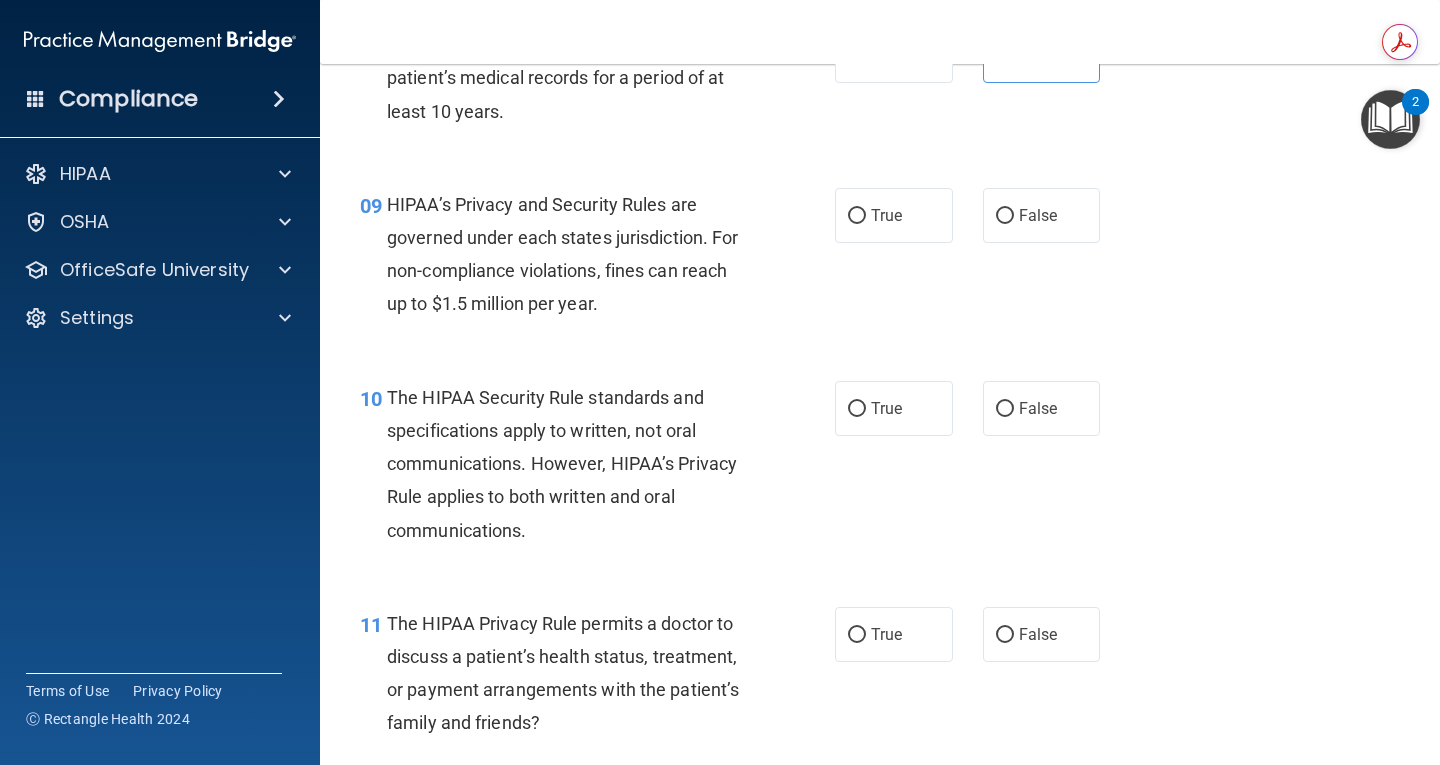 scroll, scrollTop: 1605, scrollLeft: 0, axis: vertical 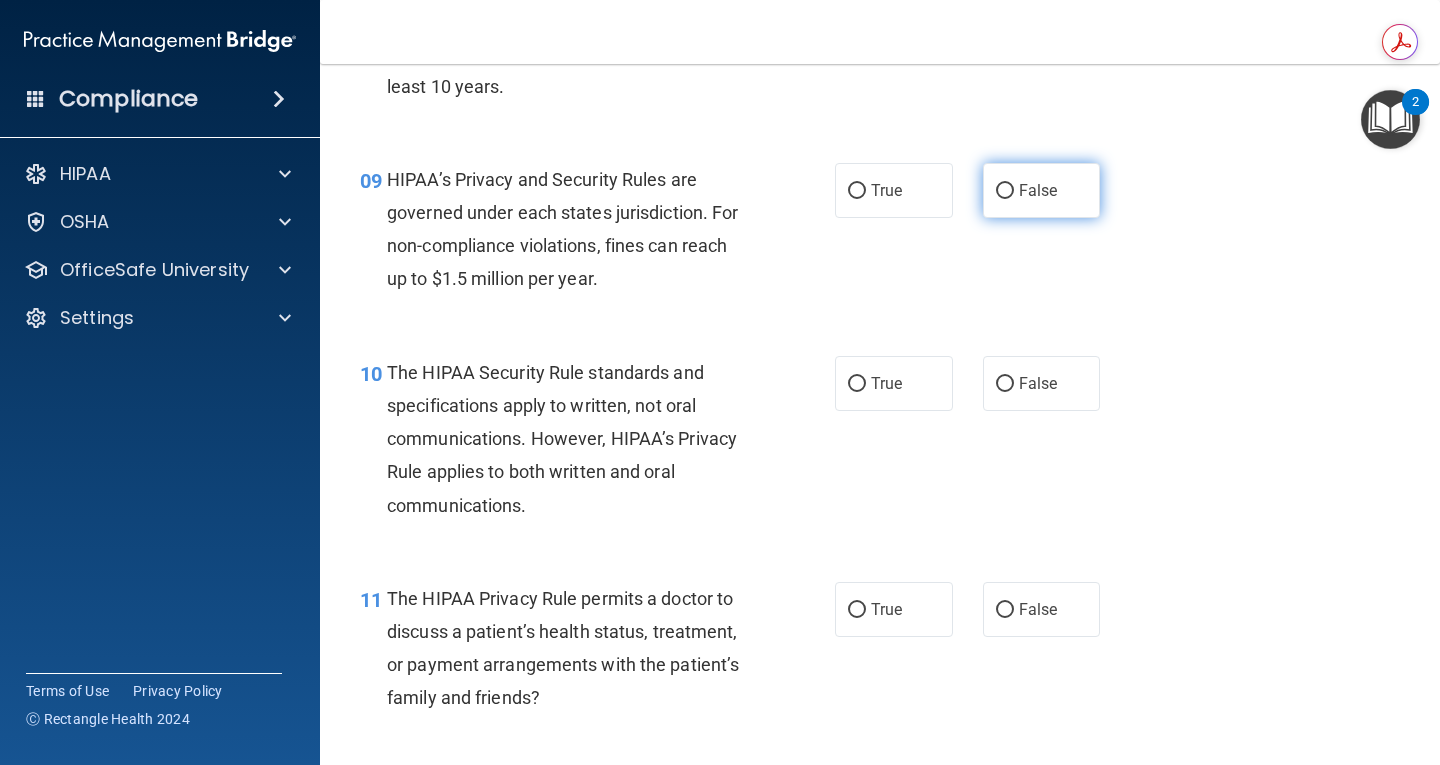 click on "False" at bounding box center [1042, 190] 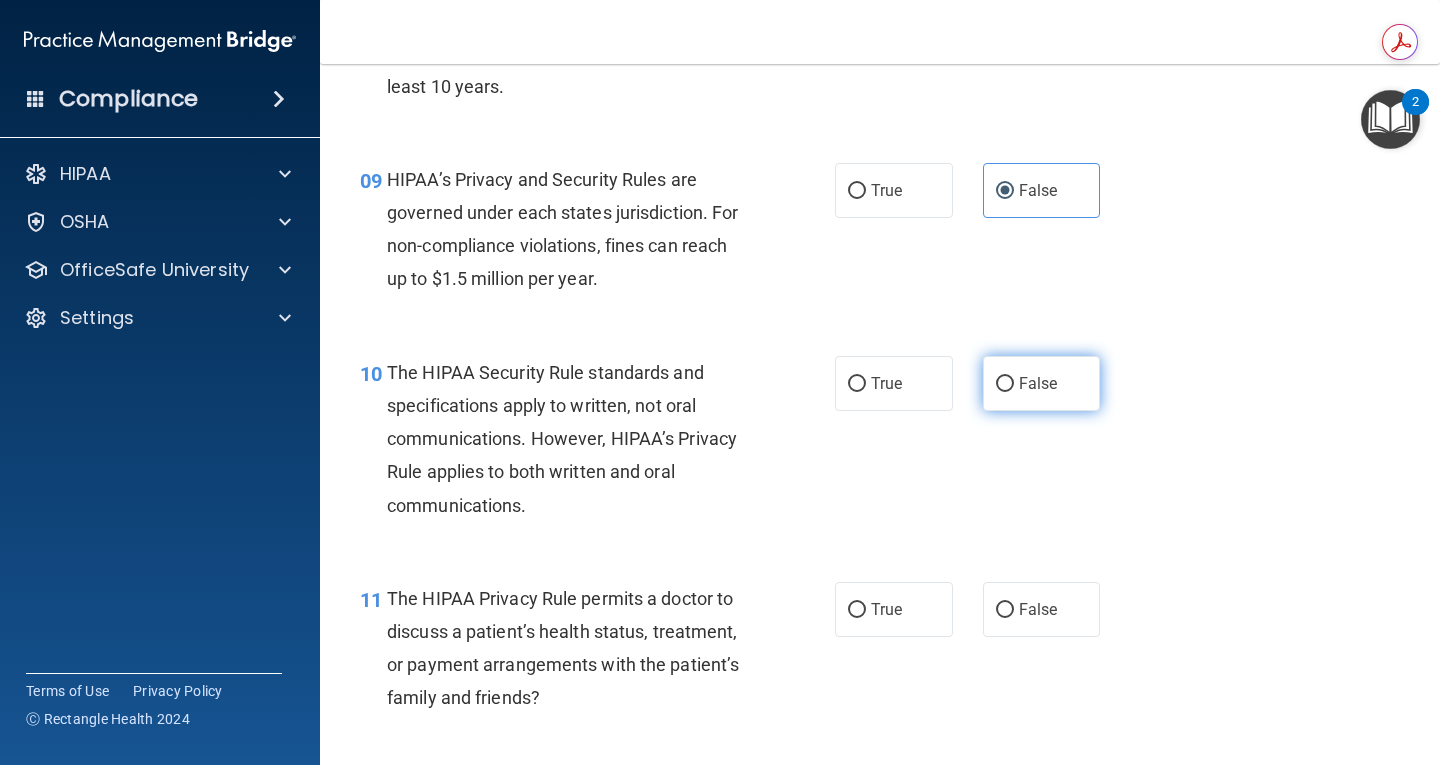 click on "False" at bounding box center (1038, 383) 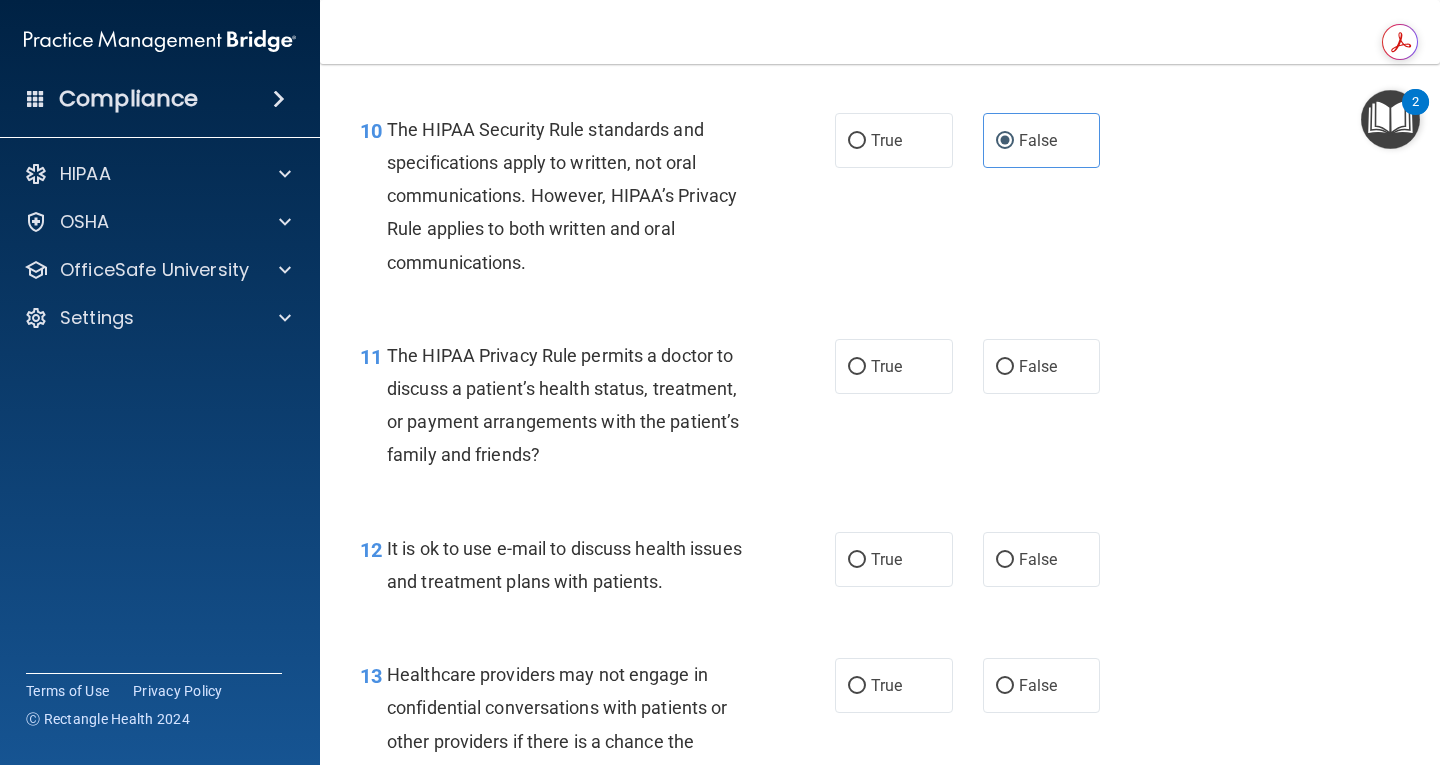 scroll, scrollTop: 1875, scrollLeft: 0, axis: vertical 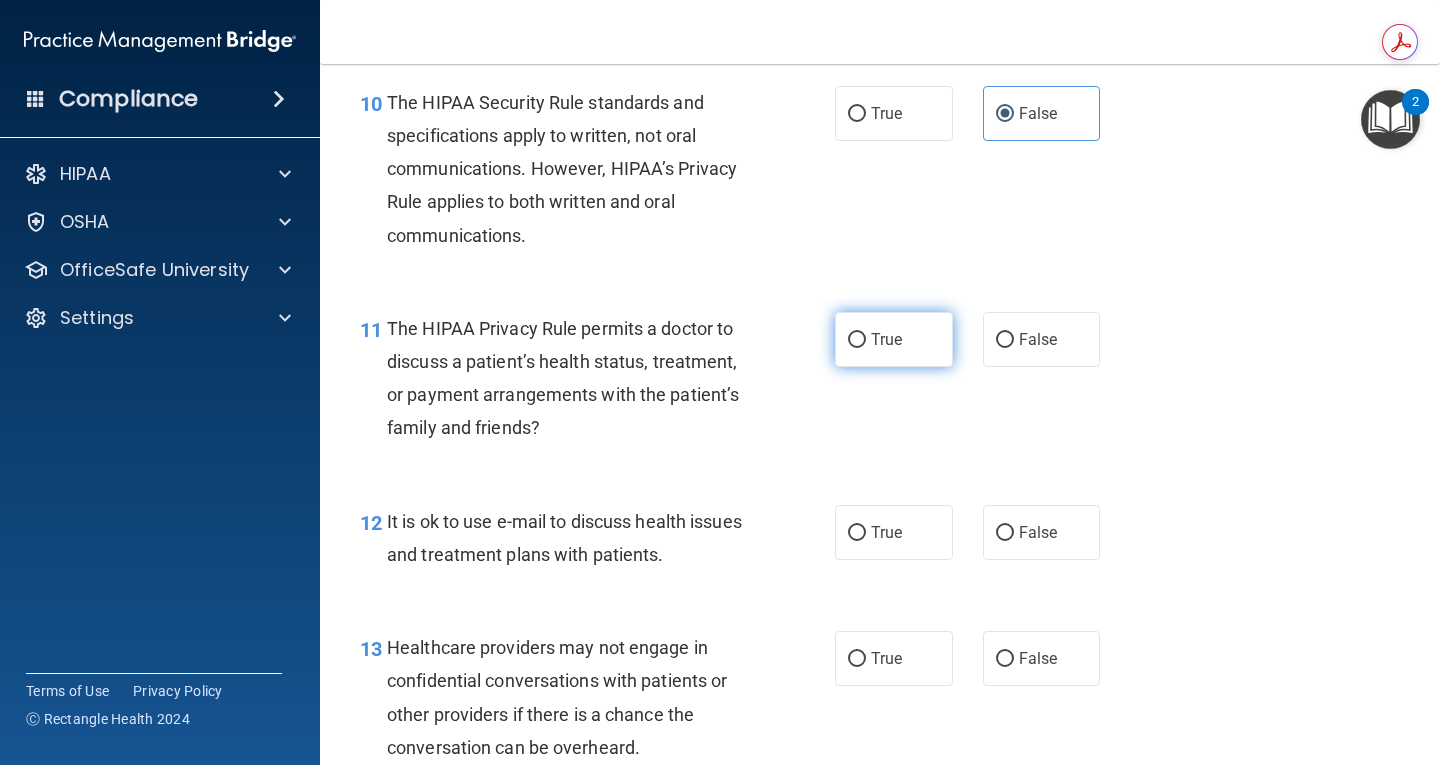 click on "True" at bounding box center (894, 339) 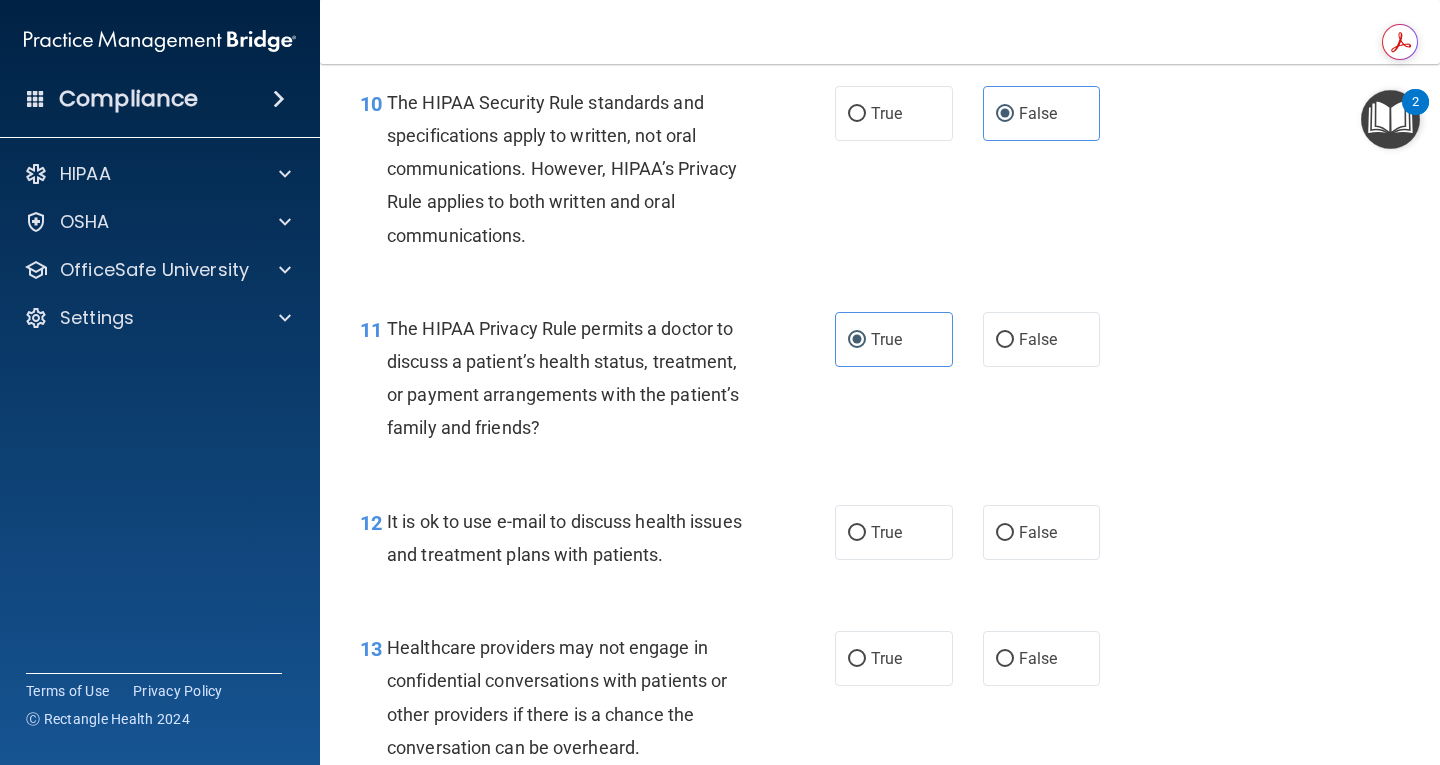 scroll, scrollTop: 2488, scrollLeft: 0, axis: vertical 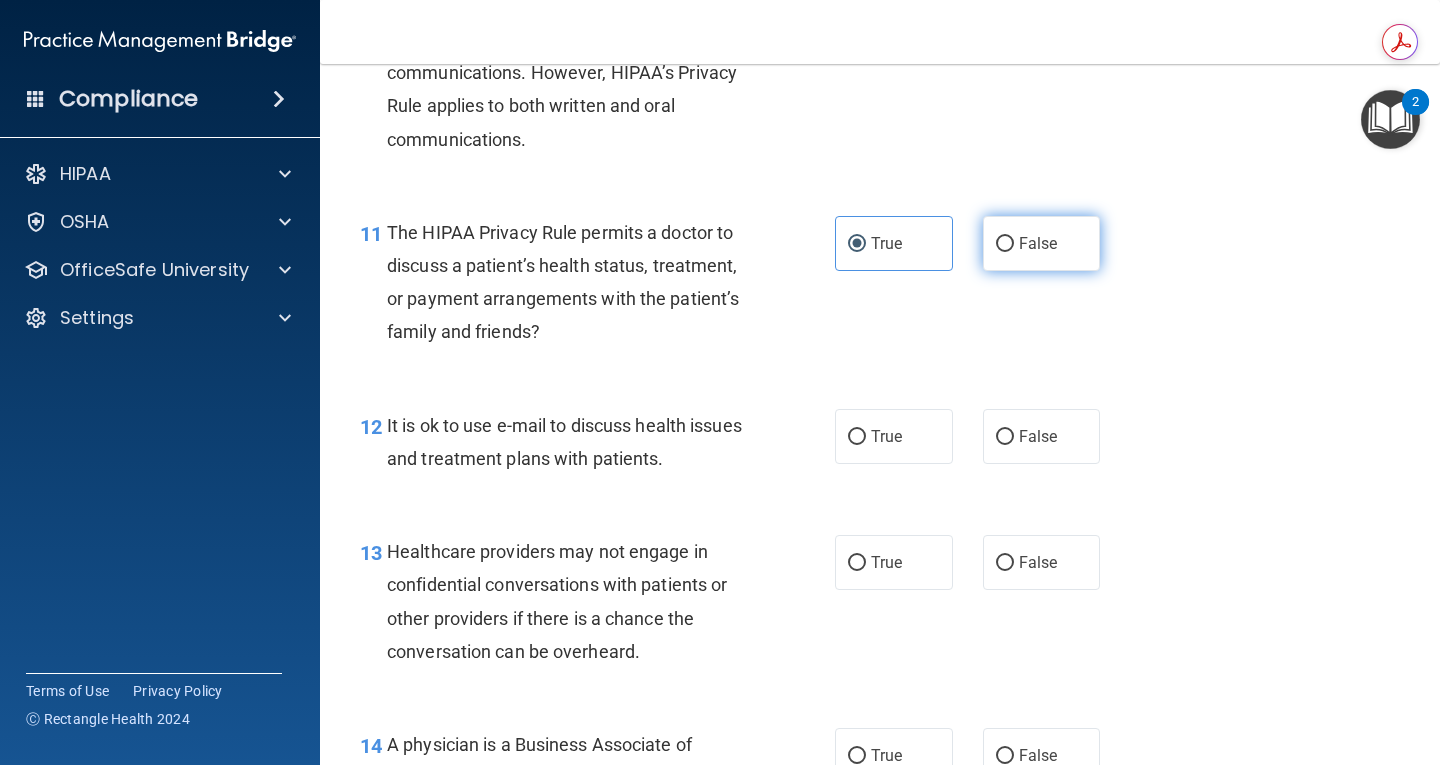 click on "False" at bounding box center [1042, 243] 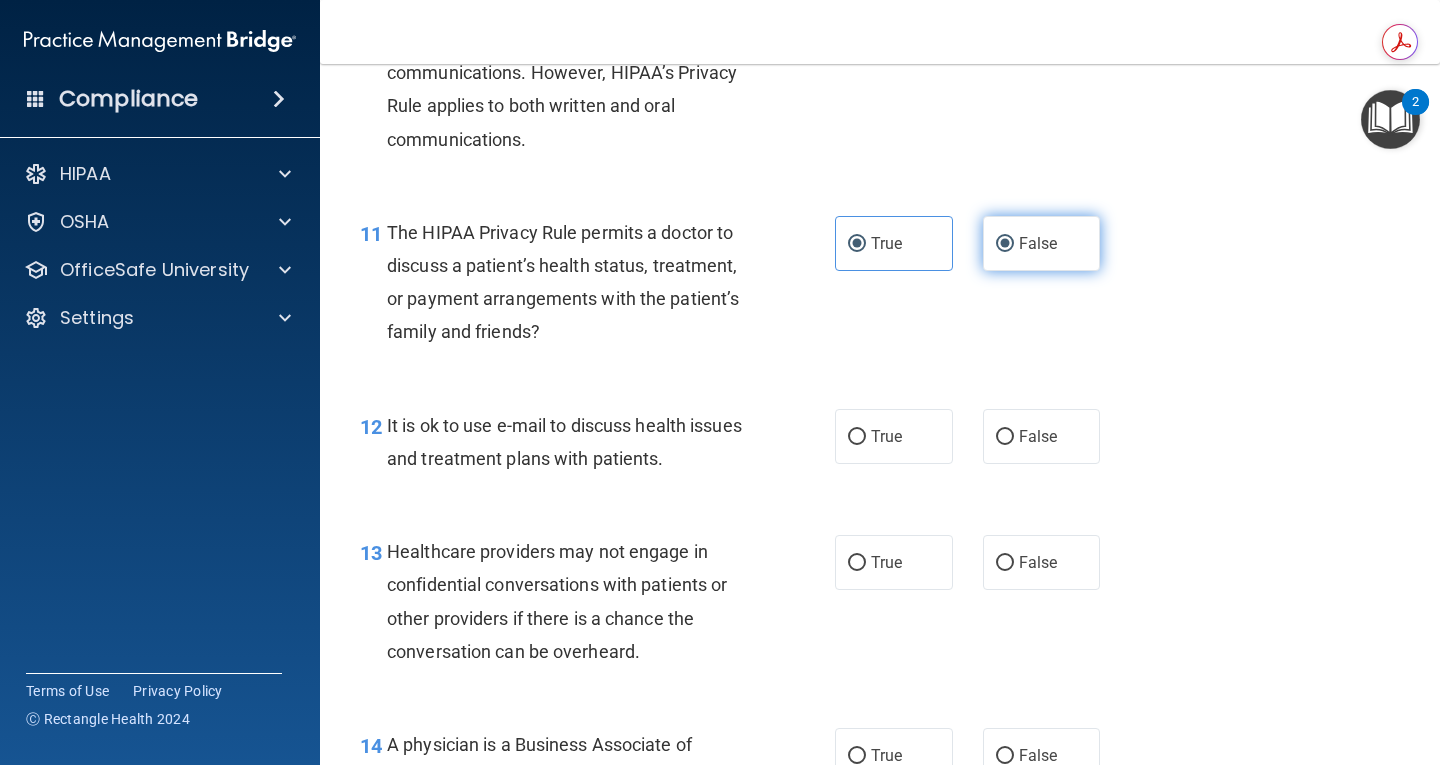 radio on "false" 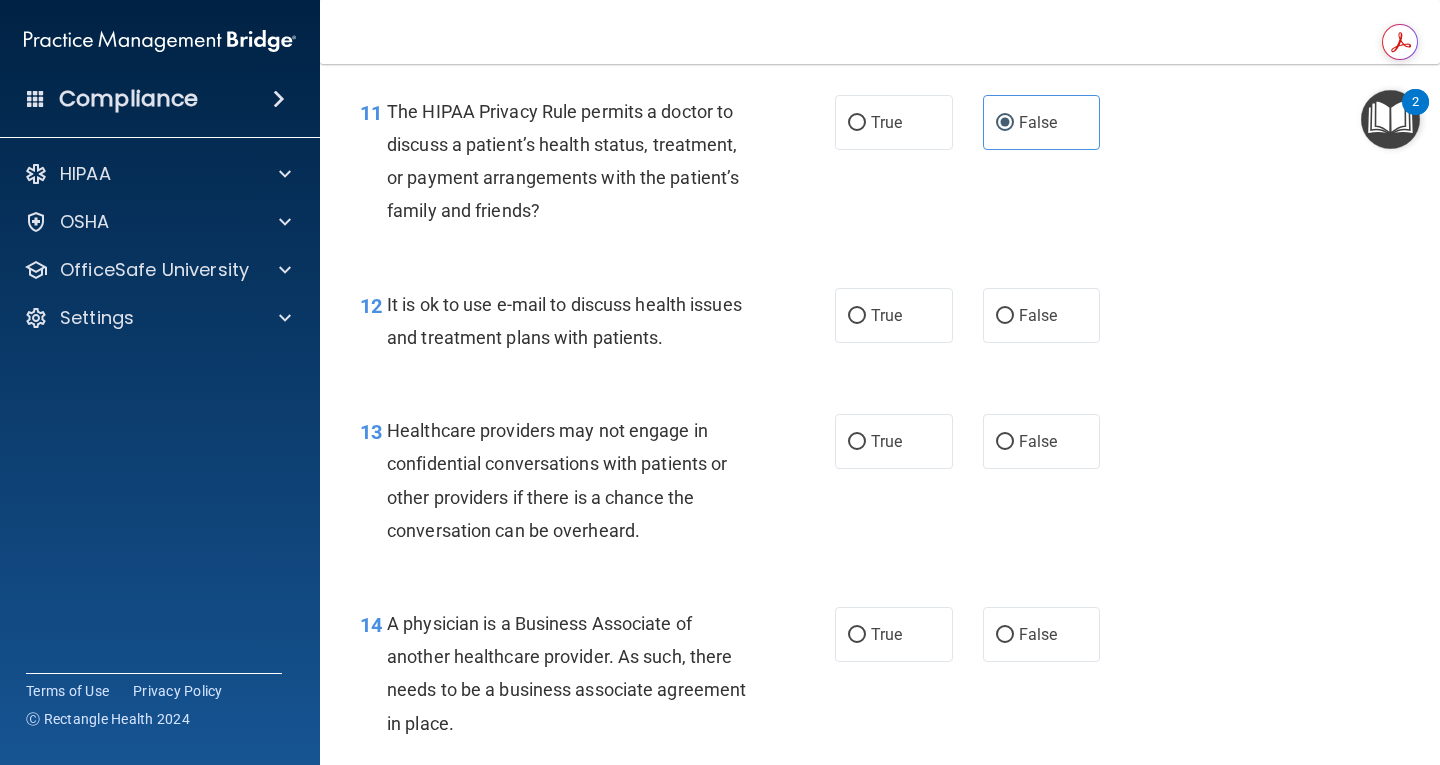 scroll, scrollTop: 2109, scrollLeft: 0, axis: vertical 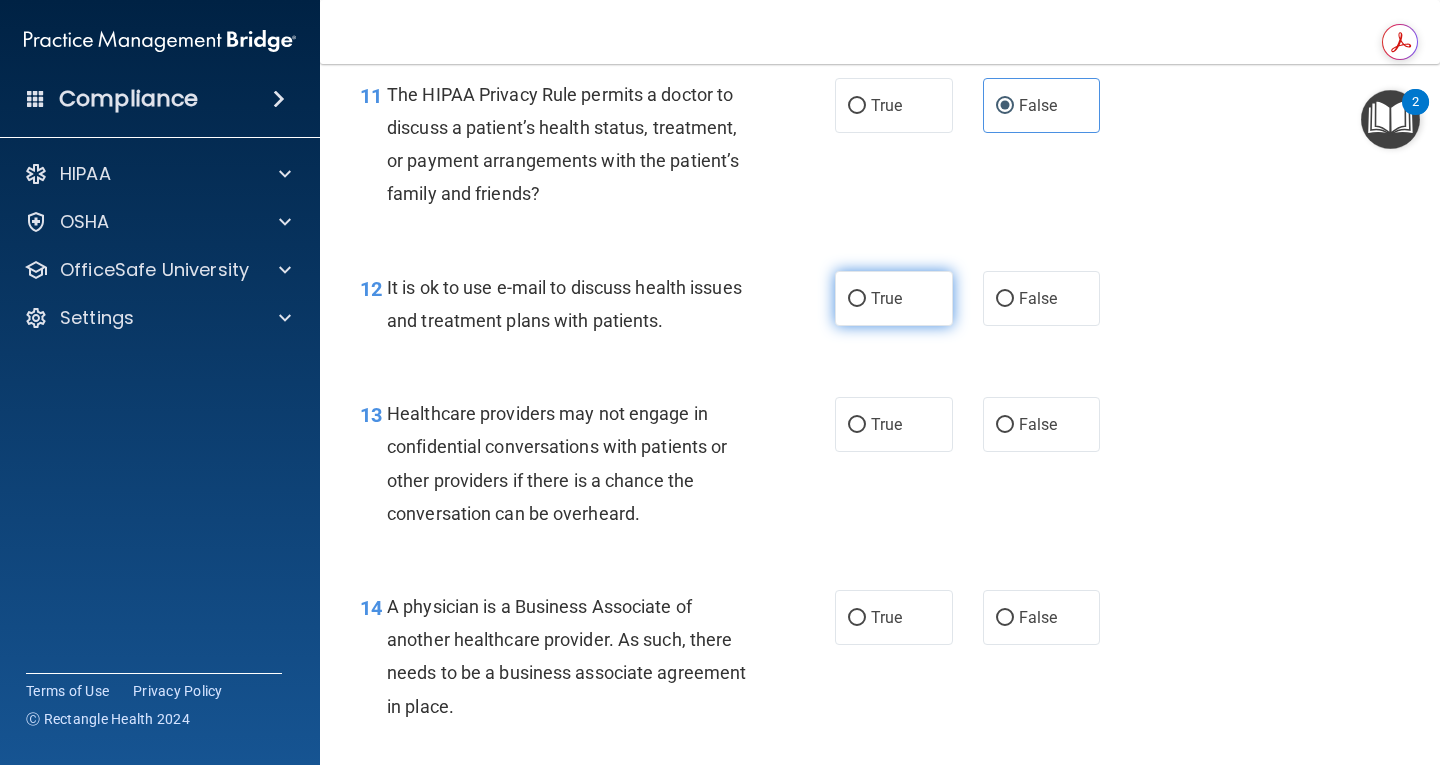 click on "True" at bounding box center [894, 298] 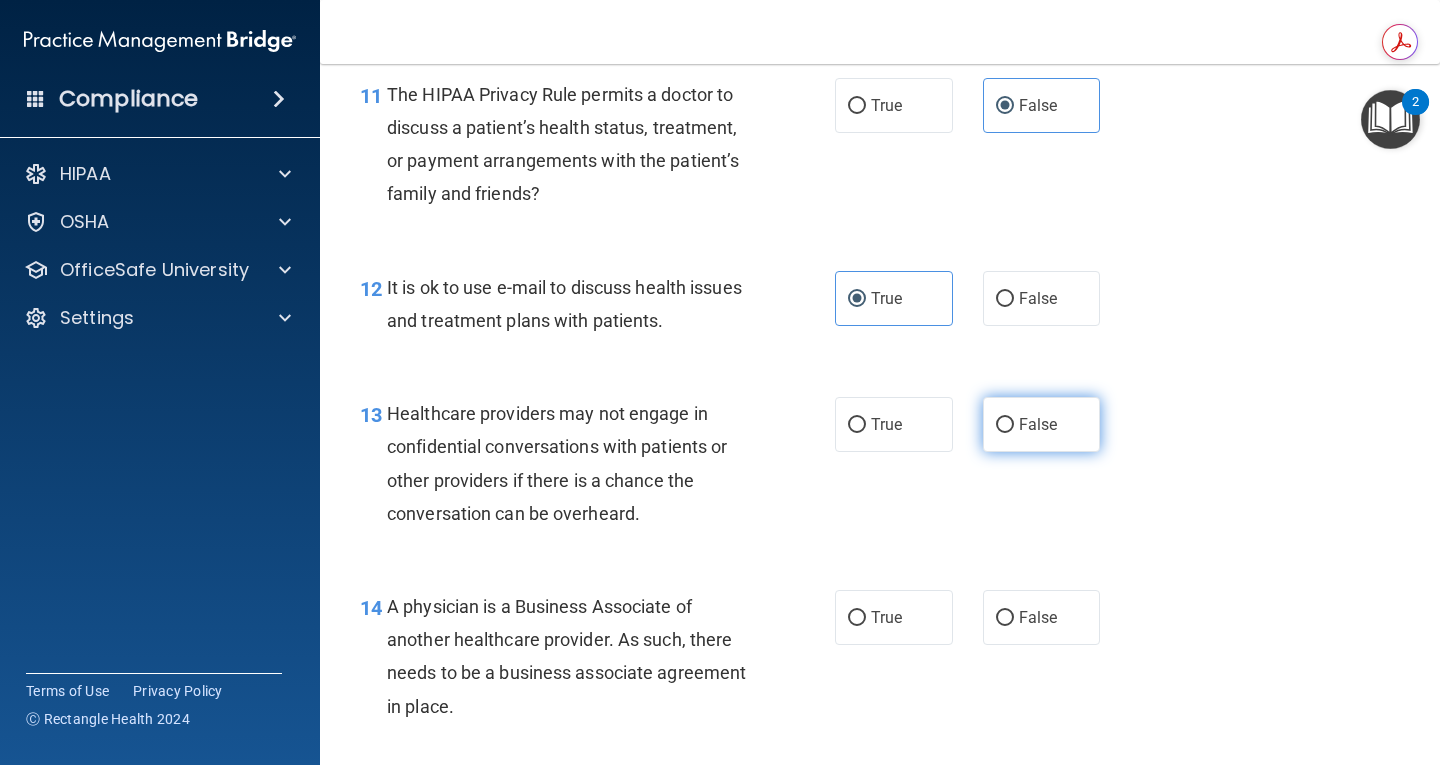 click on "False" at bounding box center [1005, 425] 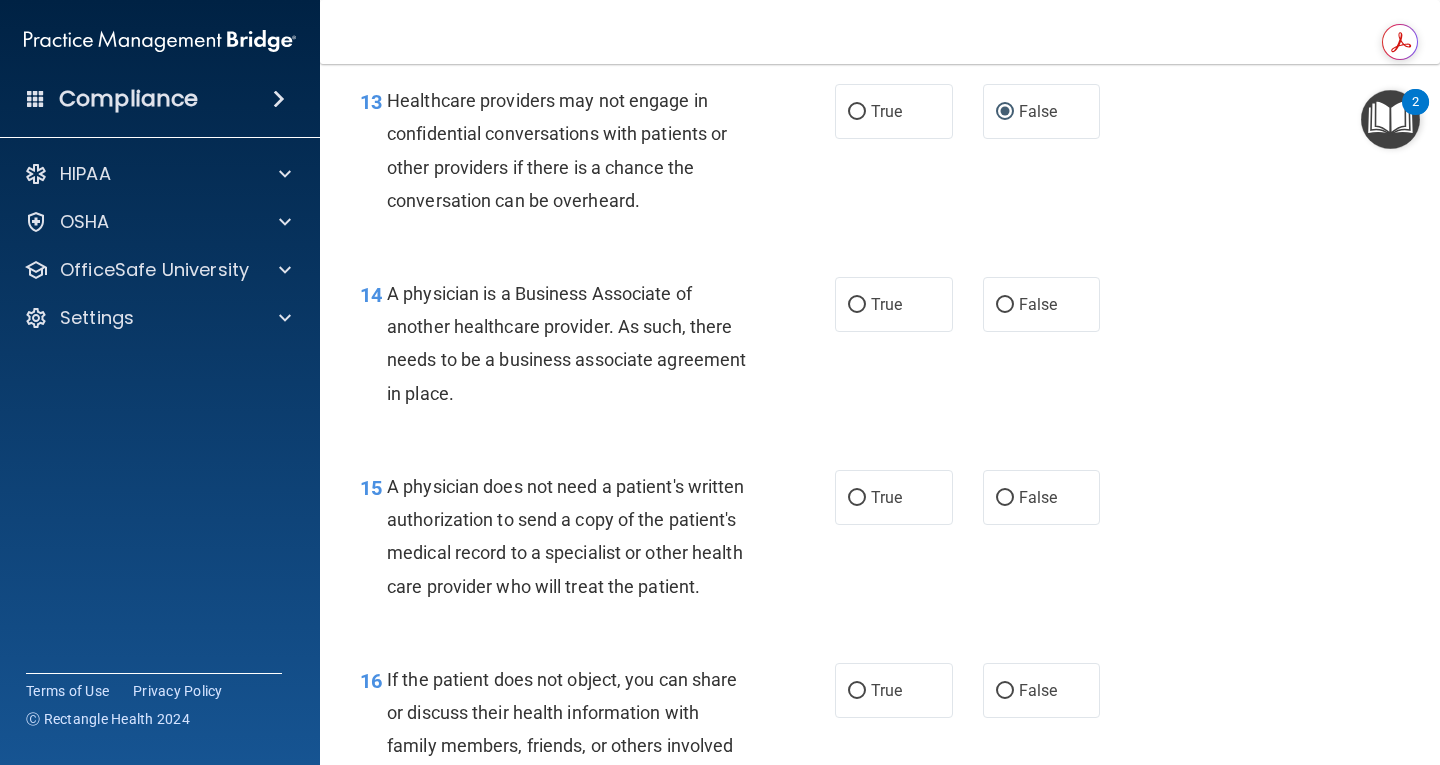 scroll, scrollTop: 2457, scrollLeft: 0, axis: vertical 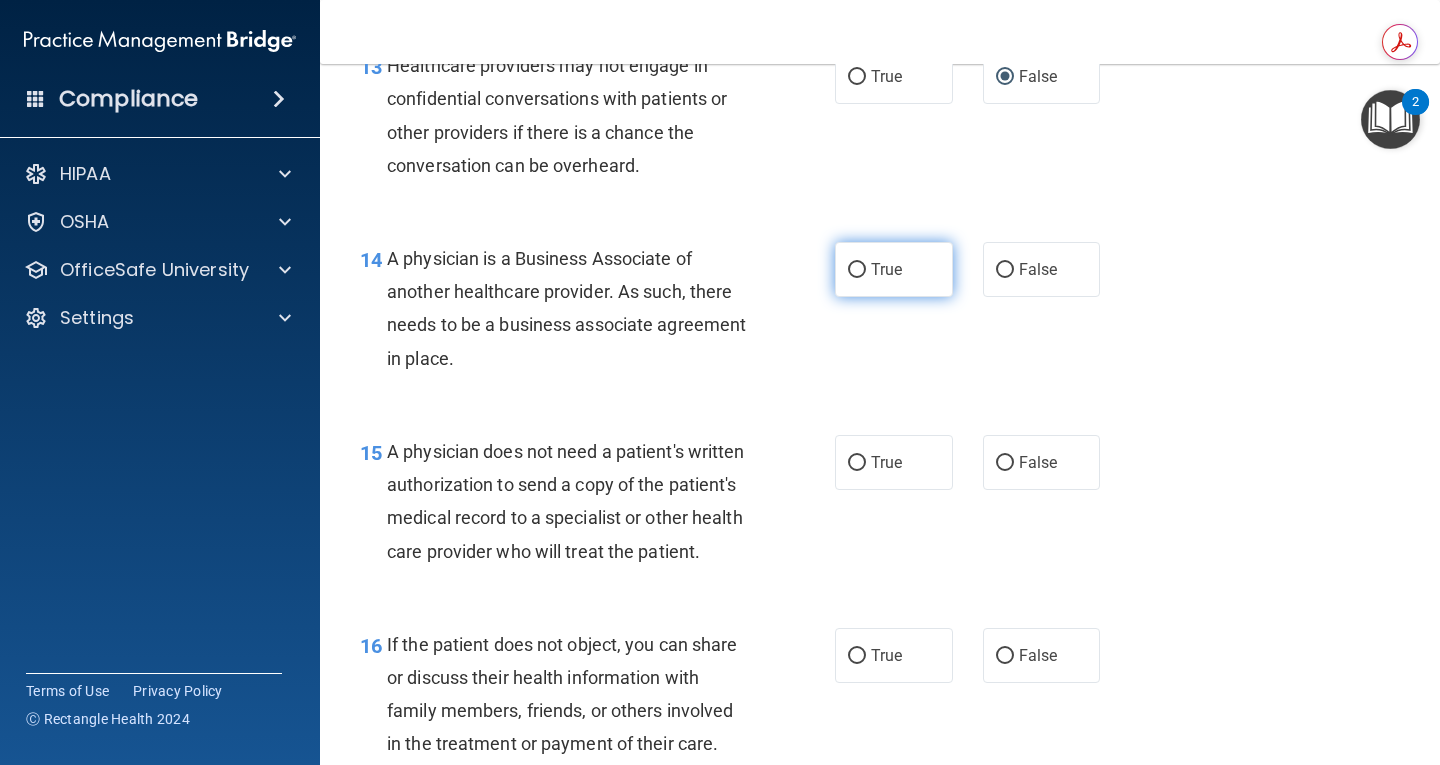 click on "True" at bounding box center (894, 269) 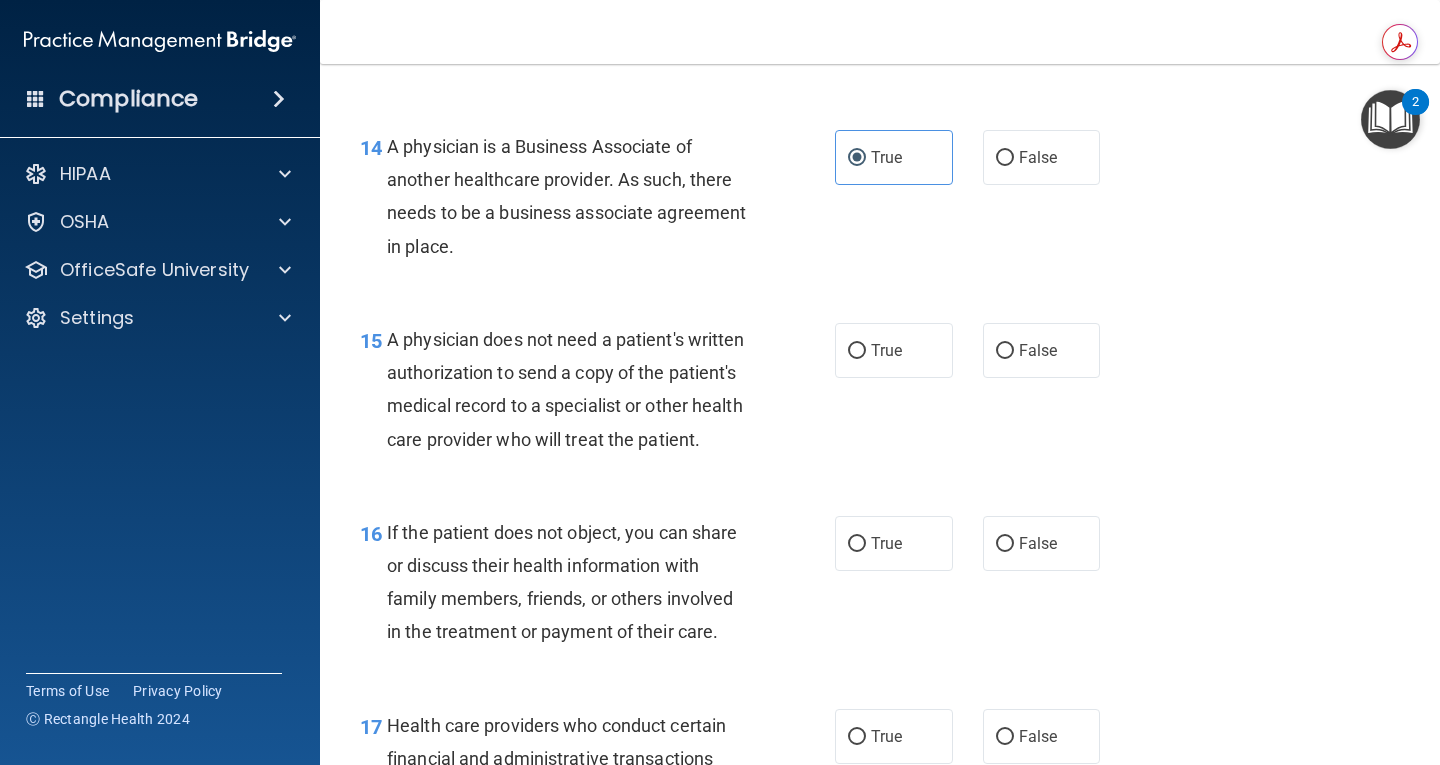 scroll, scrollTop: 2690, scrollLeft: 0, axis: vertical 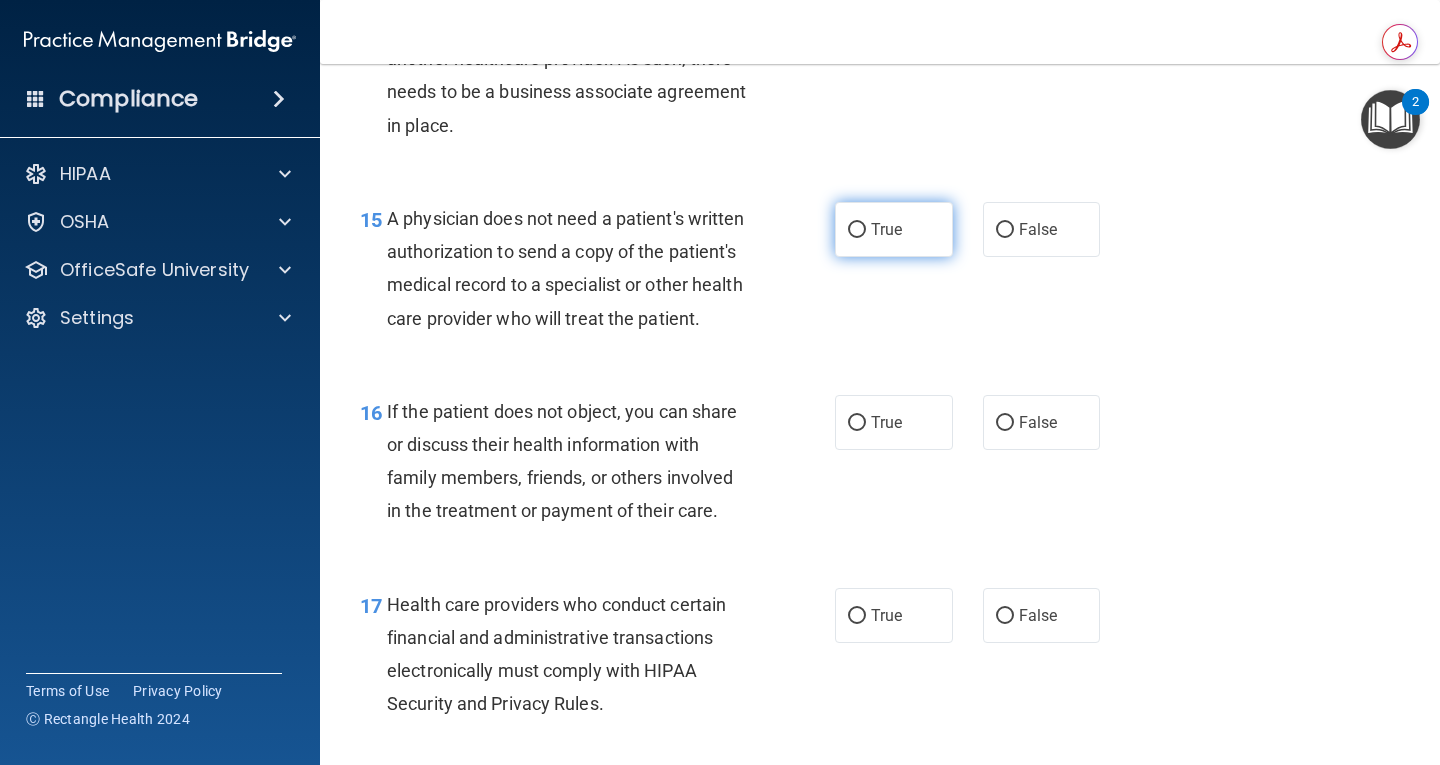click on "True" at bounding box center [894, 229] 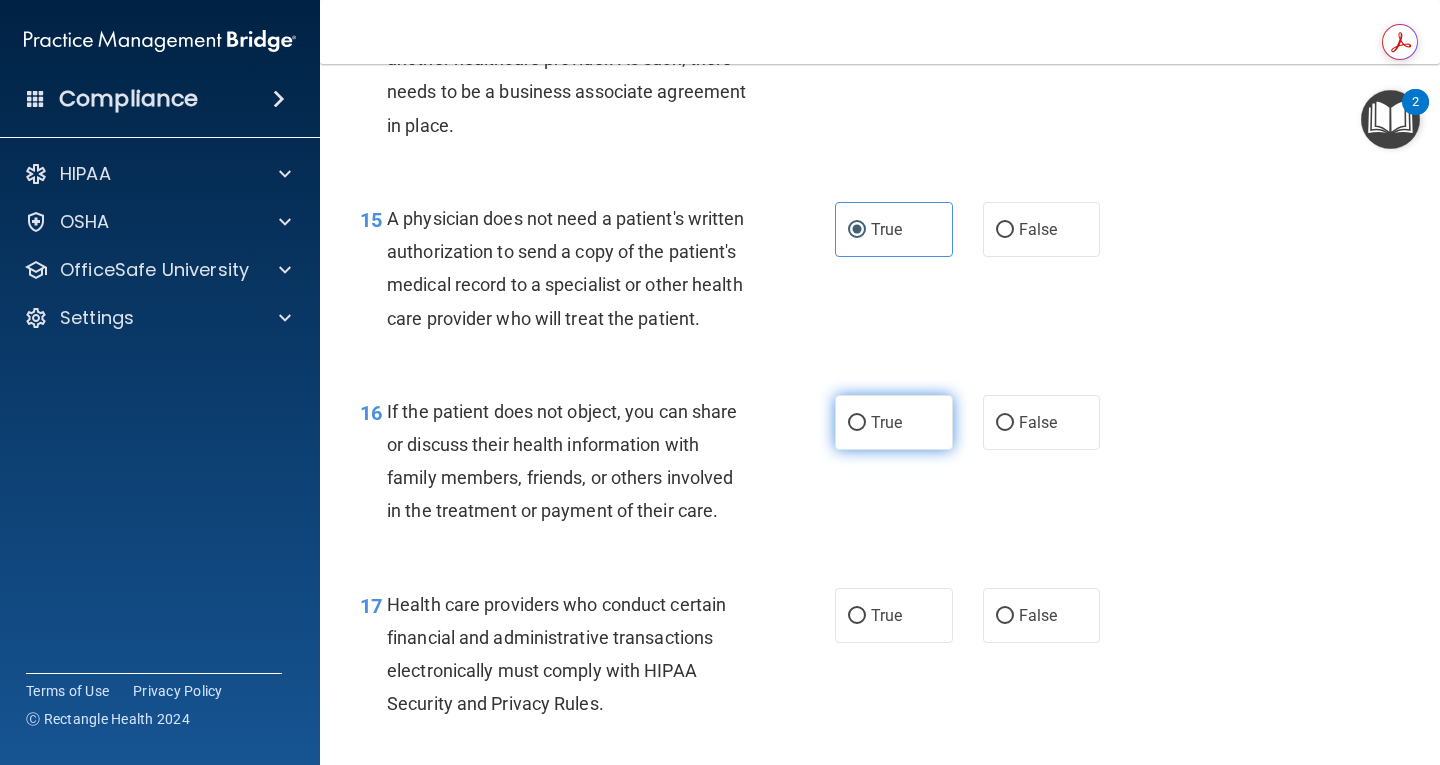 click on "True" at bounding box center (886, 422) 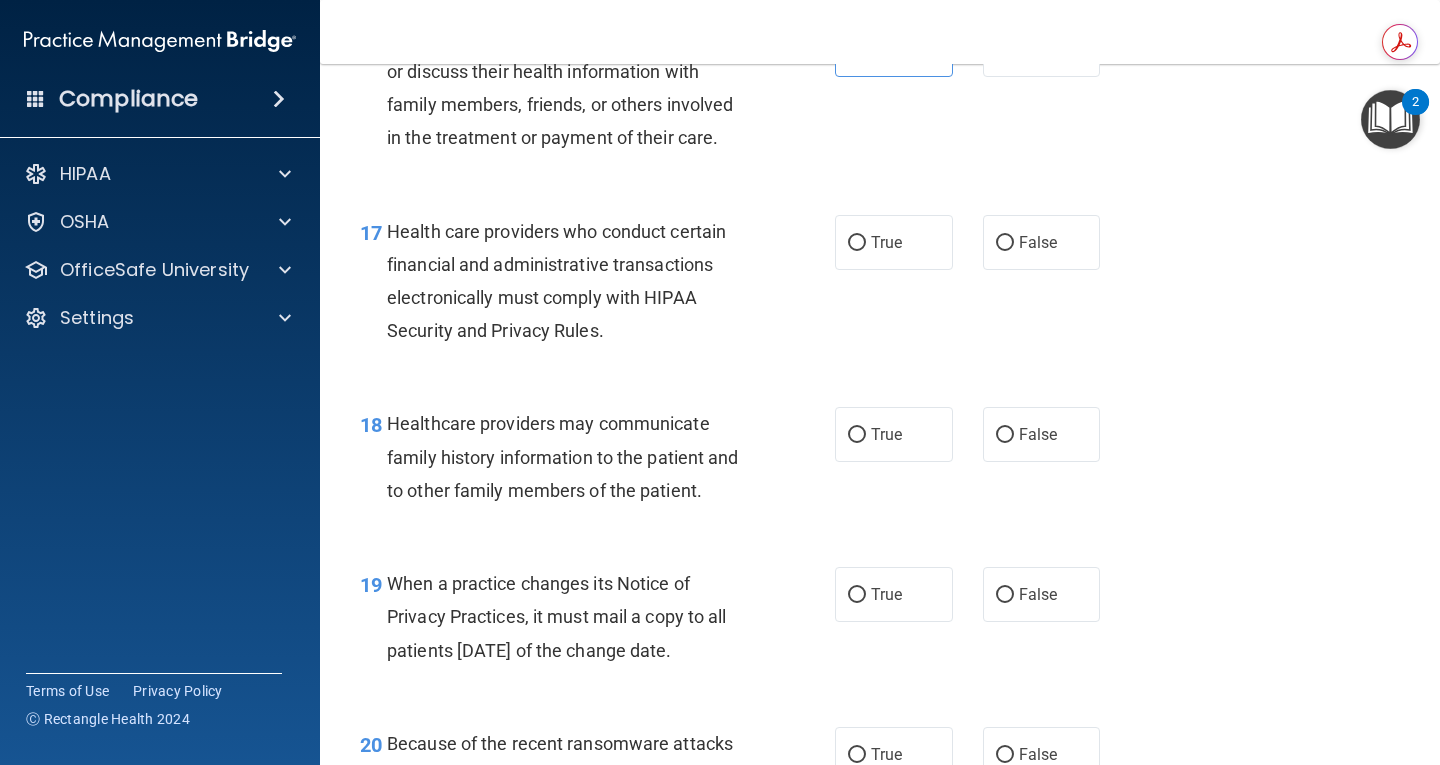 scroll, scrollTop: 3116, scrollLeft: 0, axis: vertical 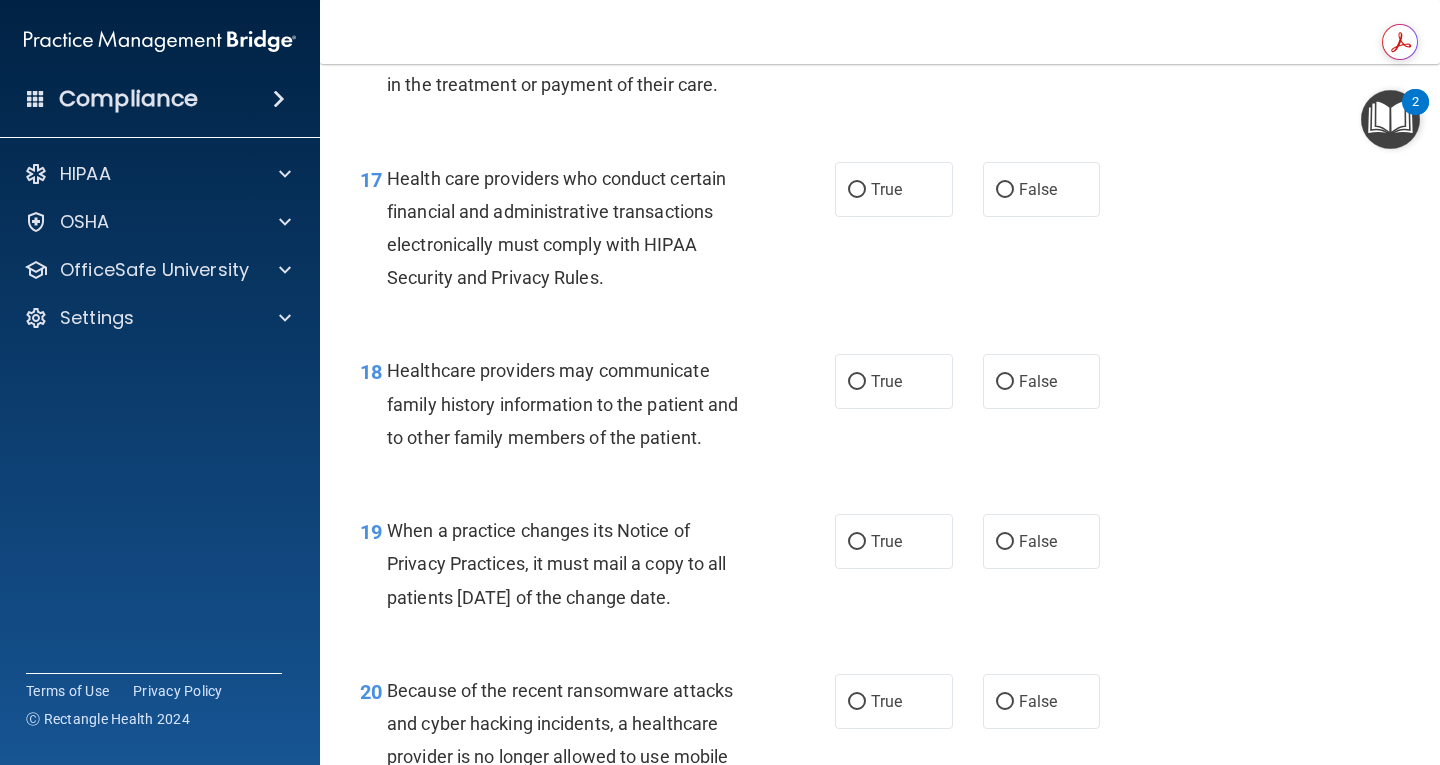 click on "17       Health care providers who conduct certain financial and administrative transactions electronically must comply with HIPAA Security and Privacy Rules.                  True           False" at bounding box center (880, 233) 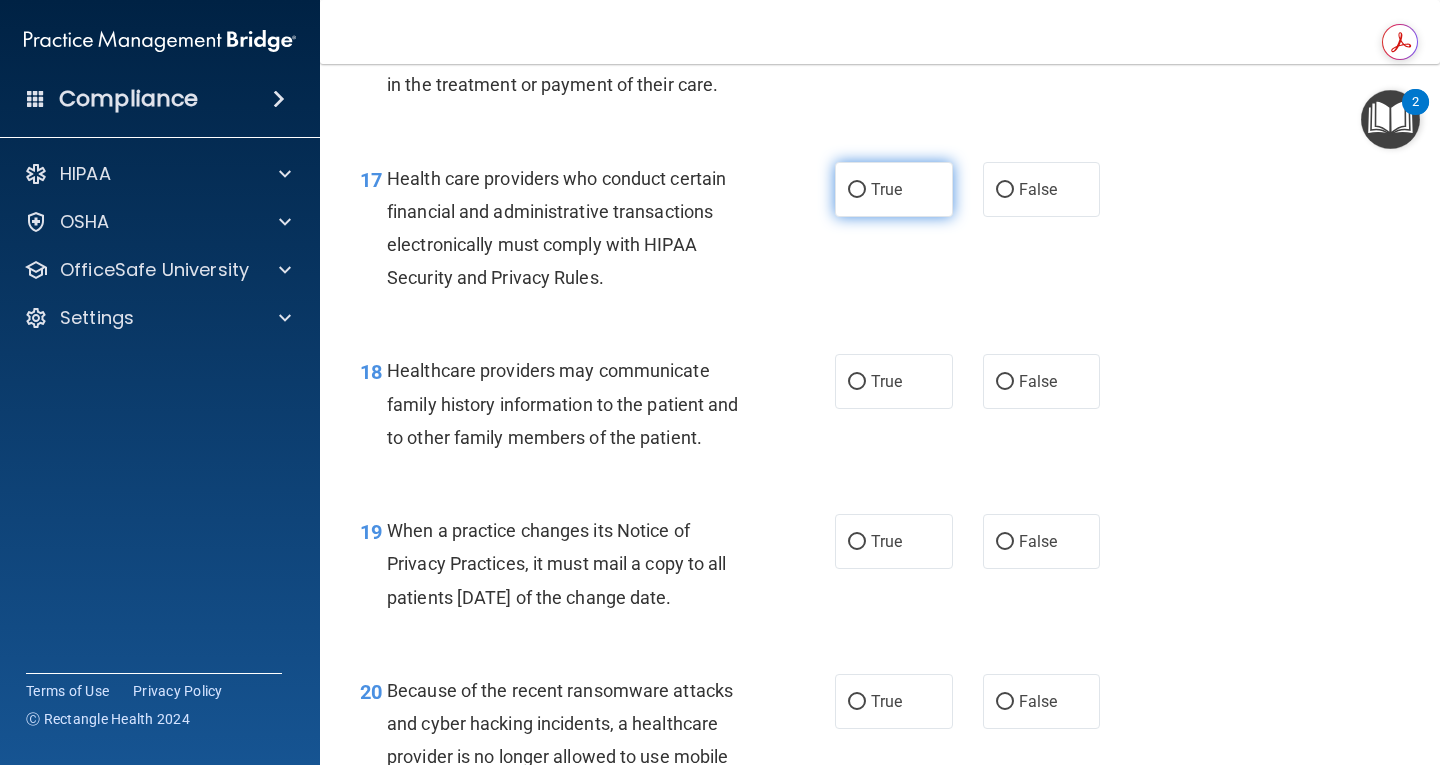 click on "True" at bounding box center (894, 189) 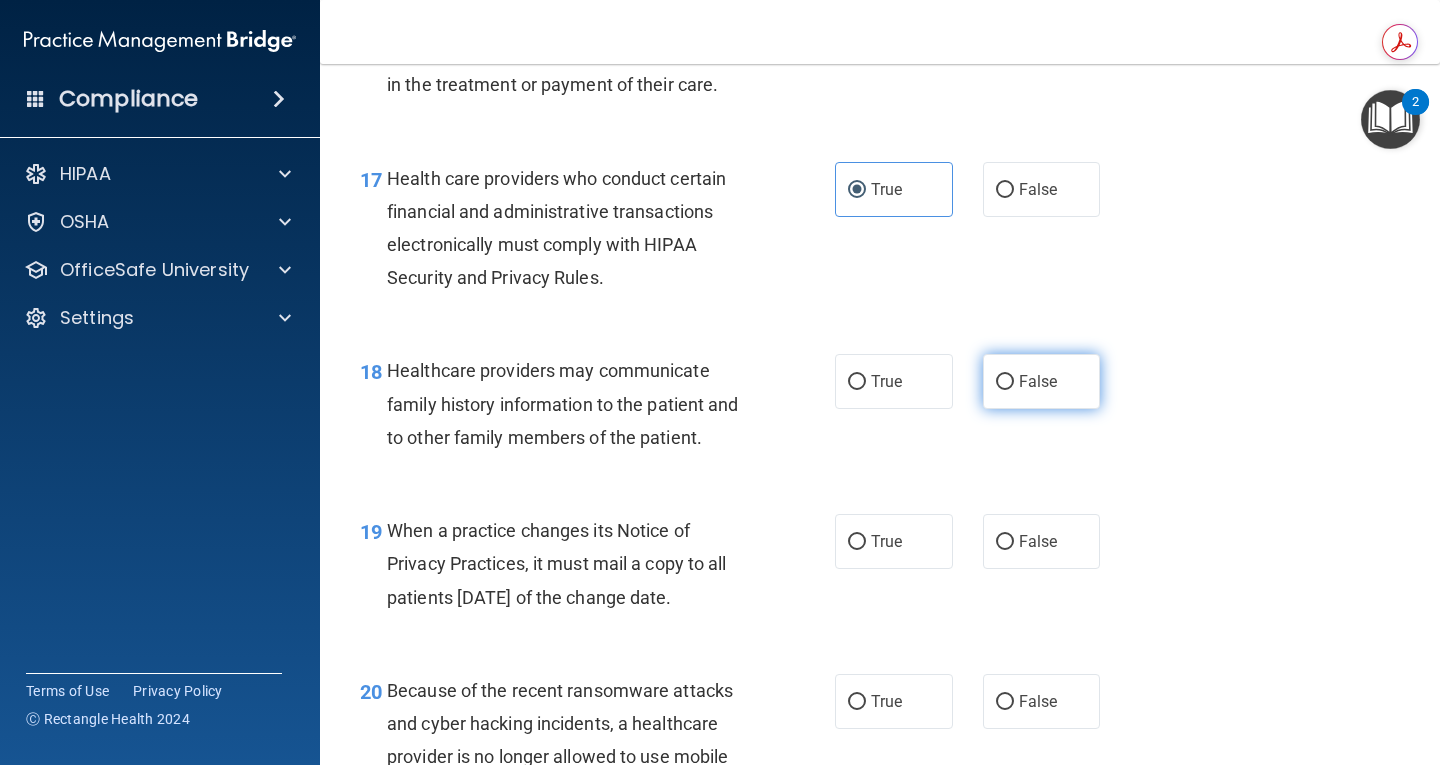 click on "False" at bounding box center [1005, 382] 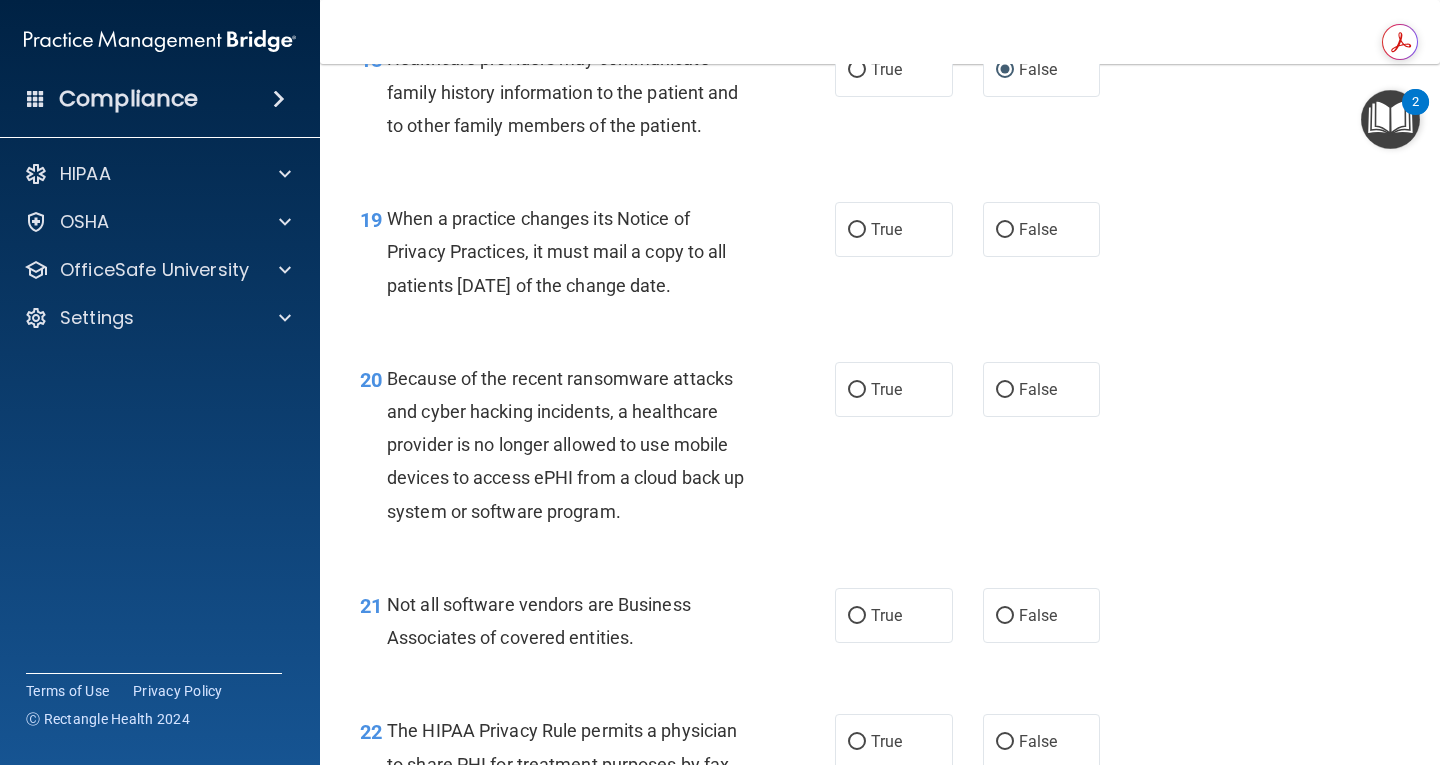 scroll, scrollTop: 3446, scrollLeft: 0, axis: vertical 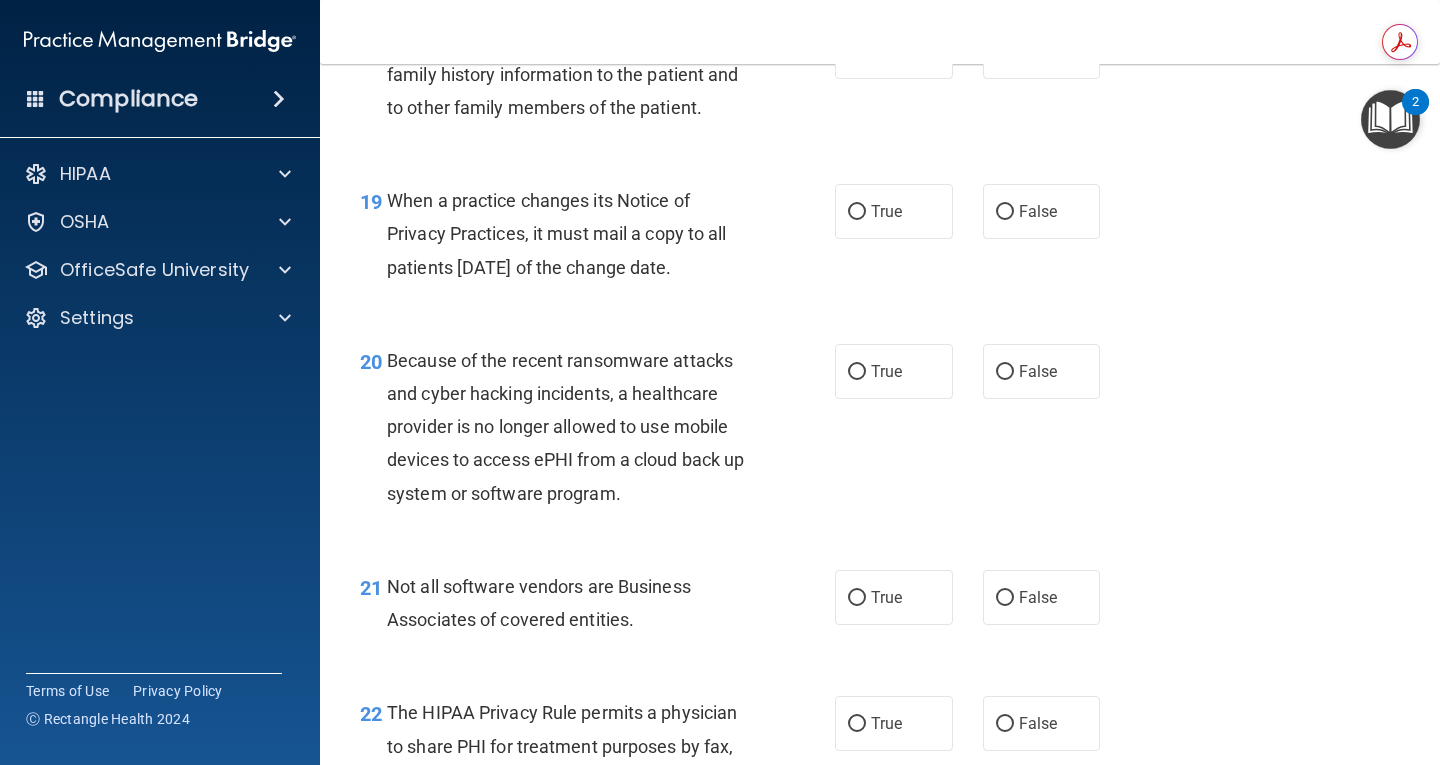 click on "19       When a practice changes its Notice of Privacy Practices, it must mail a copy to all patients [DATE] of the change date.                 True           False" at bounding box center (880, 239) 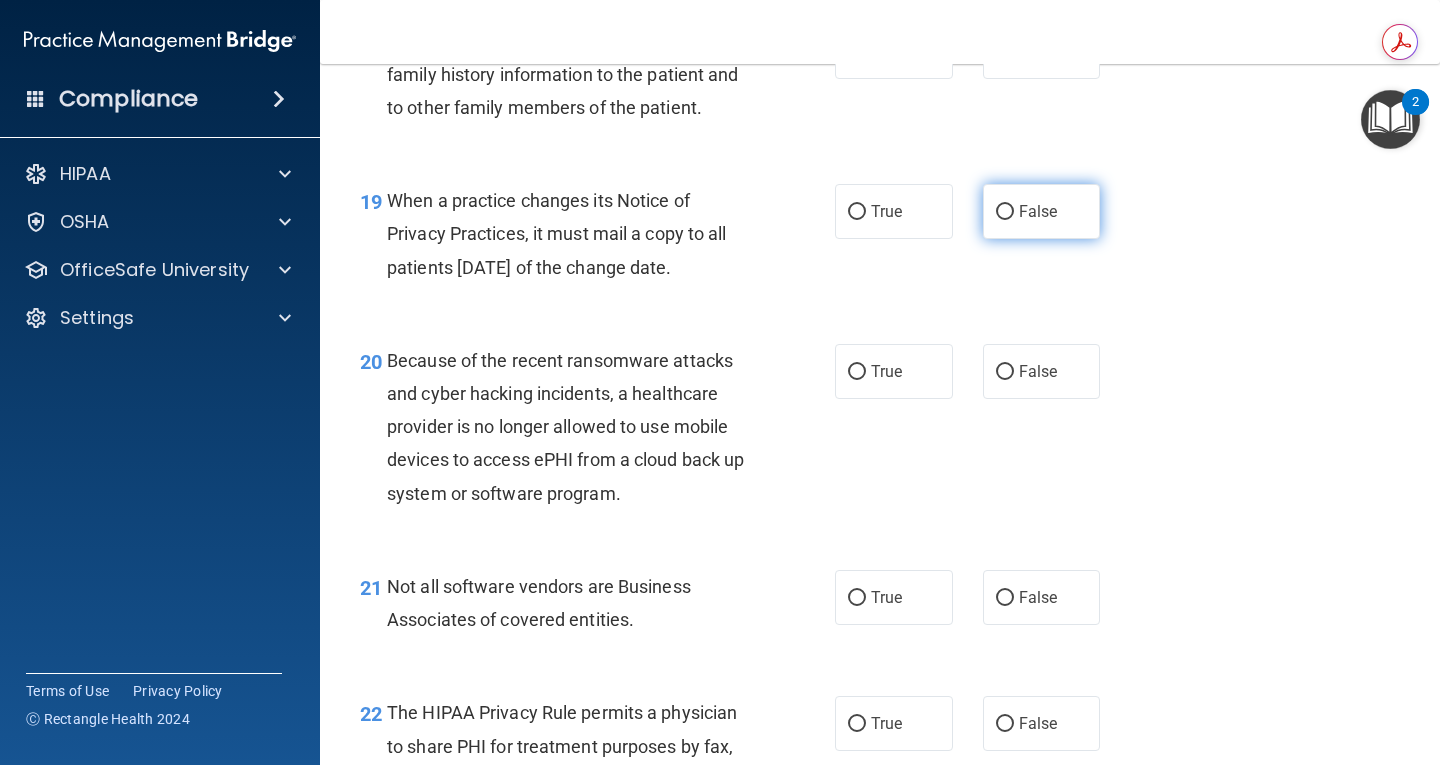 click on "False" at bounding box center (1042, 211) 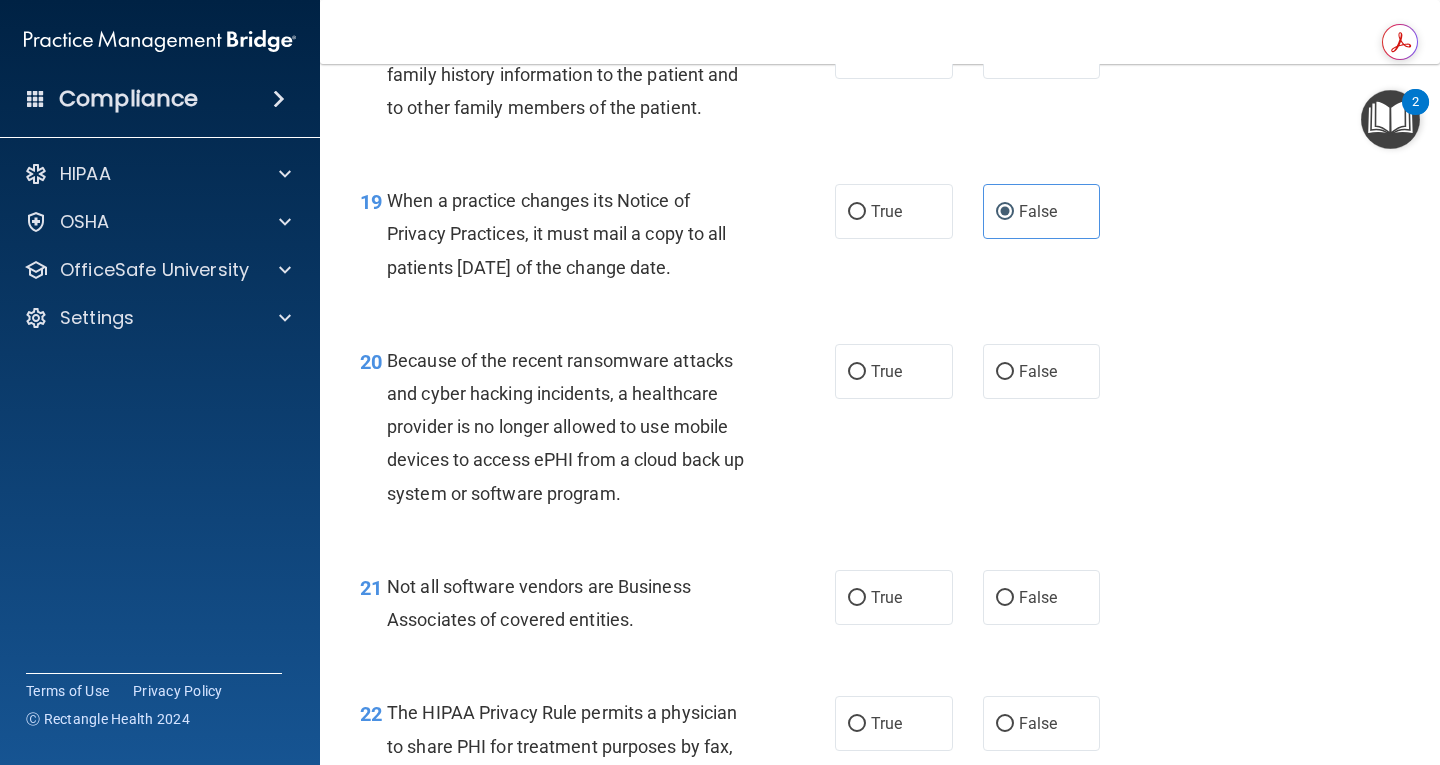 click on "20       Because of the recent ransomware attacks and cyber hacking incidents, a healthcare provider is no longer allowed to use mobile devices to access ePHI from a cloud back up system or software program.                 True           False" at bounding box center [880, 432] 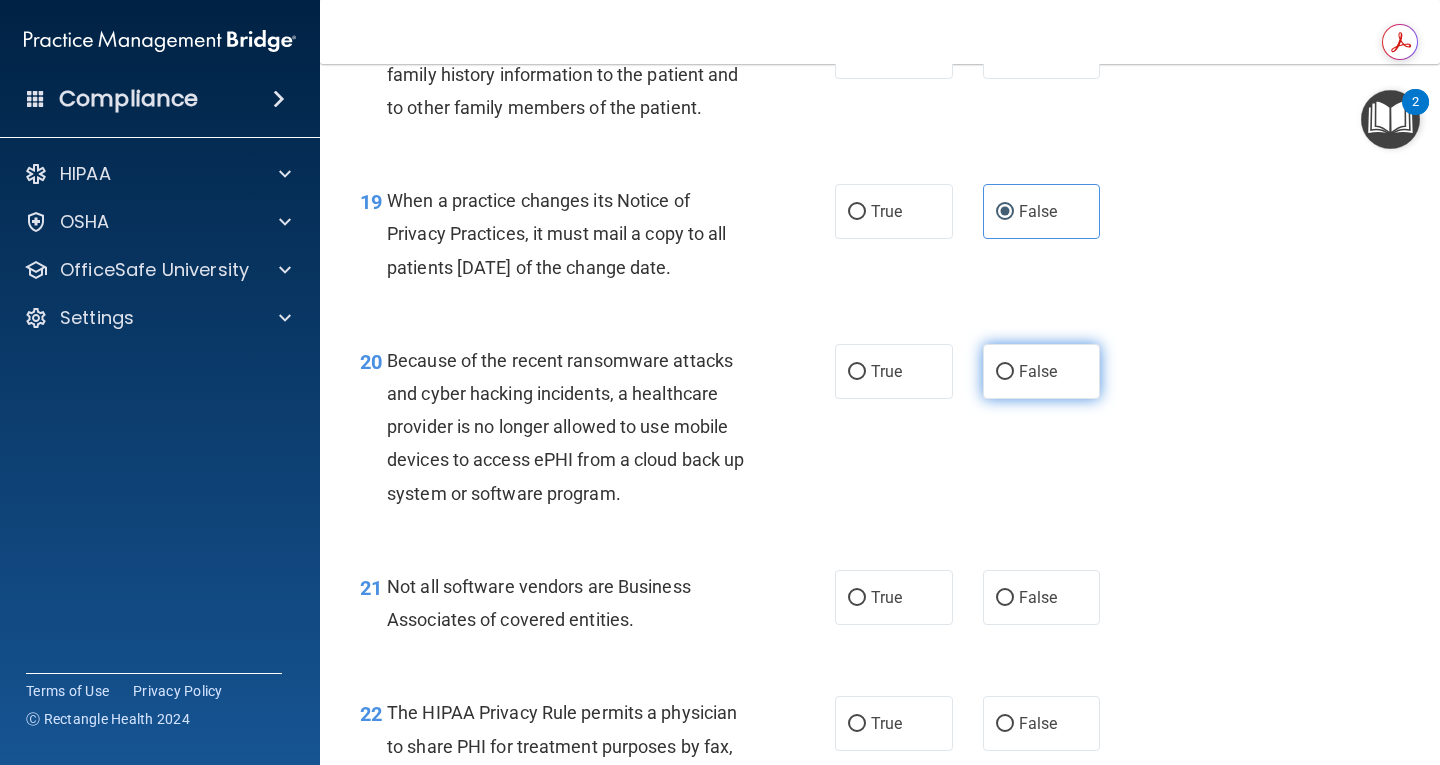 click on "False" at bounding box center [1042, 371] 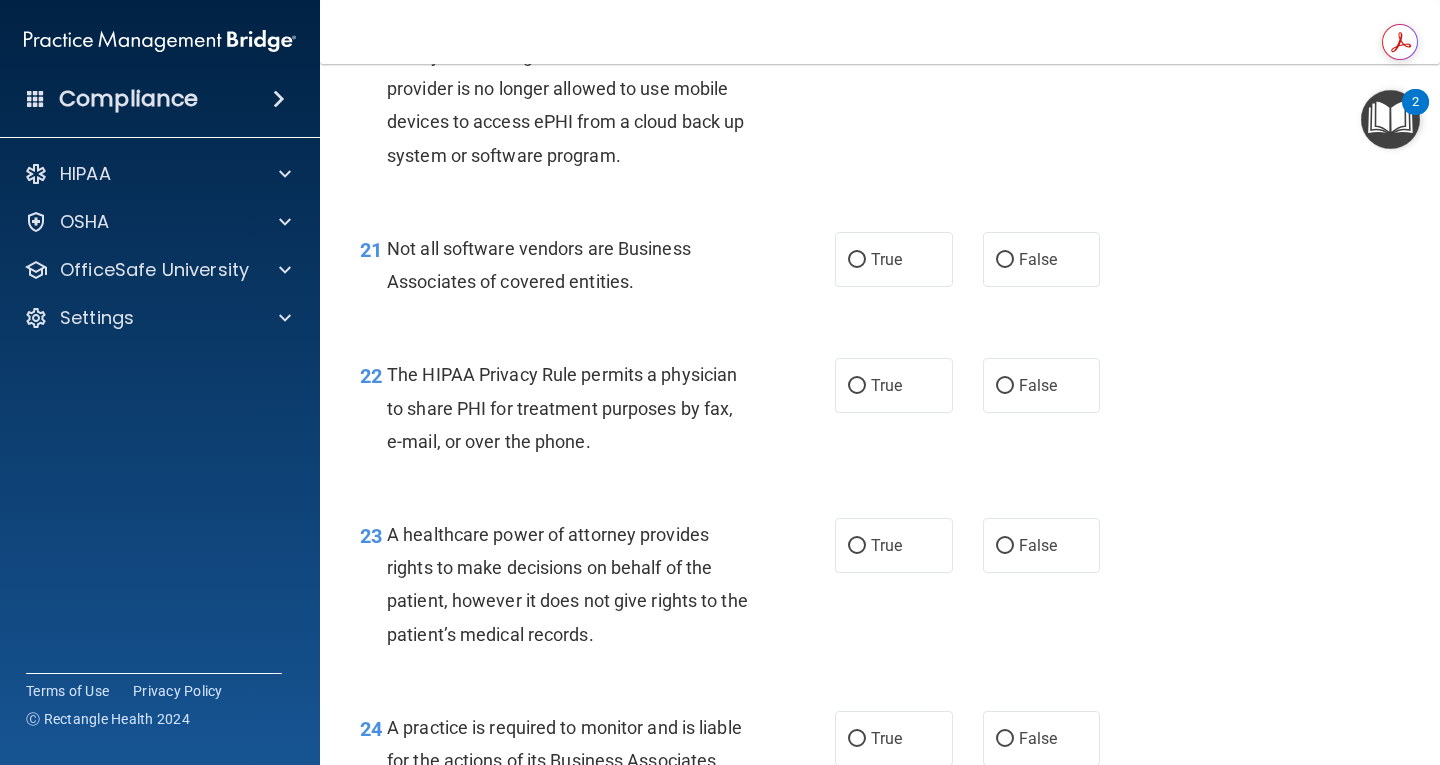 scroll, scrollTop: 3837, scrollLeft: 0, axis: vertical 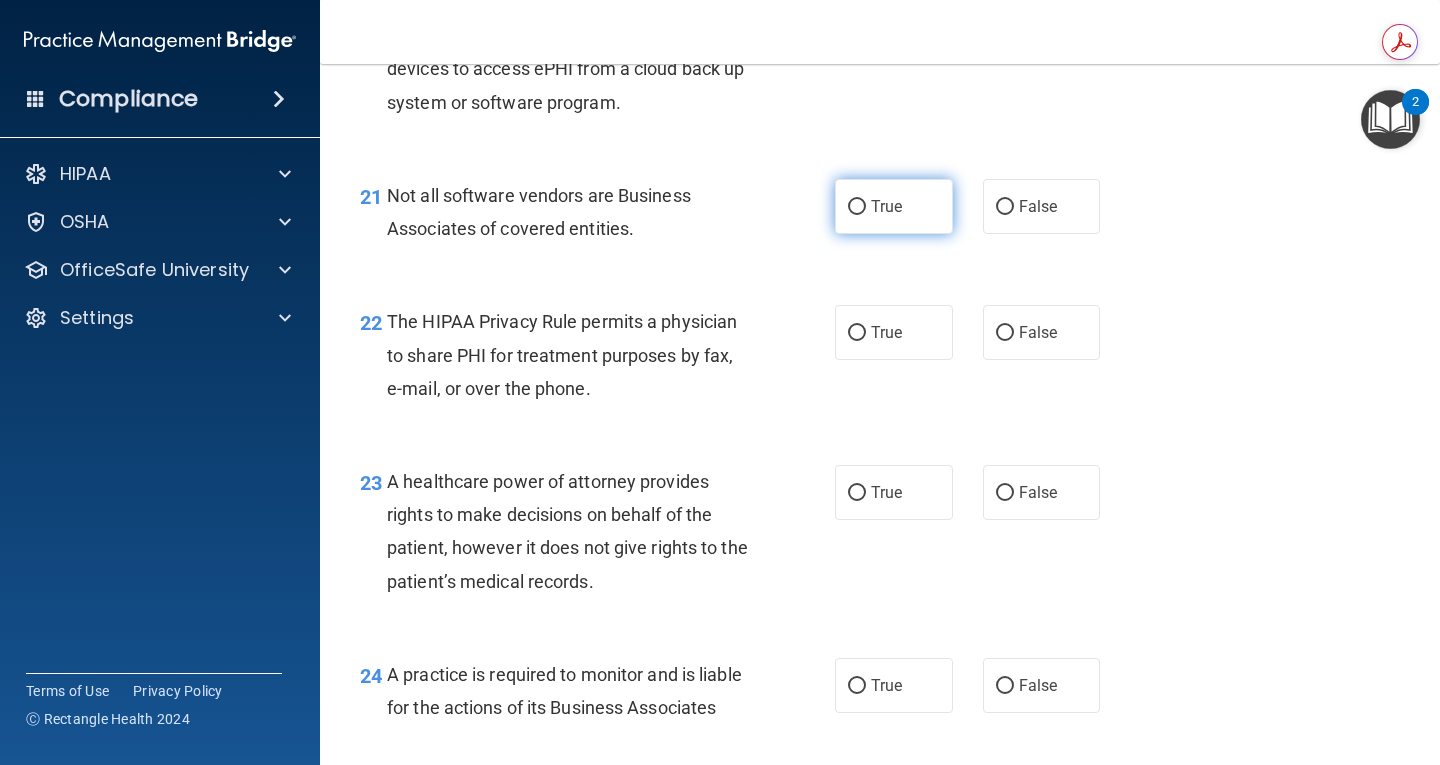 click on "True" at bounding box center (894, 206) 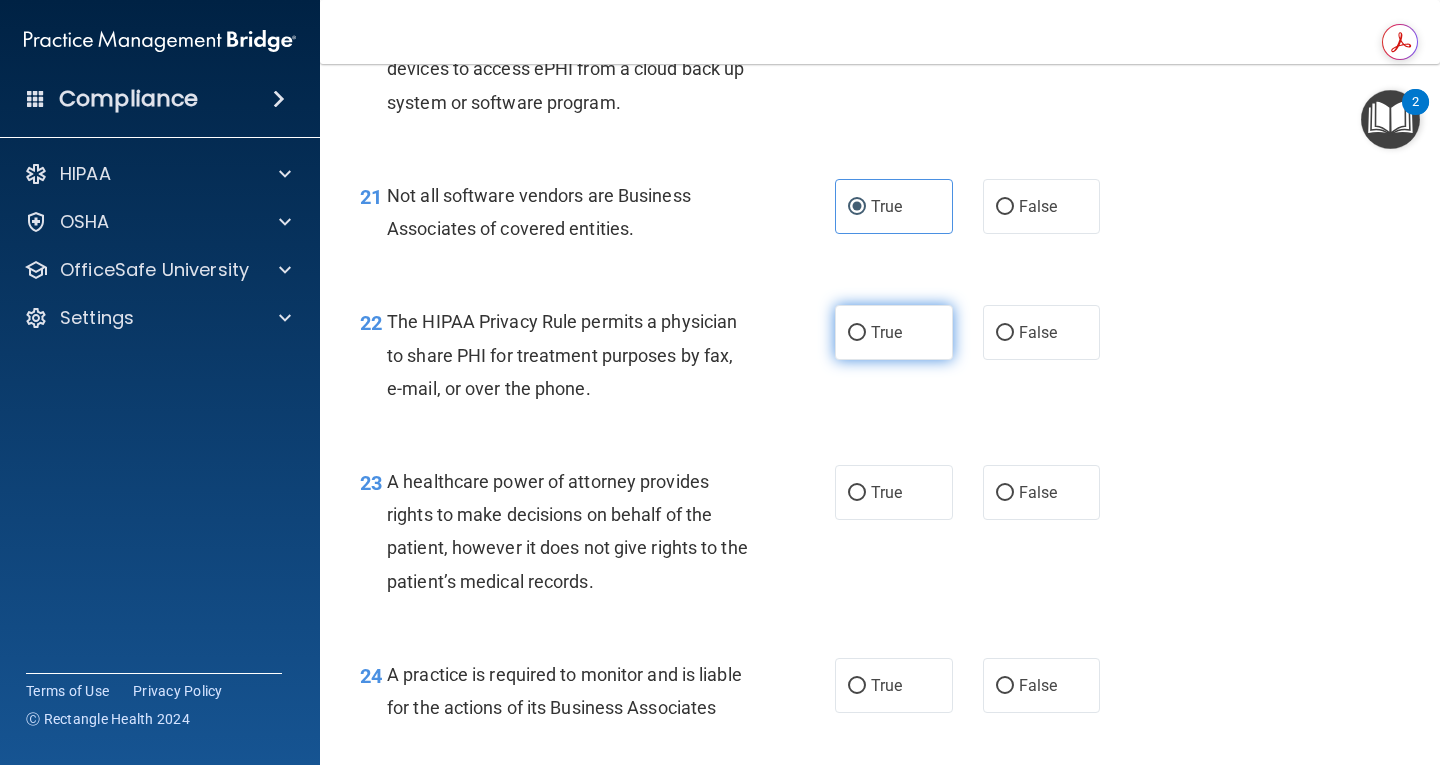 click on "True" at bounding box center (894, 332) 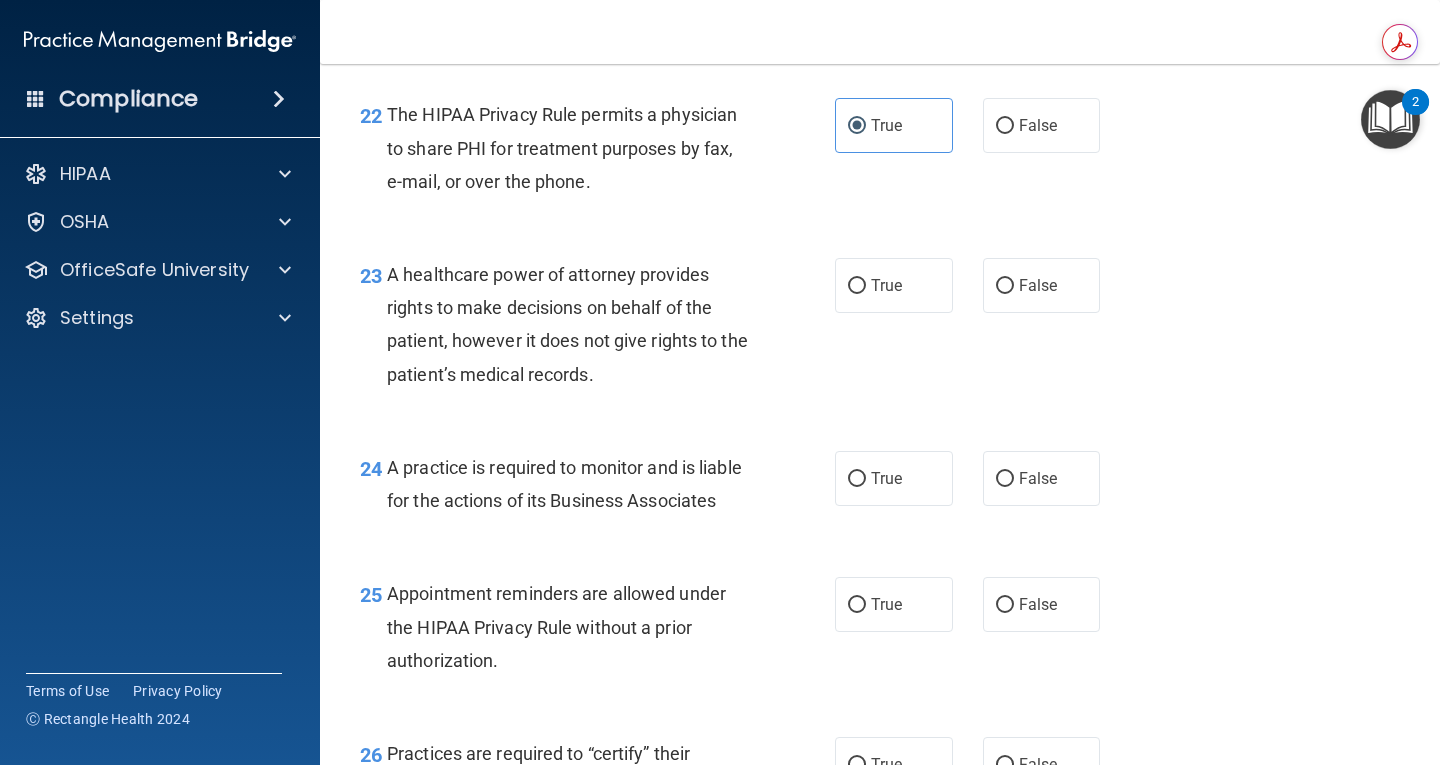 scroll, scrollTop: 4140, scrollLeft: 0, axis: vertical 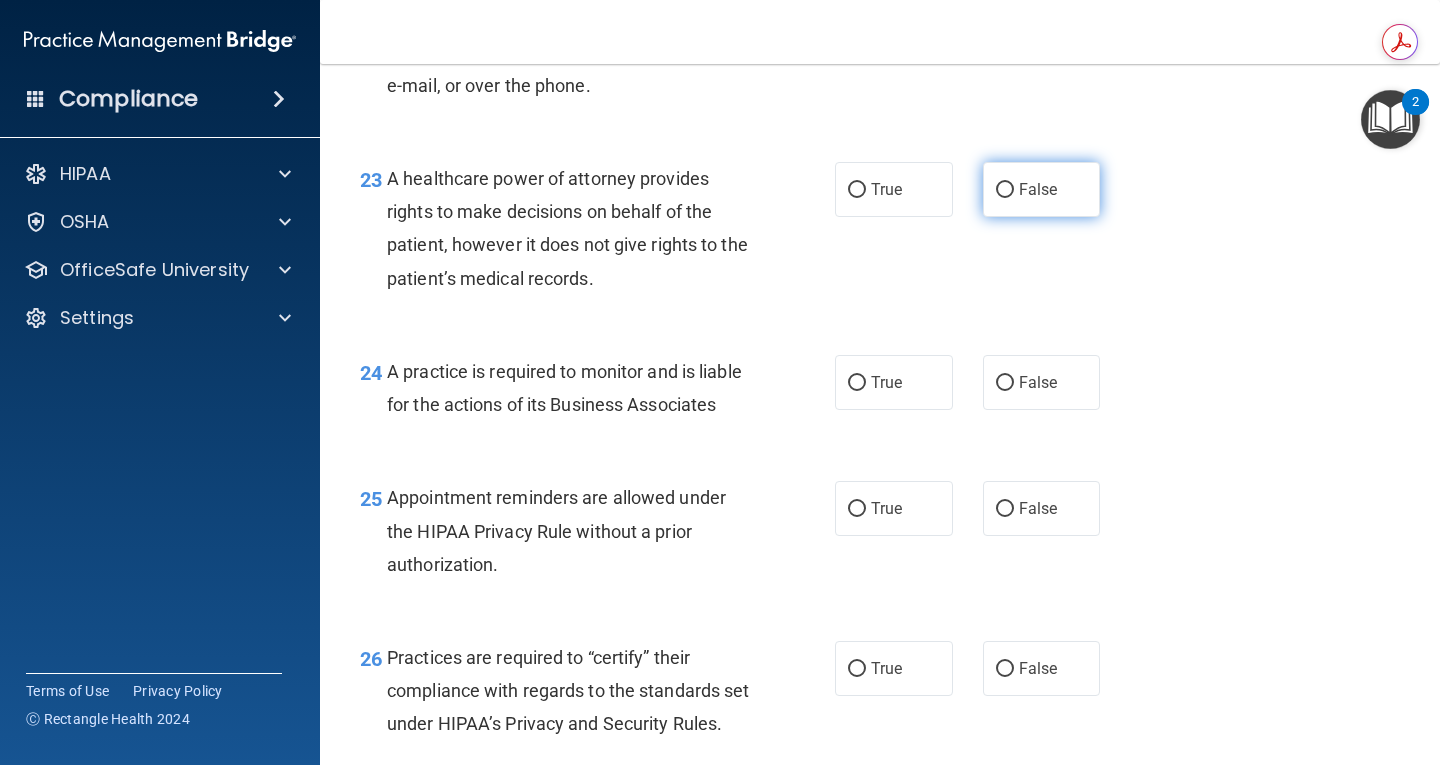 click on "False" at bounding box center [1042, 189] 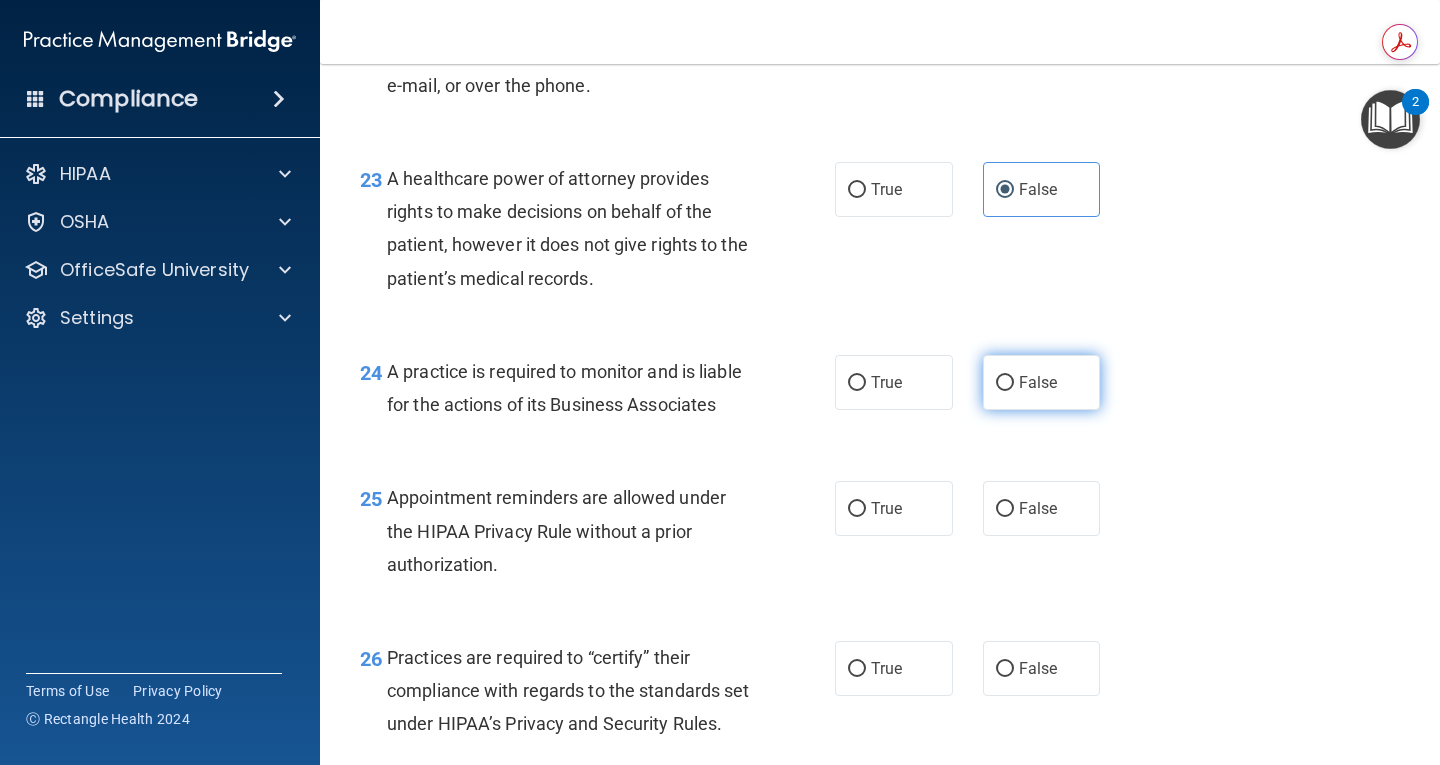 click on "False" at bounding box center (1042, 382) 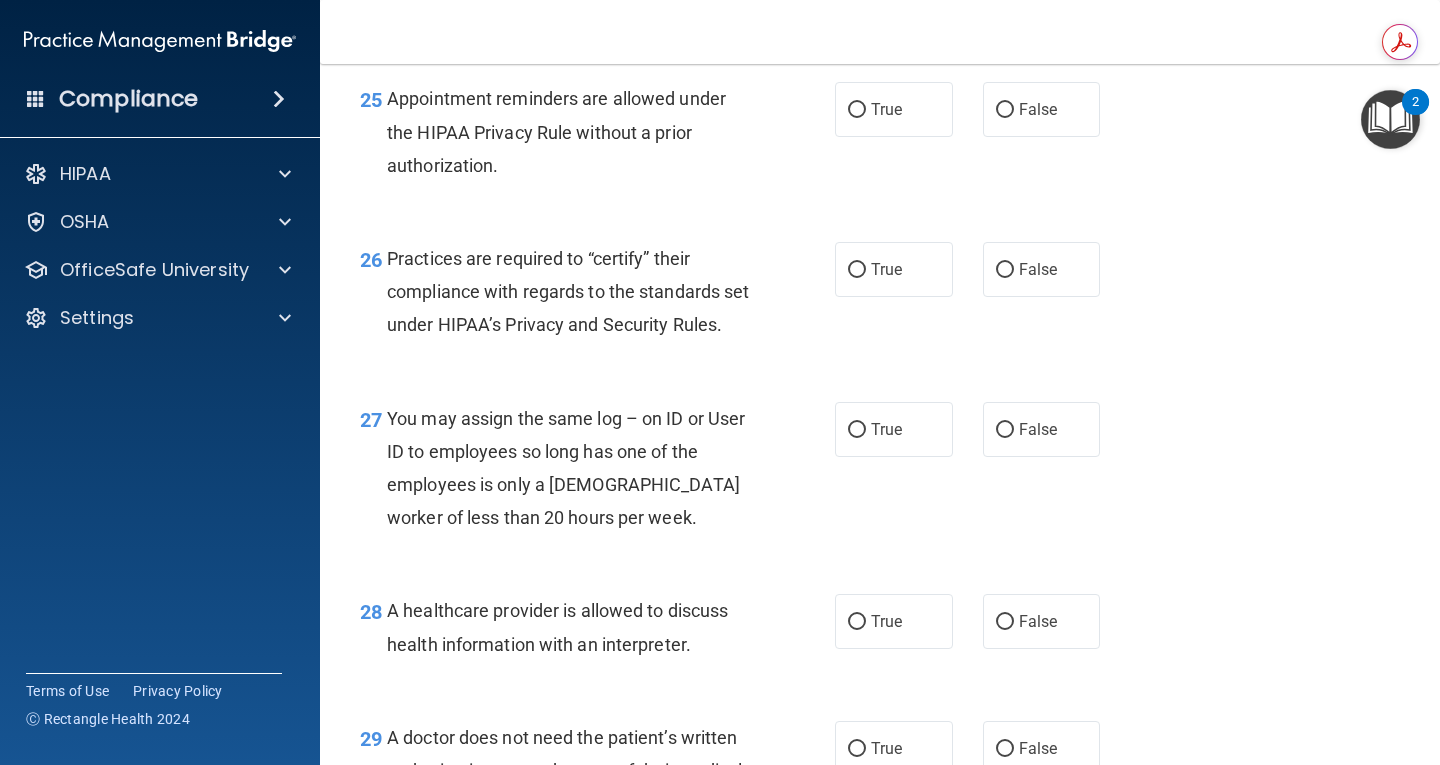 scroll, scrollTop: 4565, scrollLeft: 0, axis: vertical 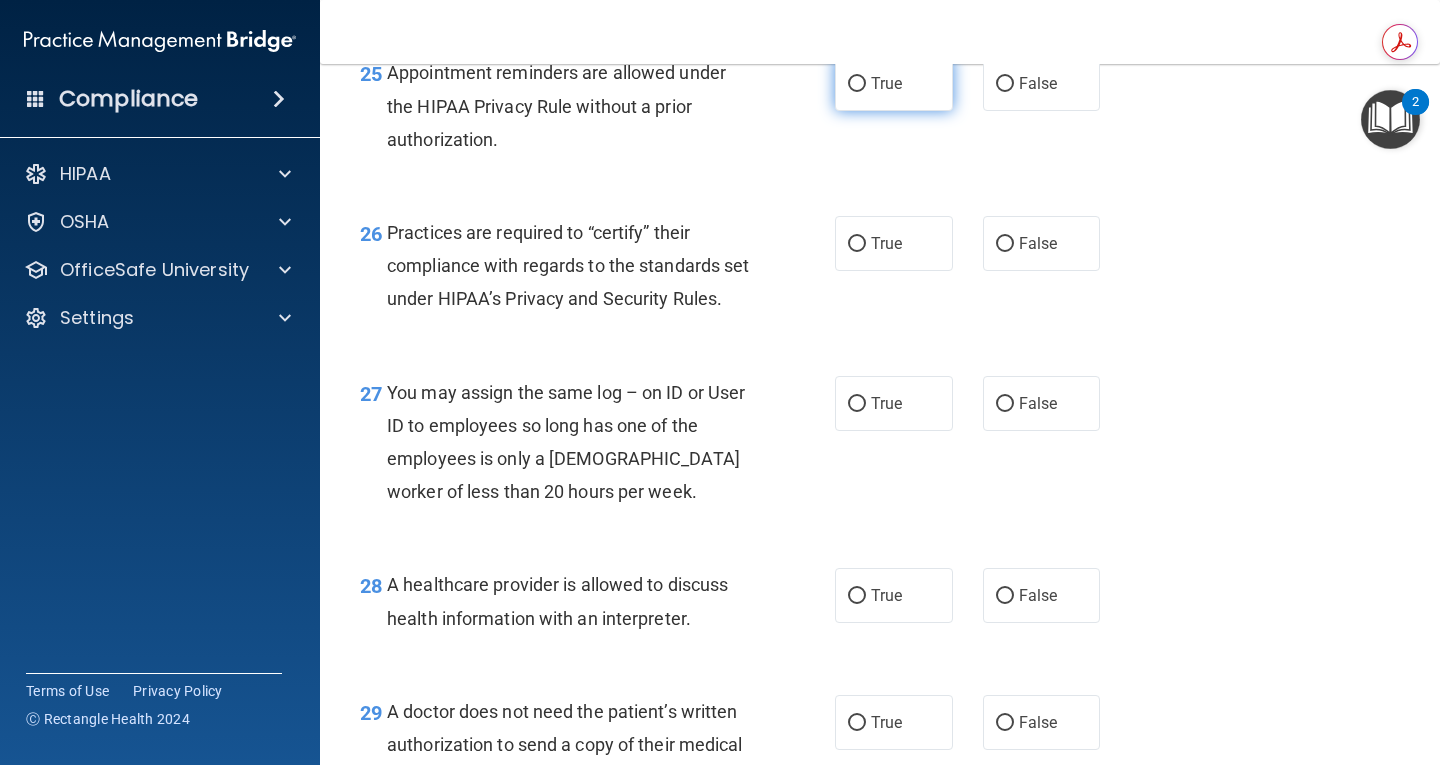click on "True" at bounding box center [894, 83] 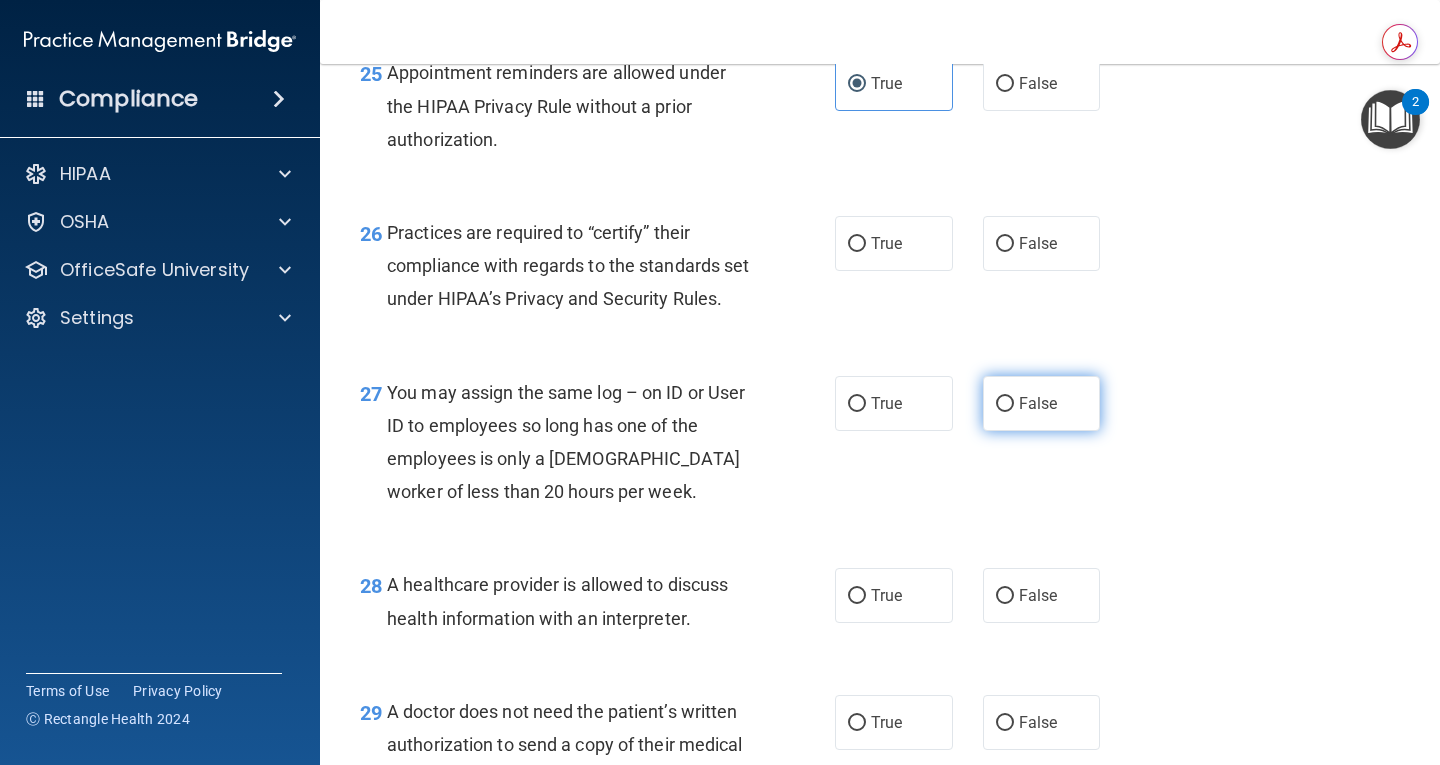 click on "False" at bounding box center [1042, 403] 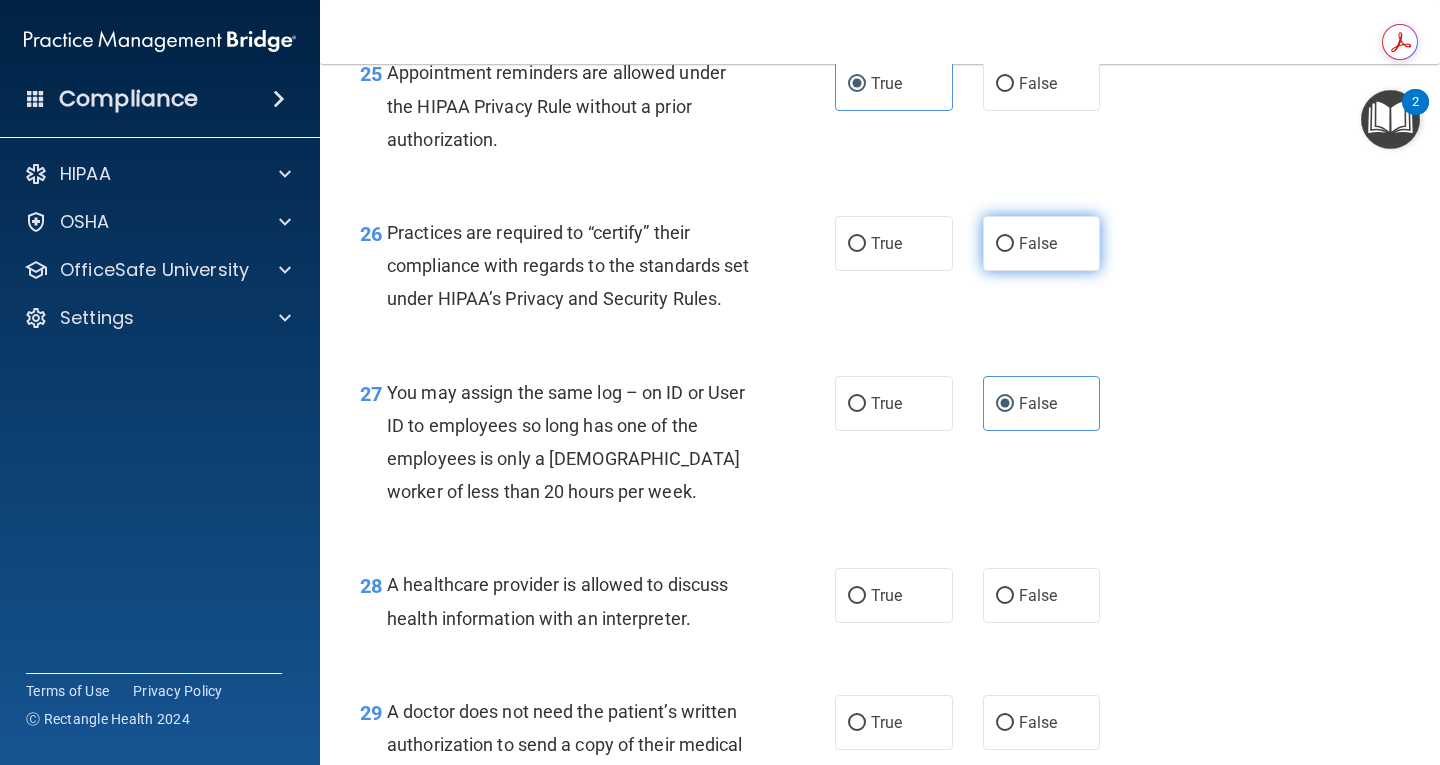 click on "False" at bounding box center [1005, 244] 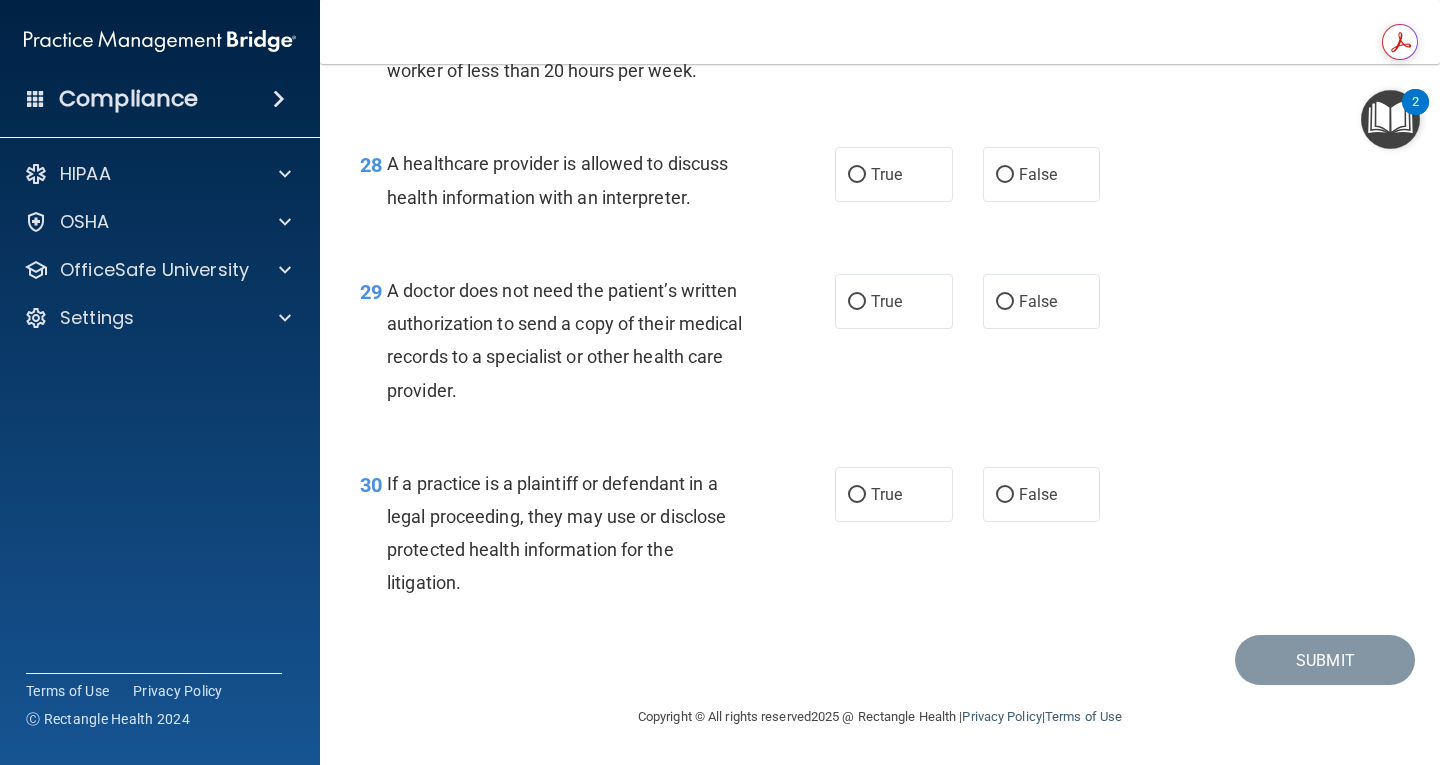 scroll, scrollTop: 5078, scrollLeft: 0, axis: vertical 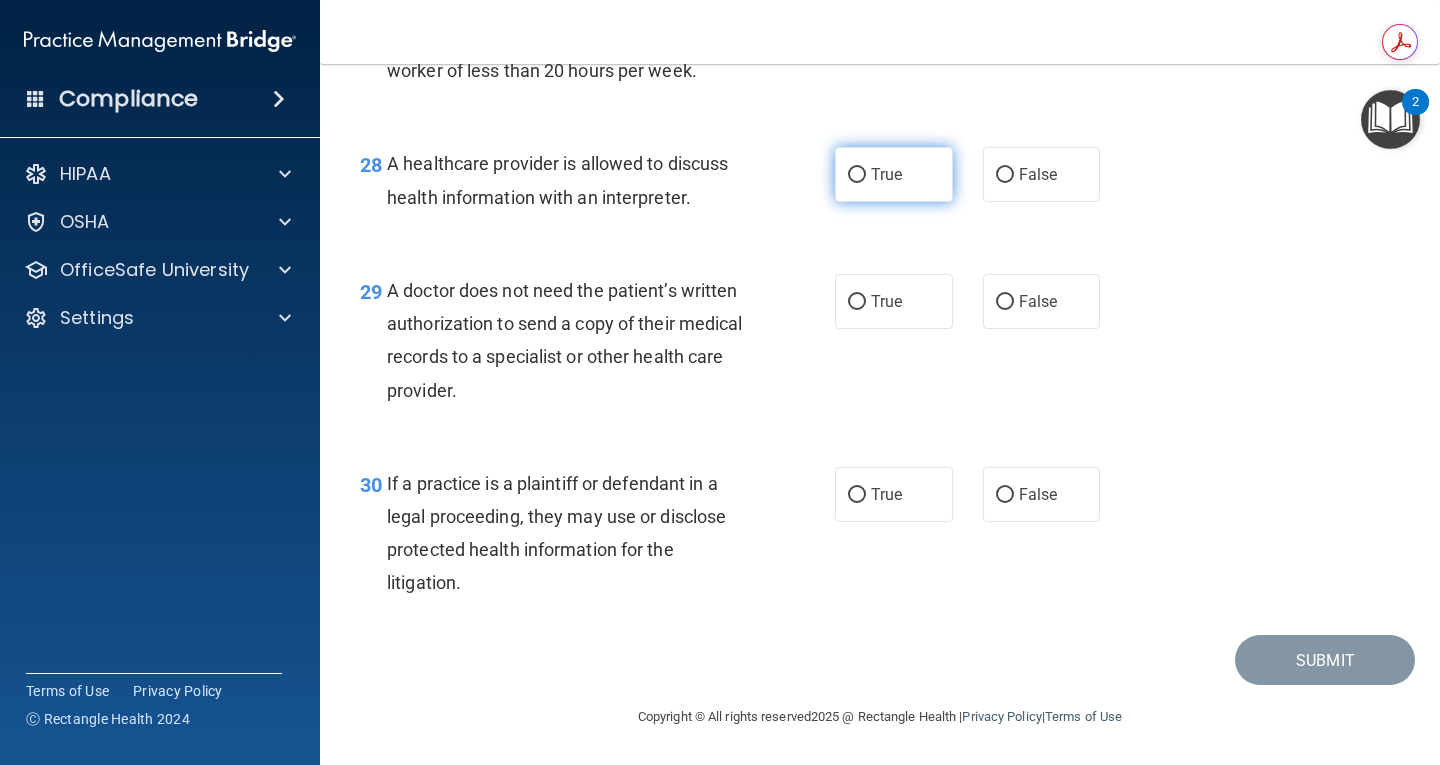 click on "True" at bounding box center [894, 174] 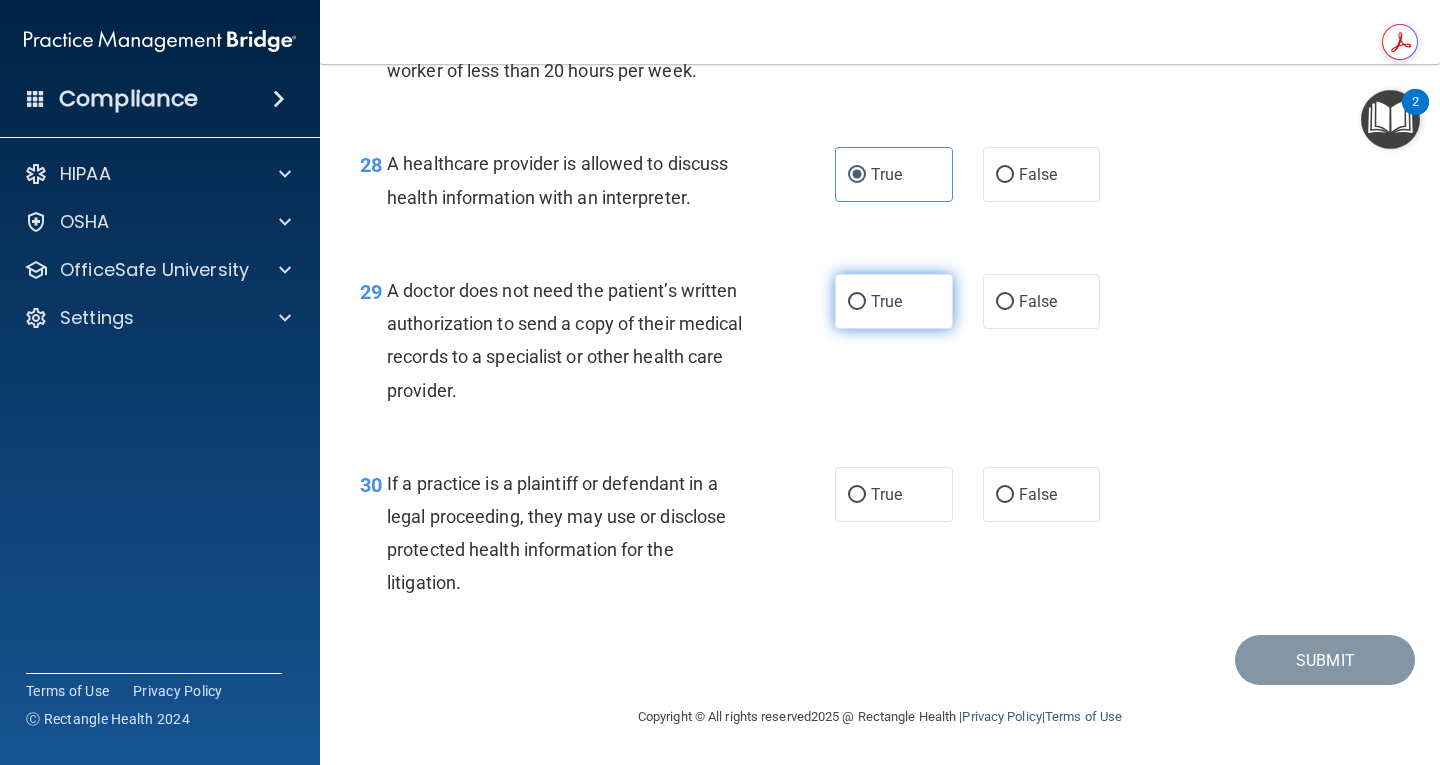 click on "True" at bounding box center (886, 301) 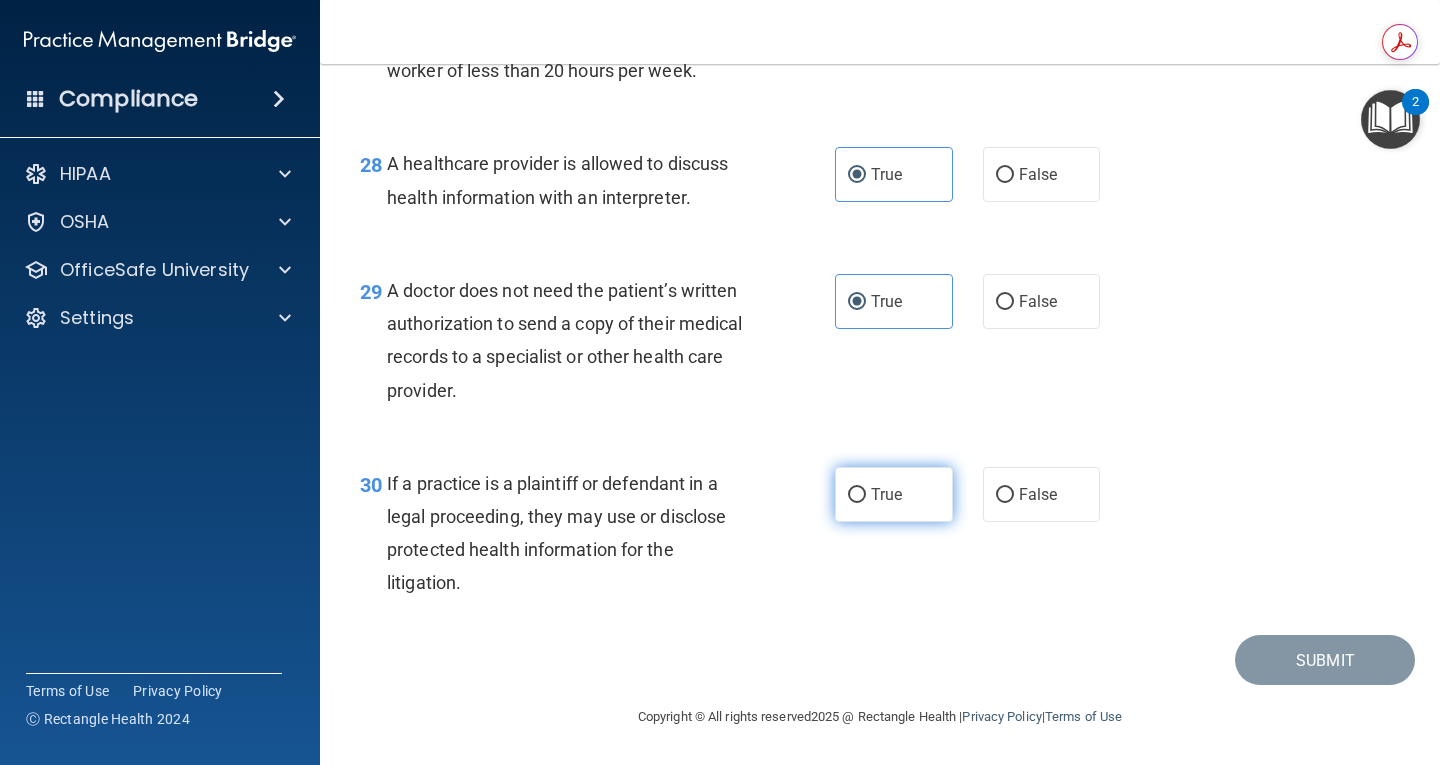 click on "True" at bounding box center (894, 494) 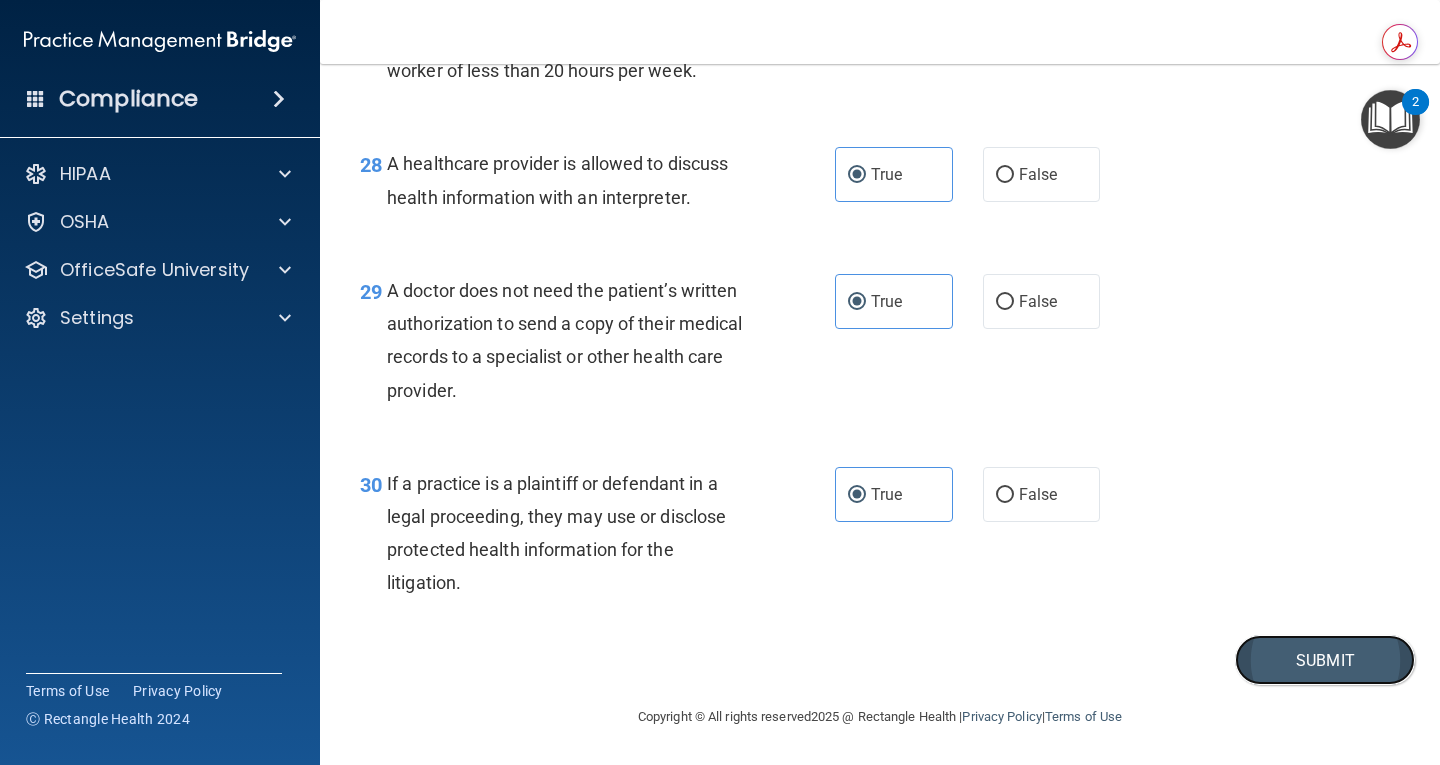 click on "Submit" at bounding box center (1325, 660) 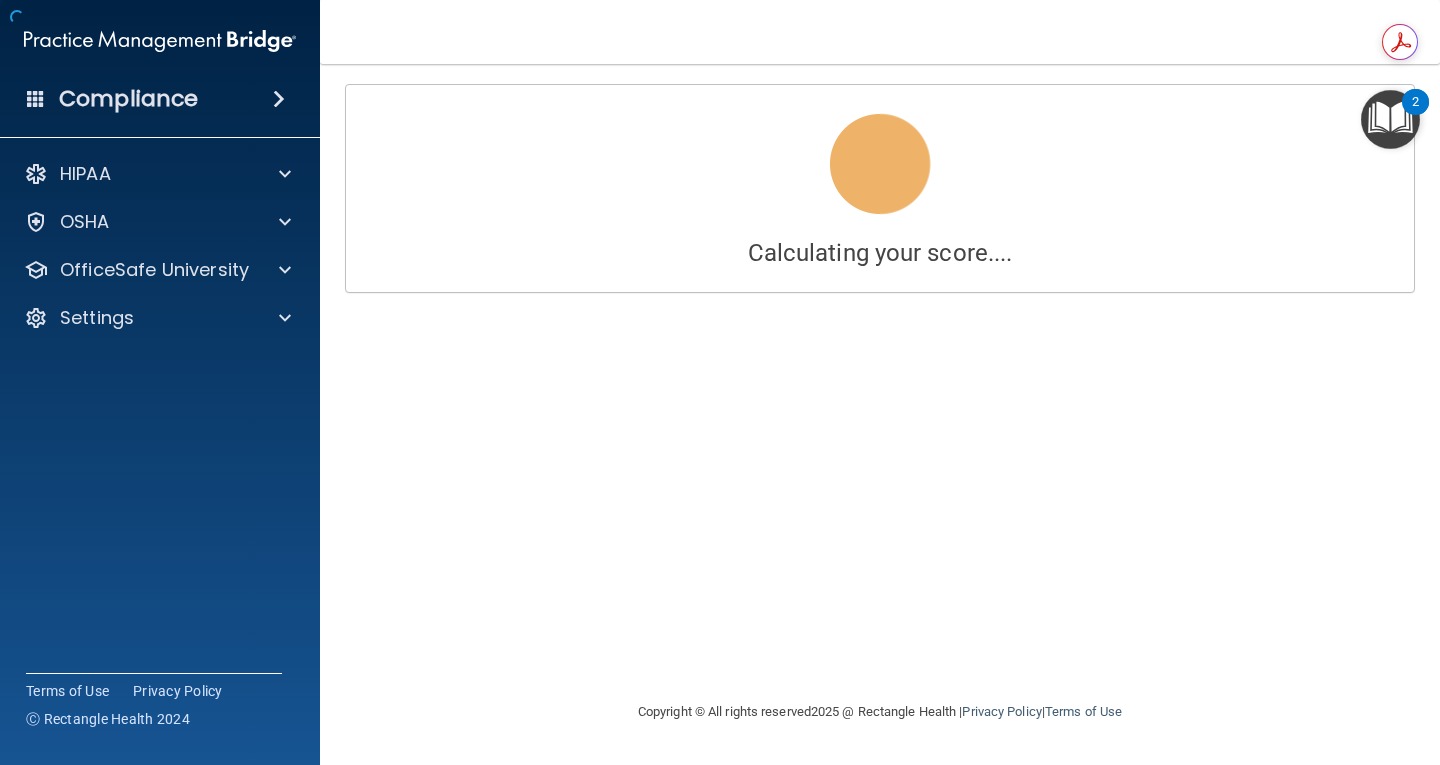 scroll, scrollTop: 0, scrollLeft: 0, axis: both 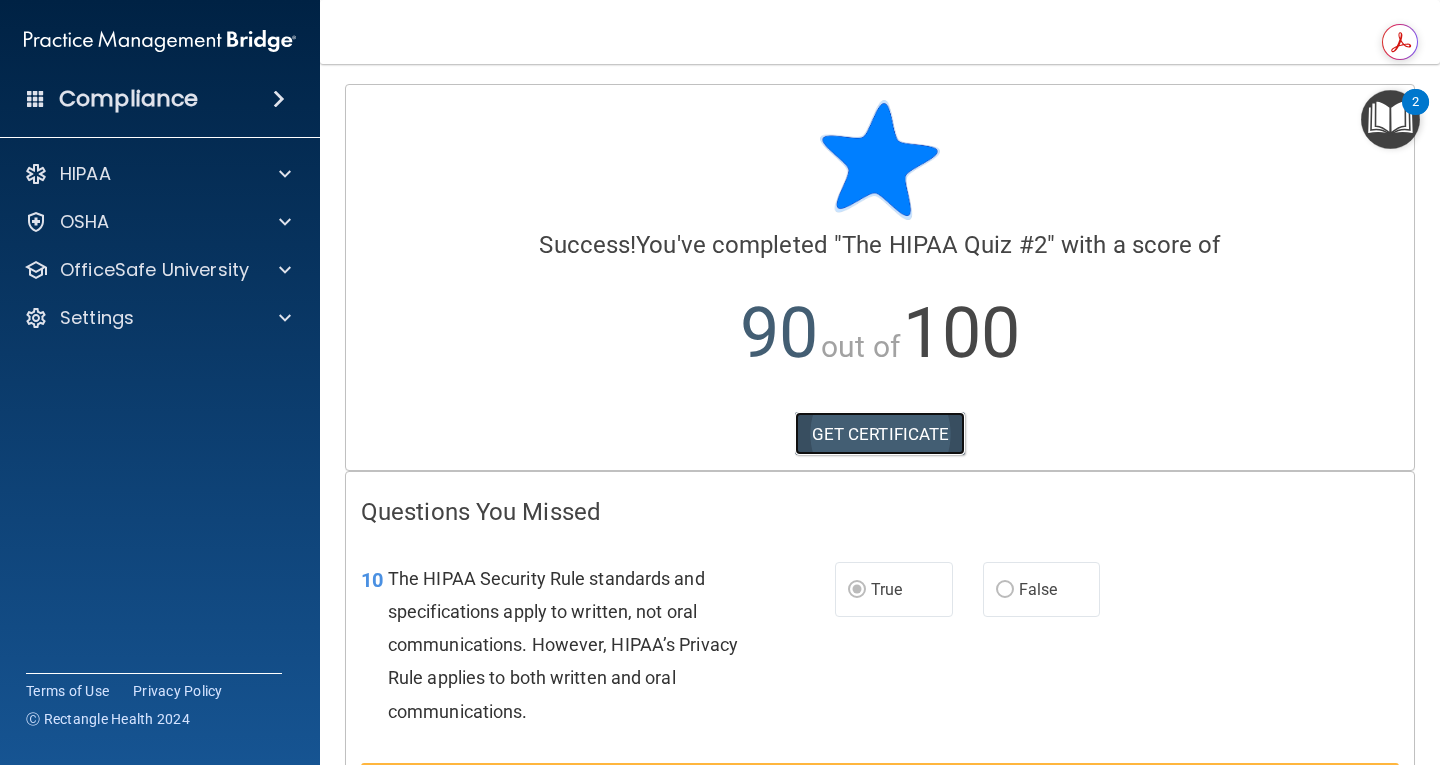 click on "GET CERTIFICATE" at bounding box center (880, 434) 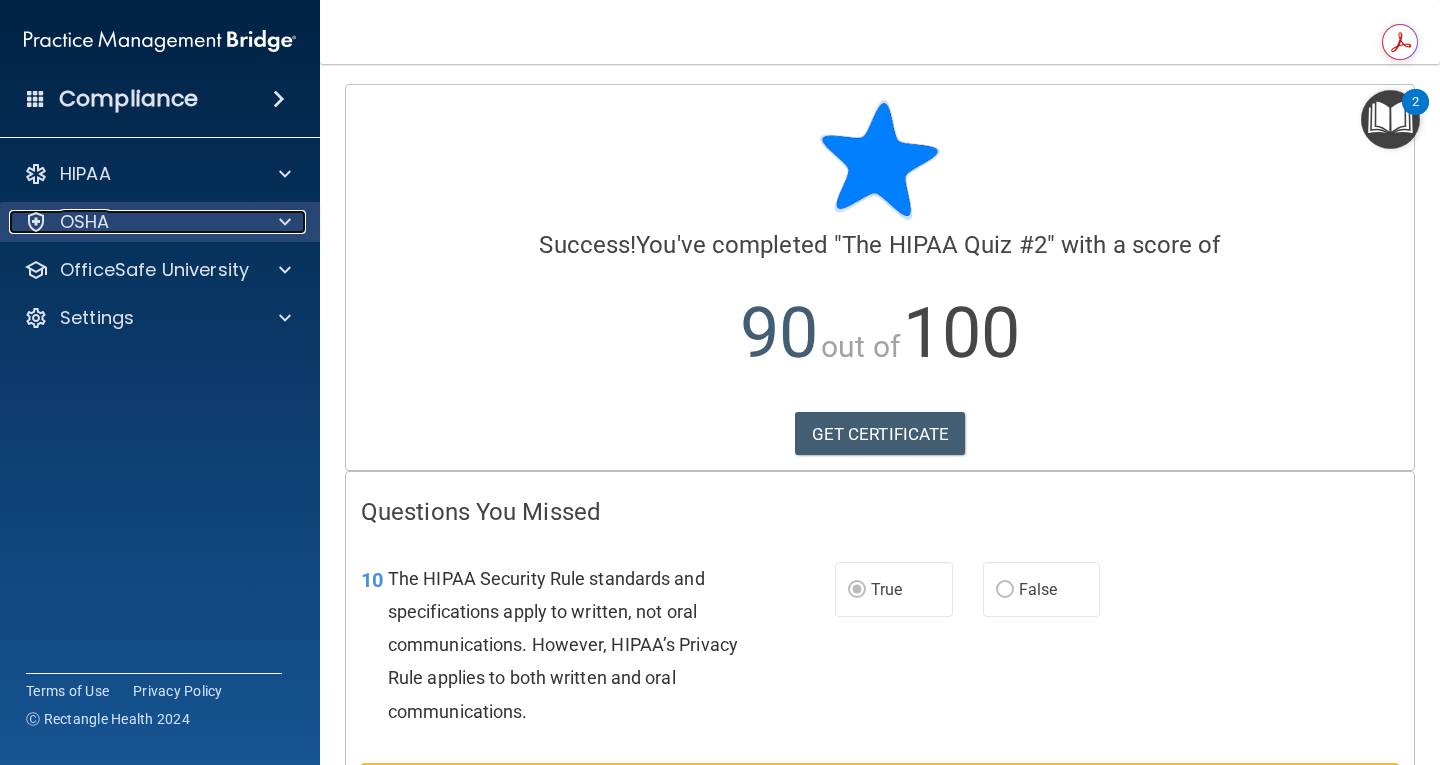 click on "OSHA" at bounding box center (133, 222) 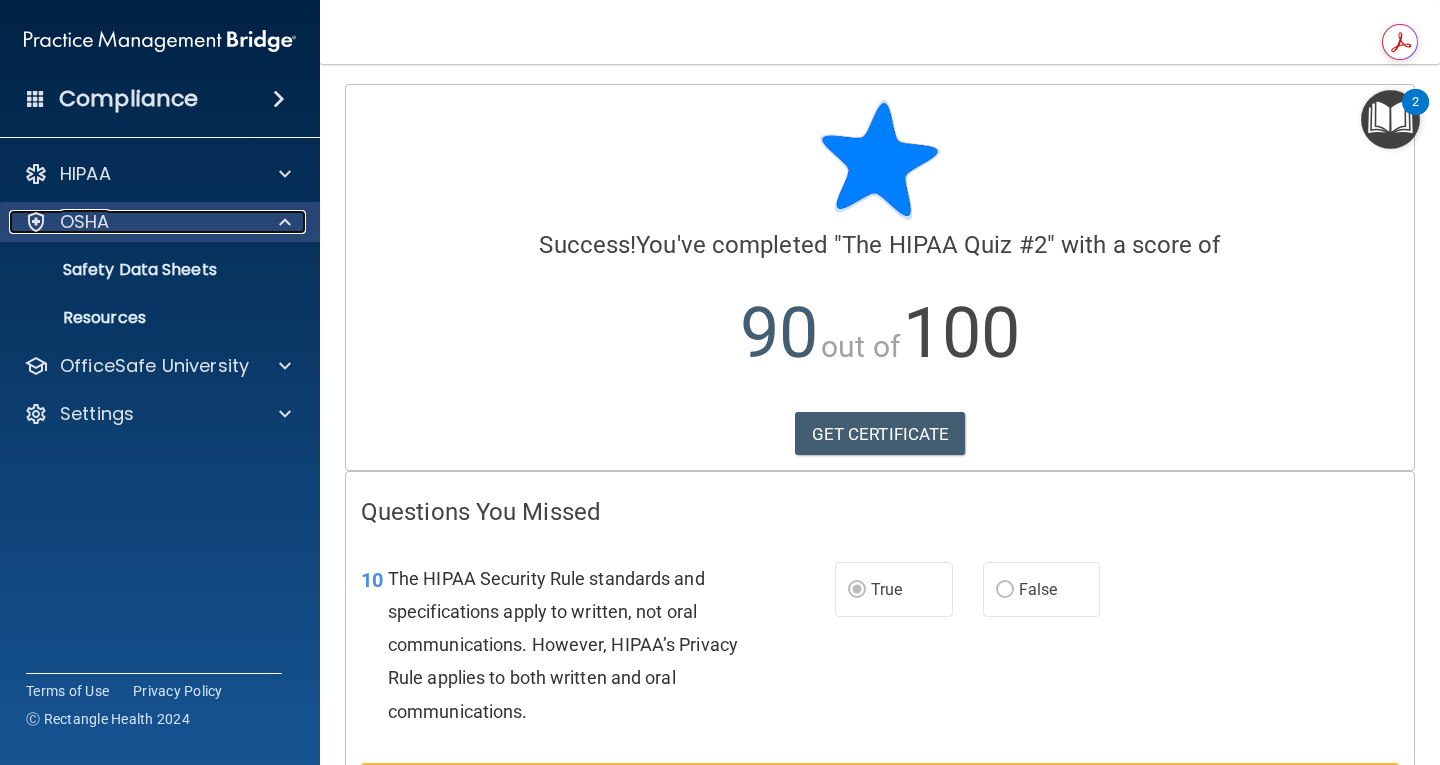 click on "OSHA" at bounding box center (133, 222) 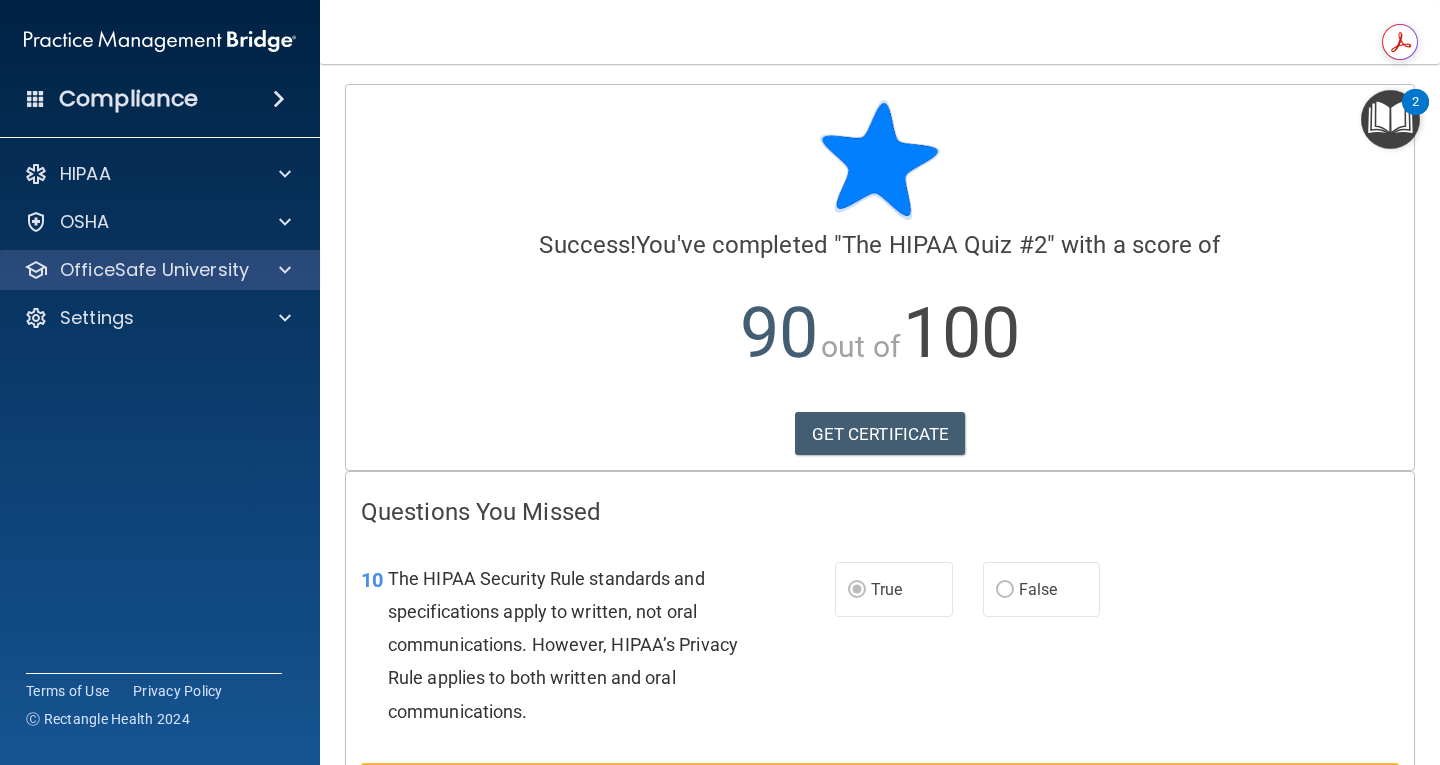 click on "OfficeSafe University" at bounding box center (160, 270) 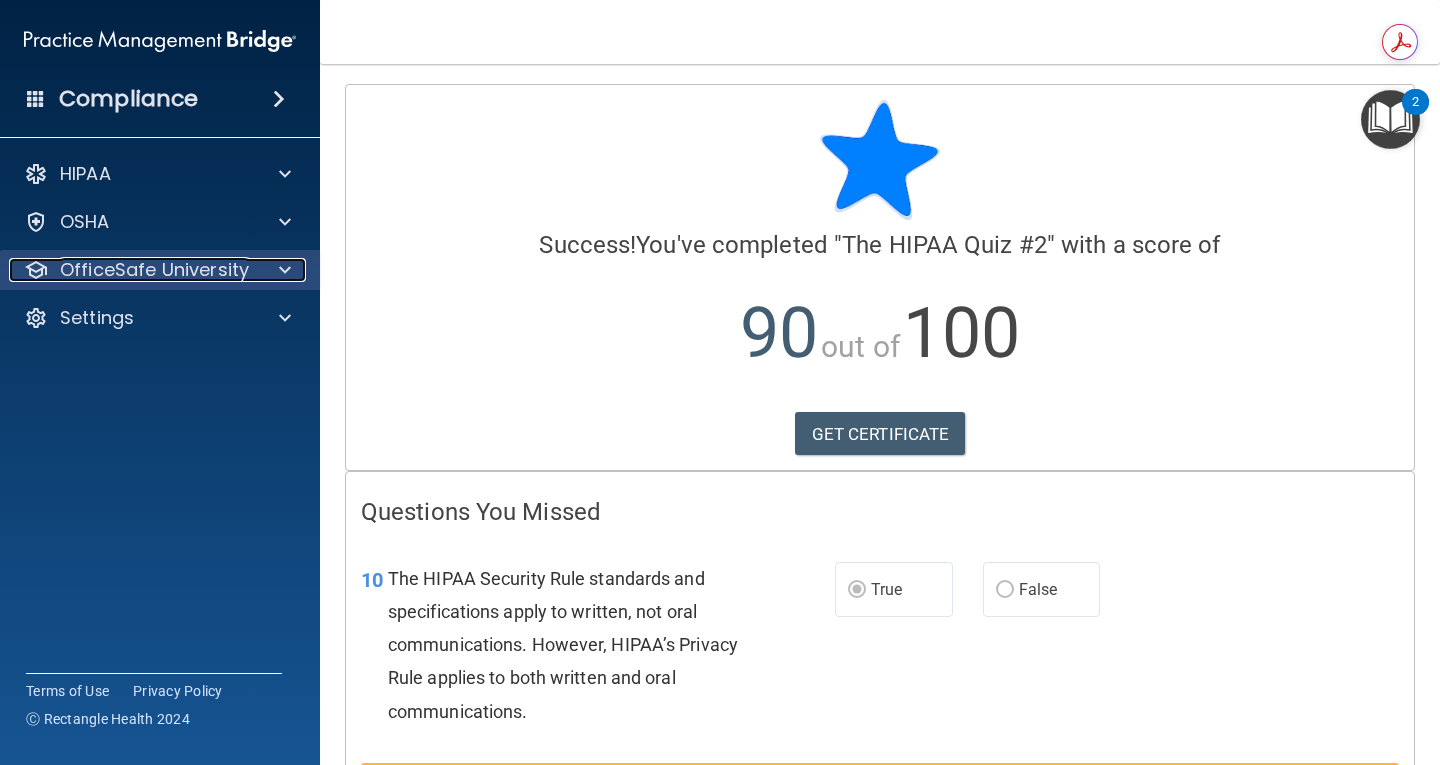 click on "OfficeSafe University" at bounding box center [154, 270] 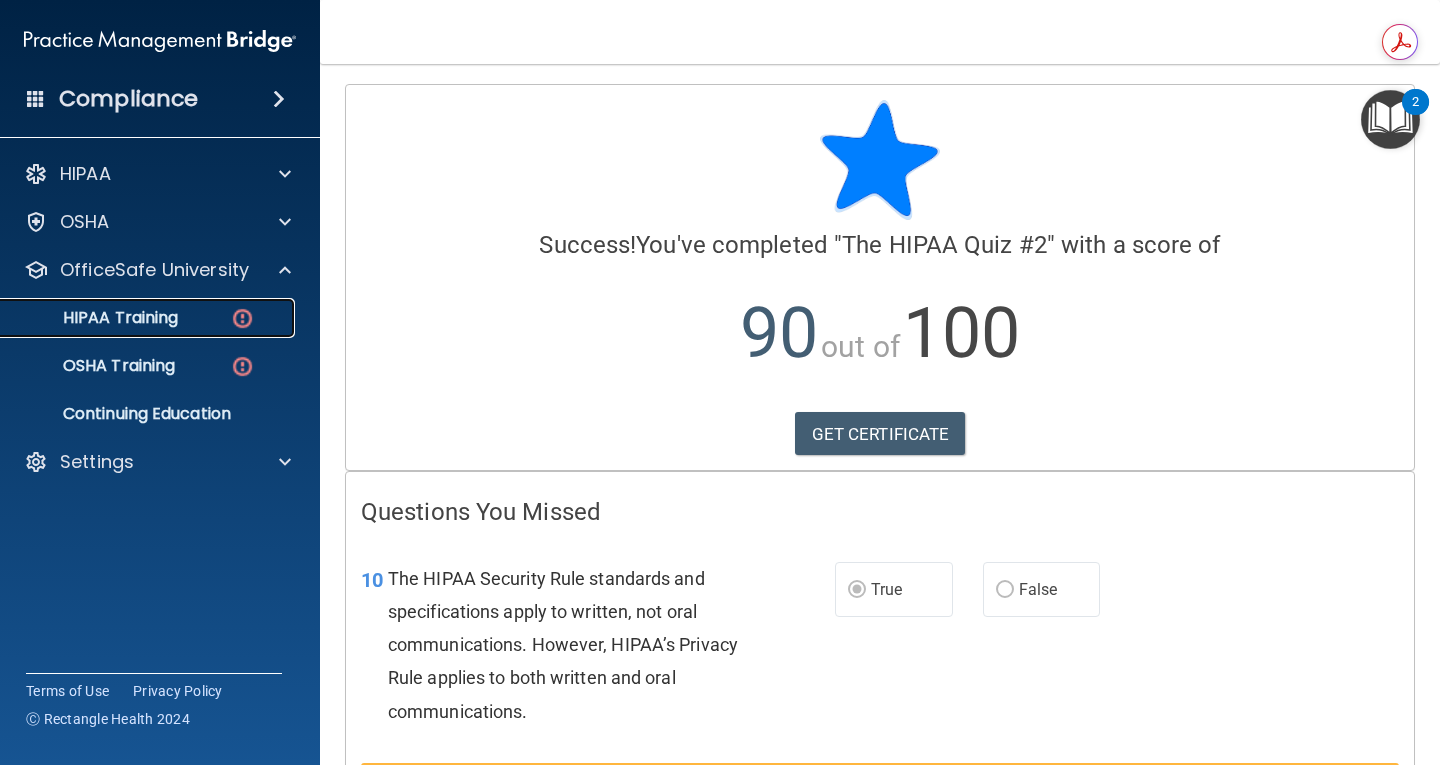 click on "HIPAA Training" at bounding box center (137, 318) 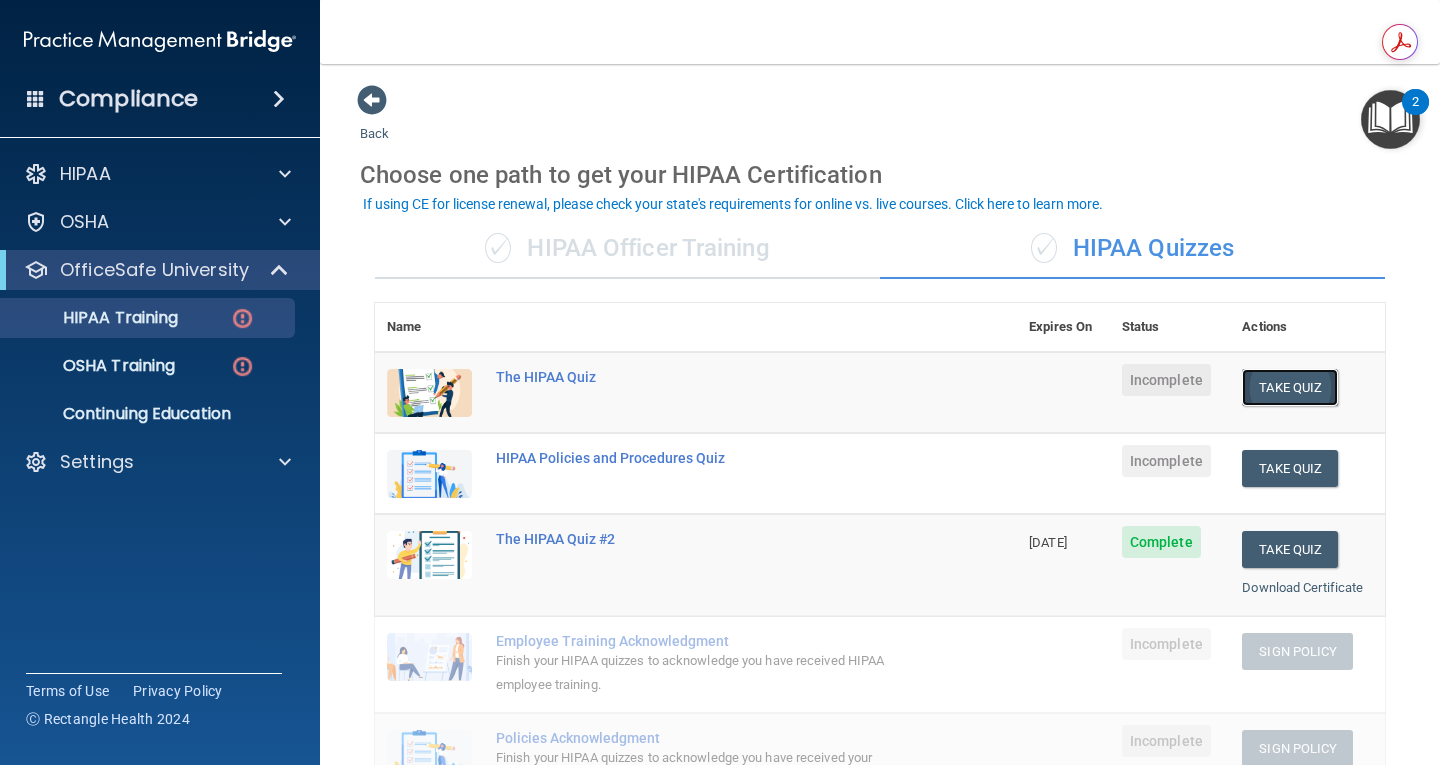 click on "Take Quiz" at bounding box center (1290, 387) 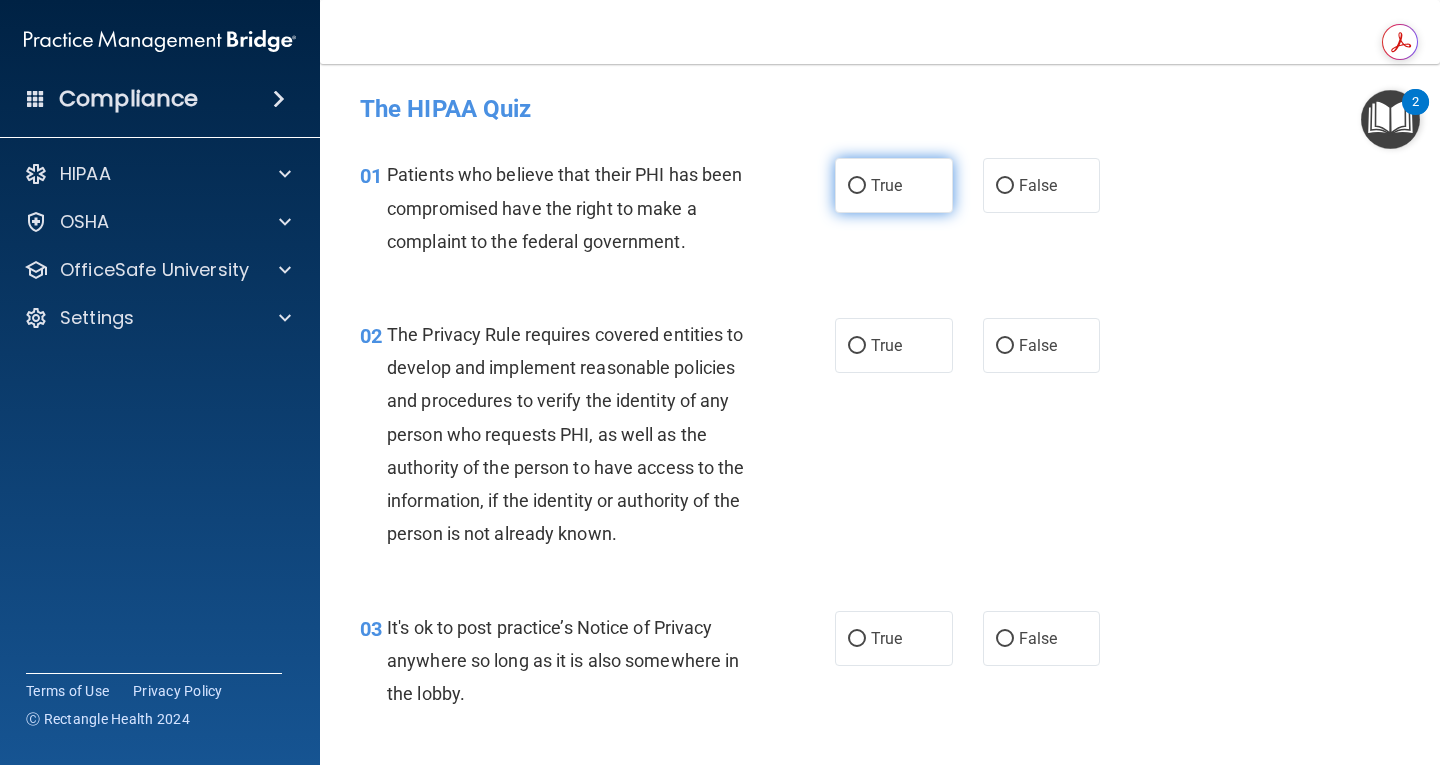click on "True" at bounding box center (894, 185) 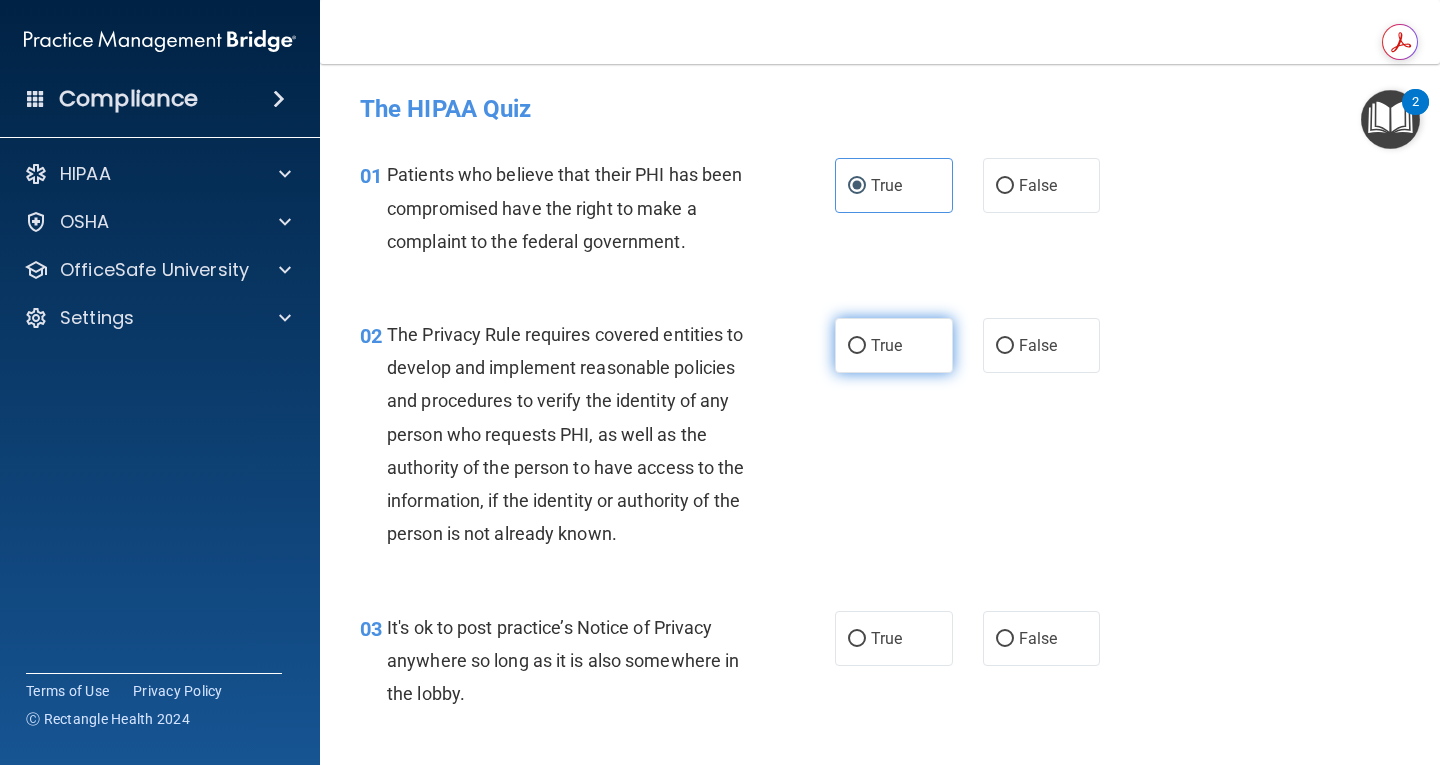 click on "True" at bounding box center [894, 345] 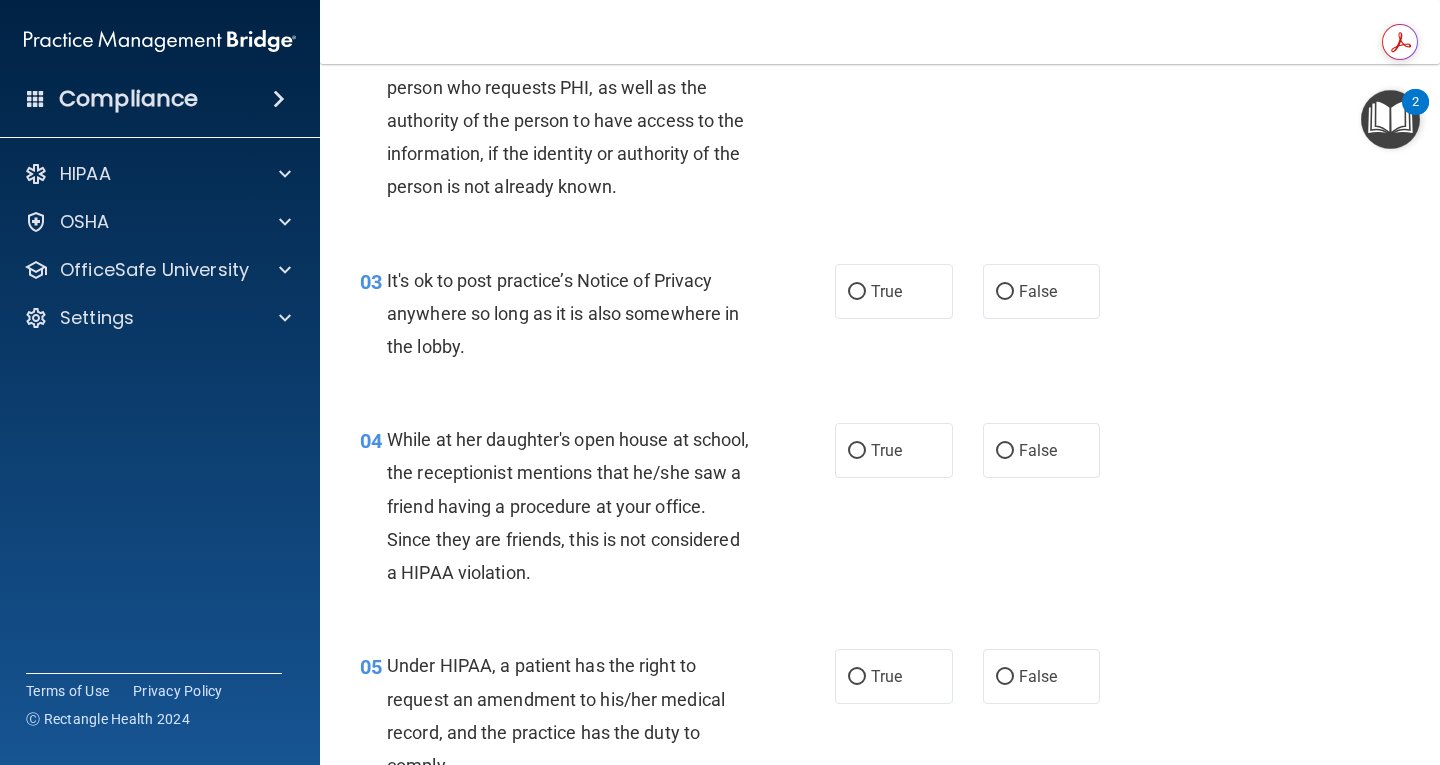 scroll, scrollTop: 356, scrollLeft: 0, axis: vertical 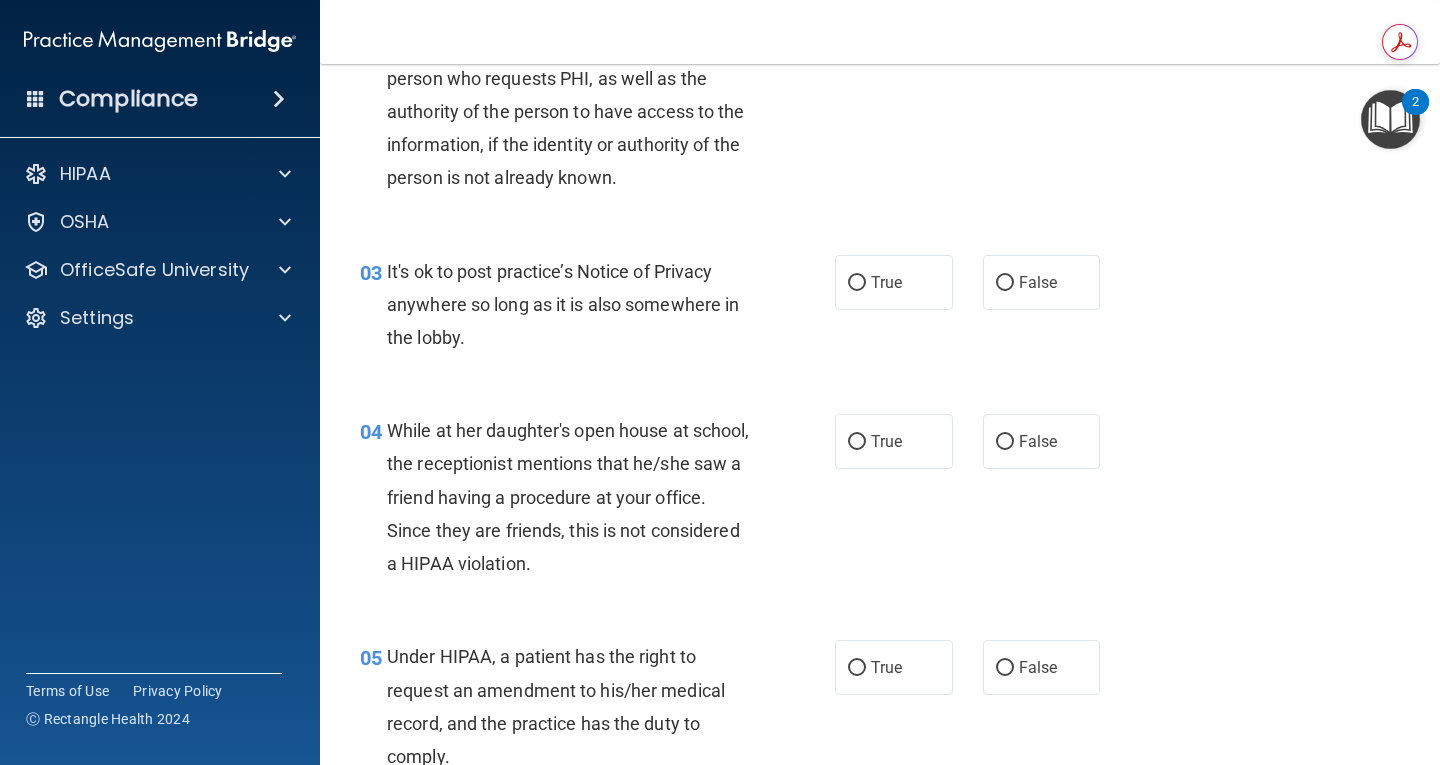 click on "03       It's ok to post  practice’s Notice of Privacy anywhere so long as it is also somewhere in the lobby.                 True           False" at bounding box center (880, 310) 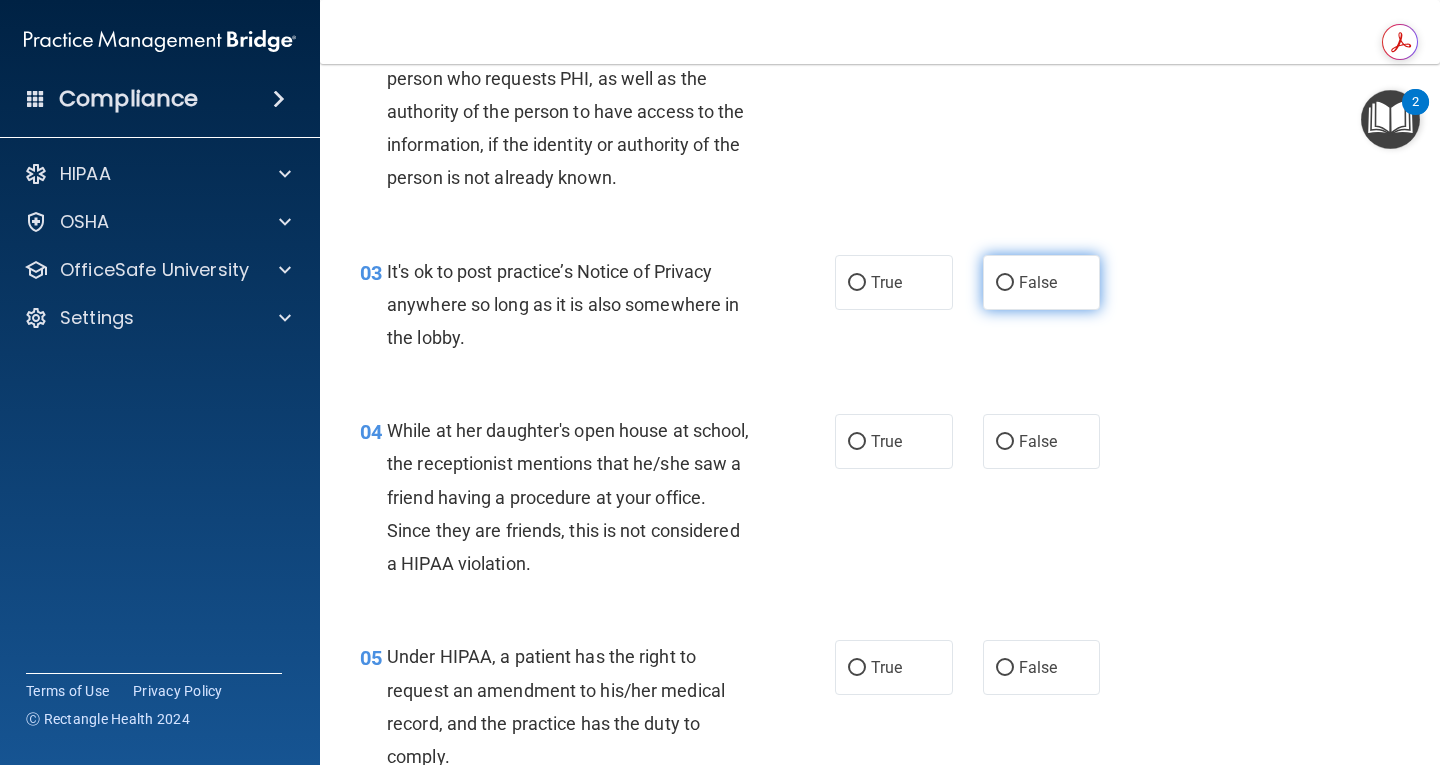 click on "False" at bounding box center (1042, 282) 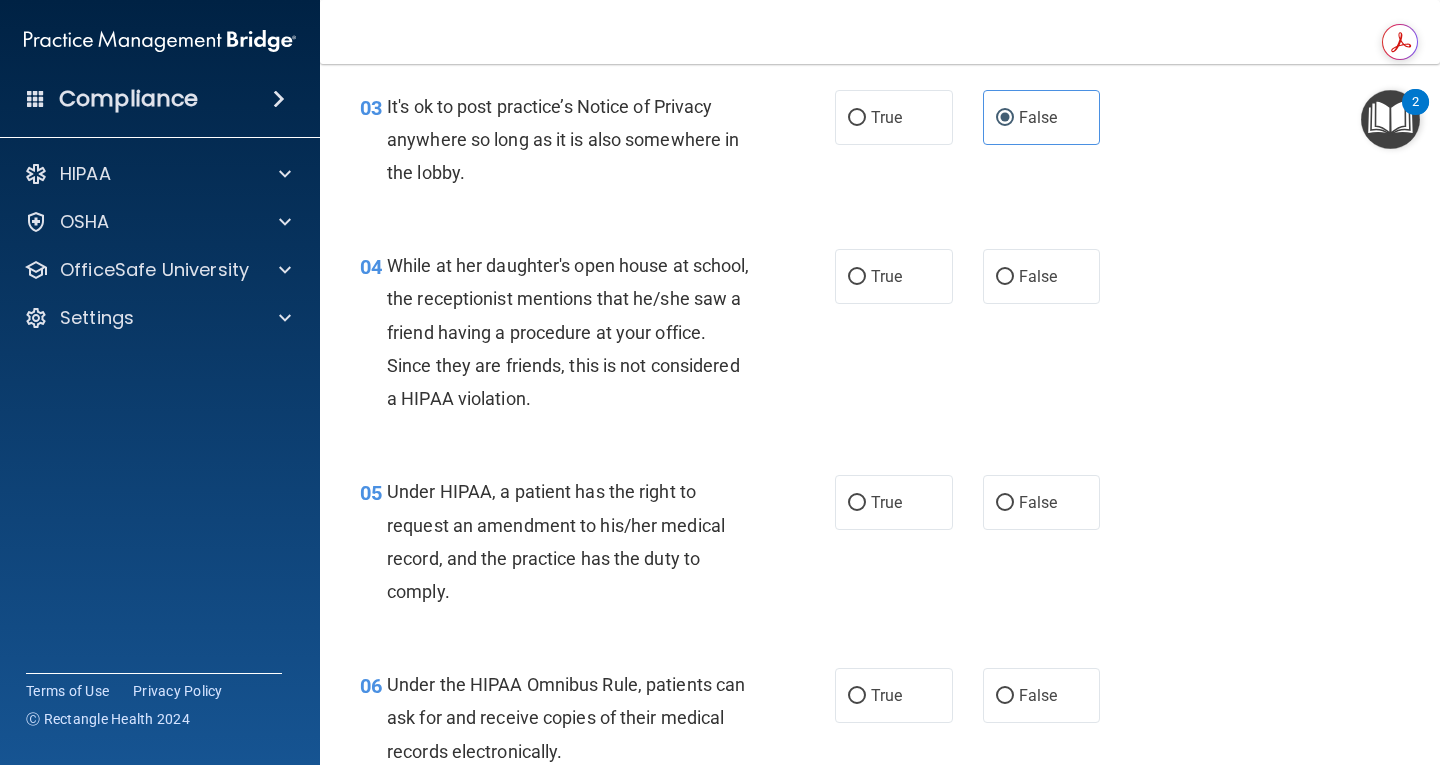 scroll, scrollTop: 581, scrollLeft: 0, axis: vertical 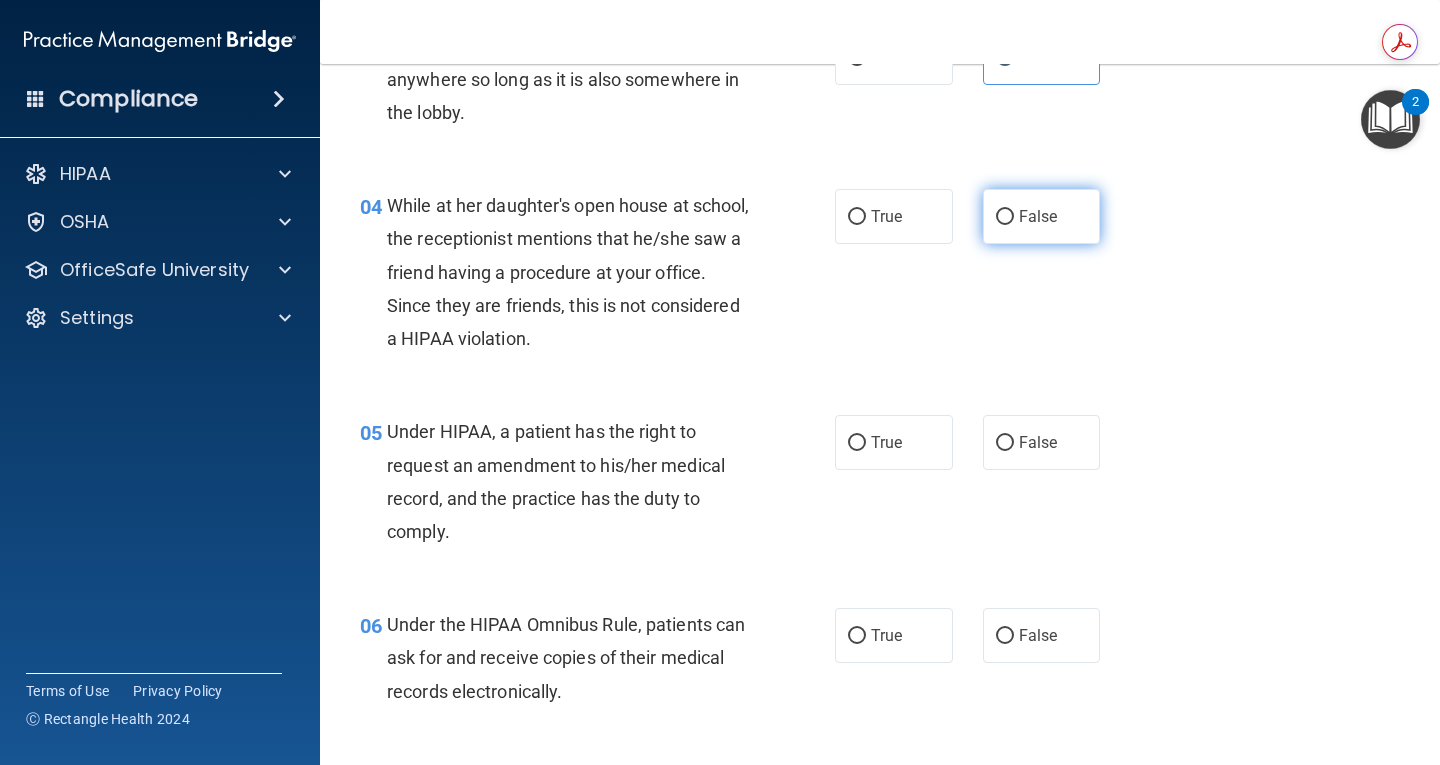click on "False" at bounding box center (1038, 216) 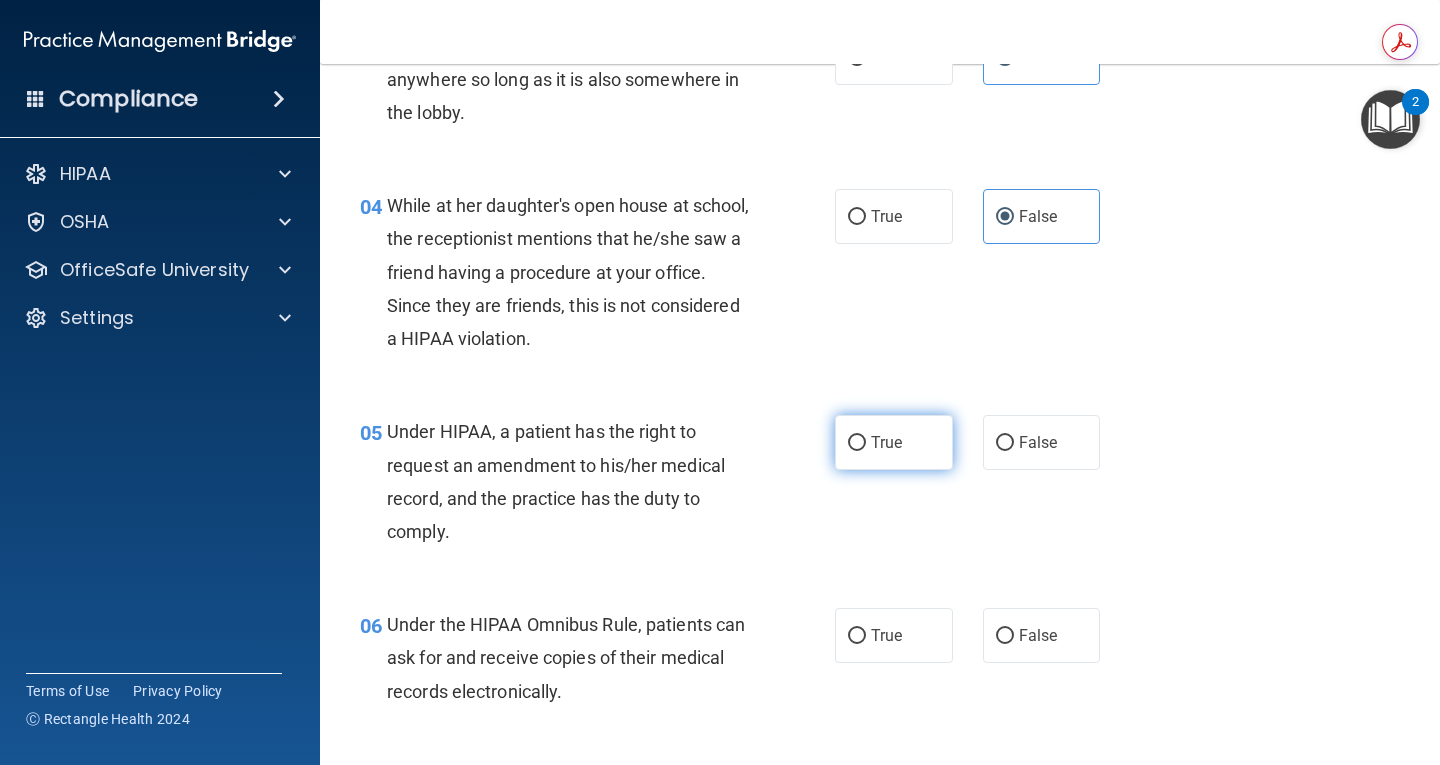 click on "True" at bounding box center [886, 442] 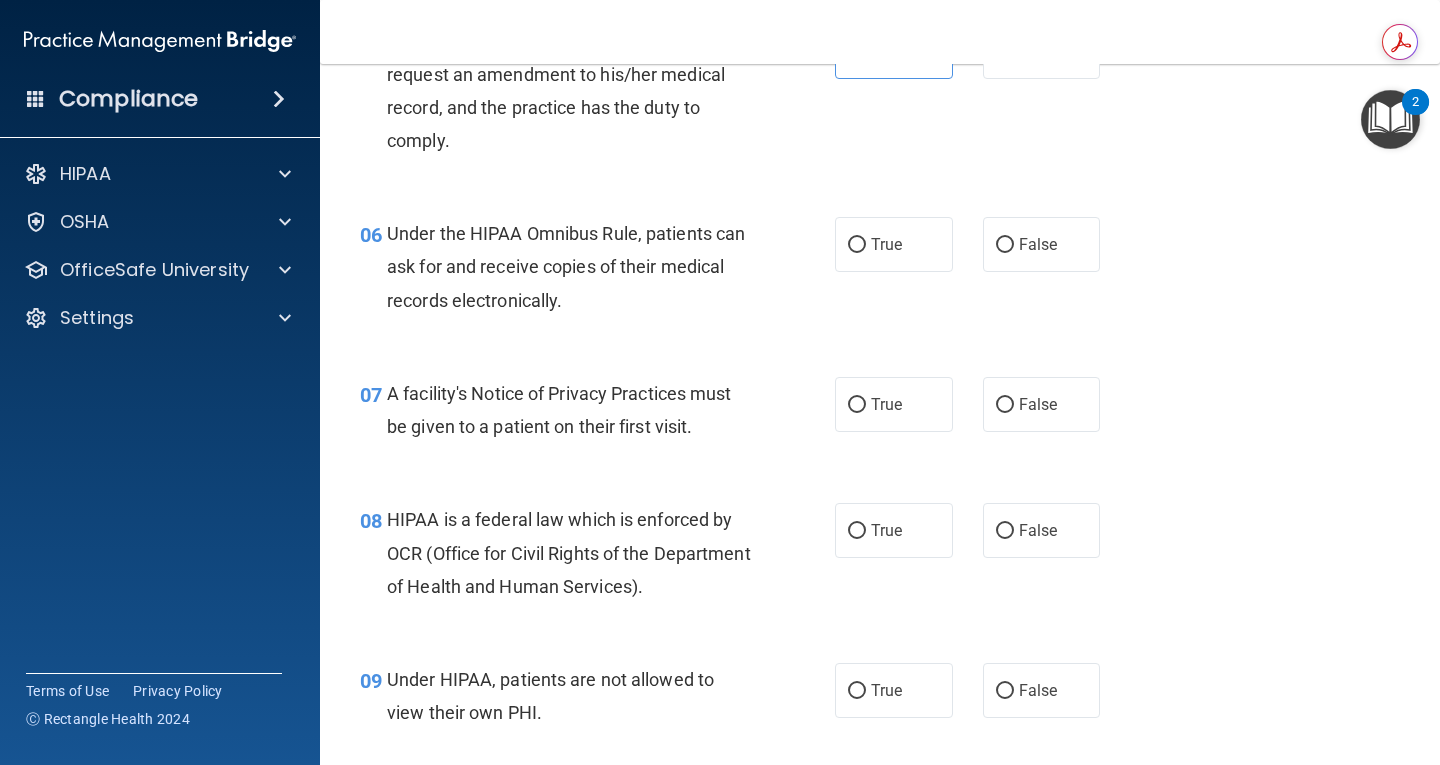 scroll, scrollTop: 981, scrollLeft: 0, axis: vertical 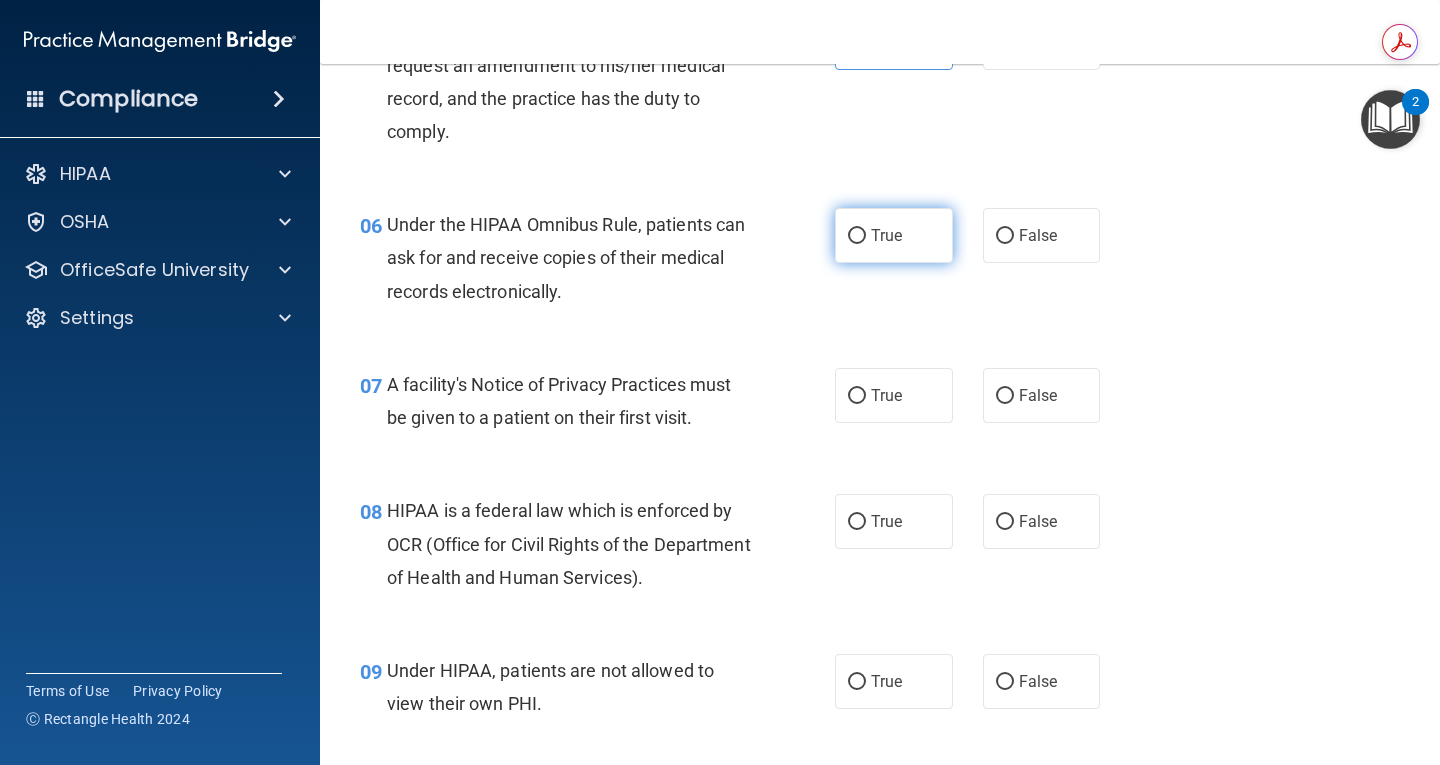 click on "True" at bounding box center (894, 235) 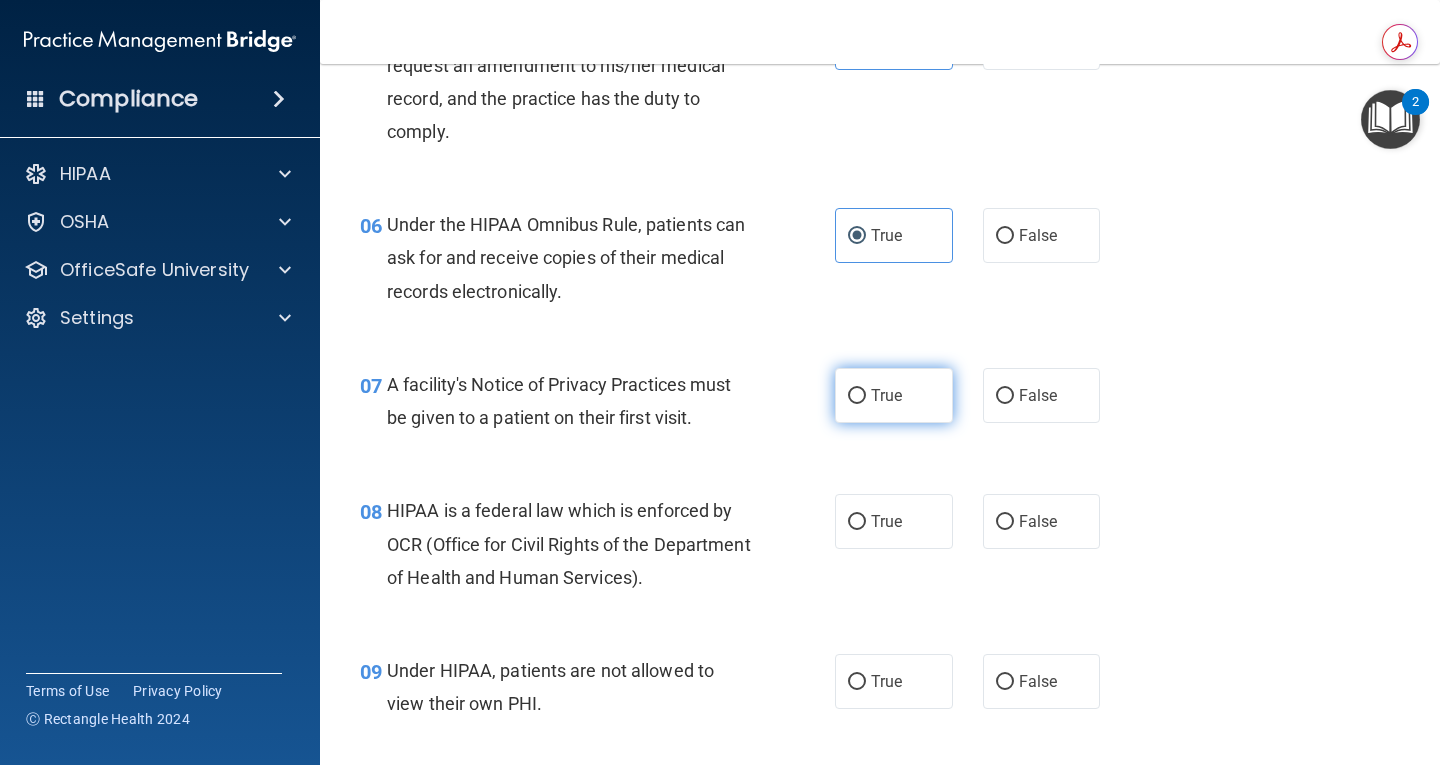 click on "True" at bounding box center (894, 395) 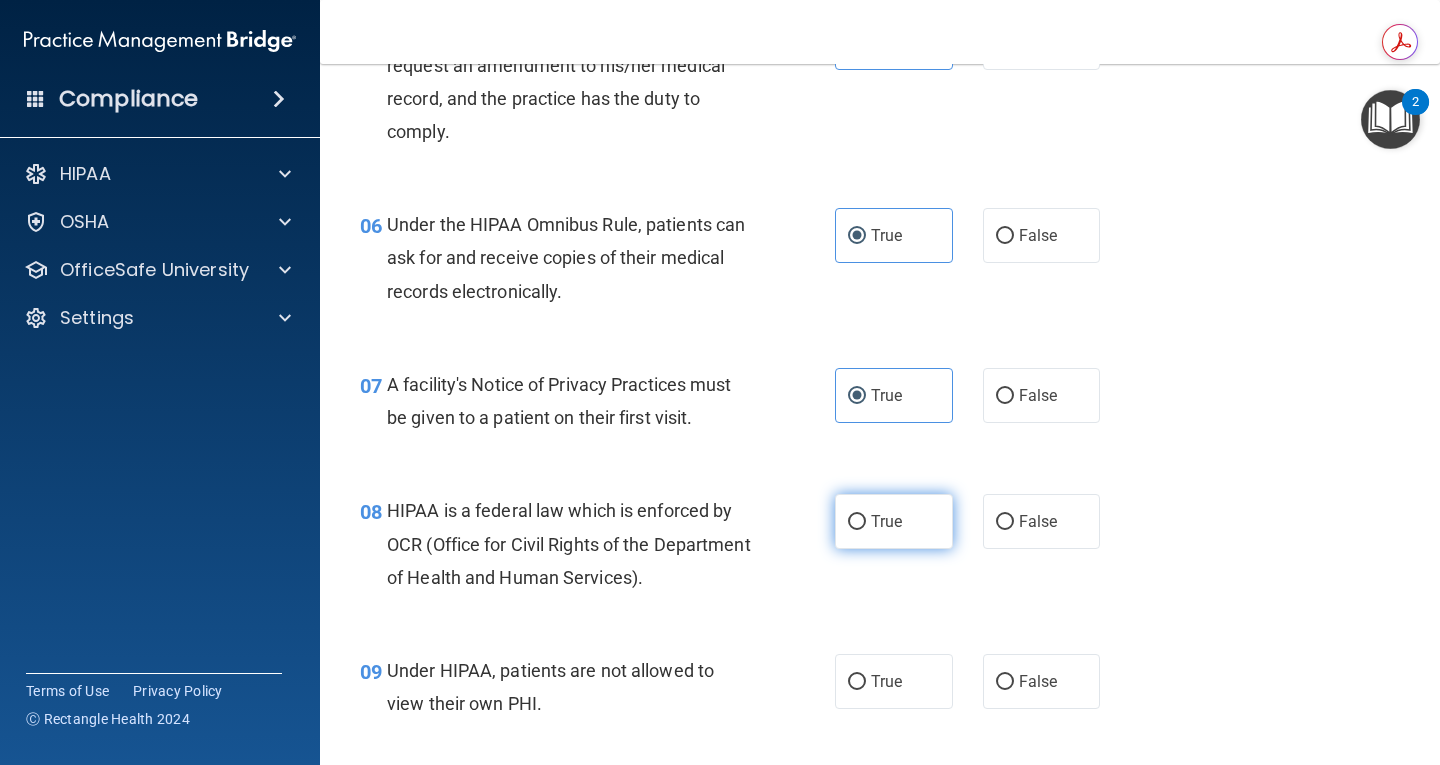 click on "True" at bounding box center [894, 521] 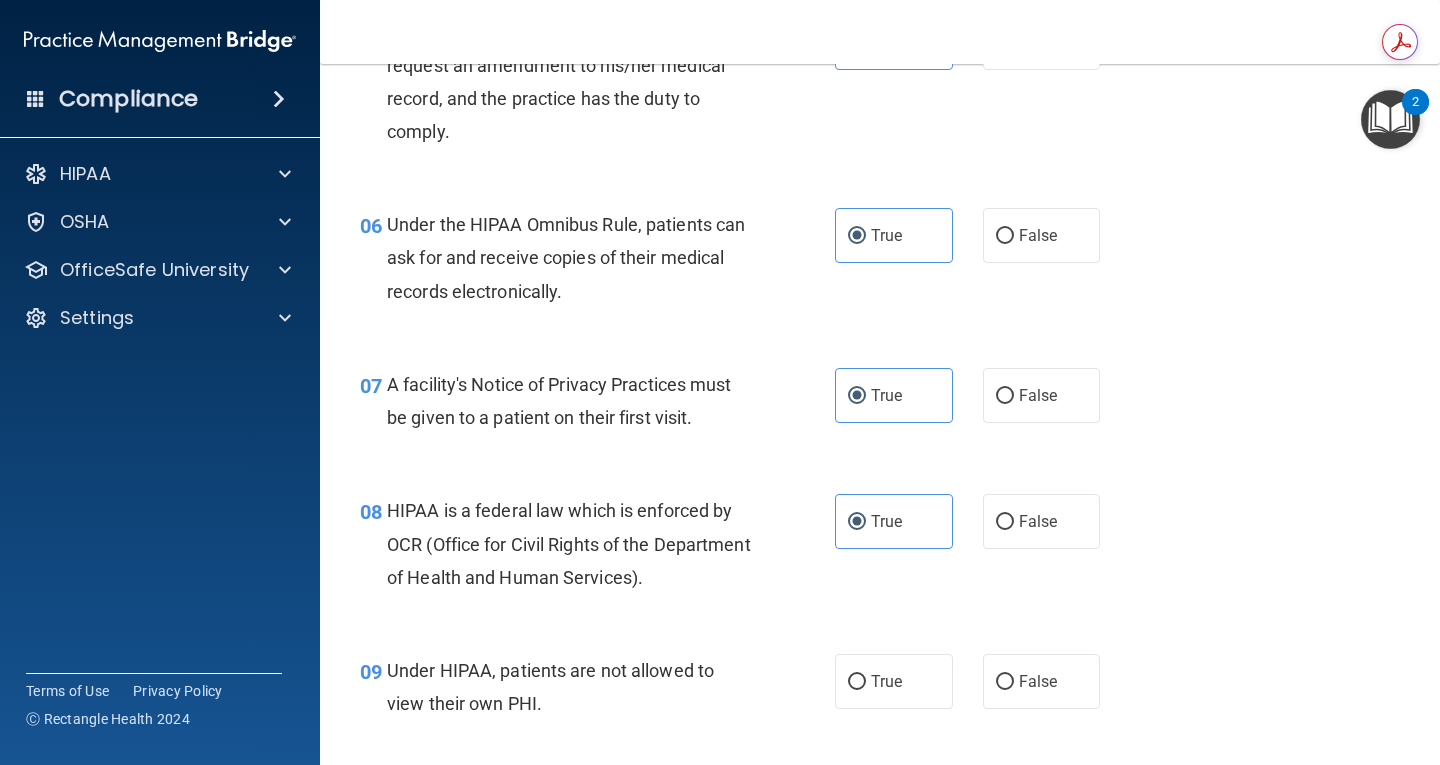 drag, startPoint x: 1052, startPoint y: 696, endPoint x: 1118, endPoint y: 656, distance: 77.175125 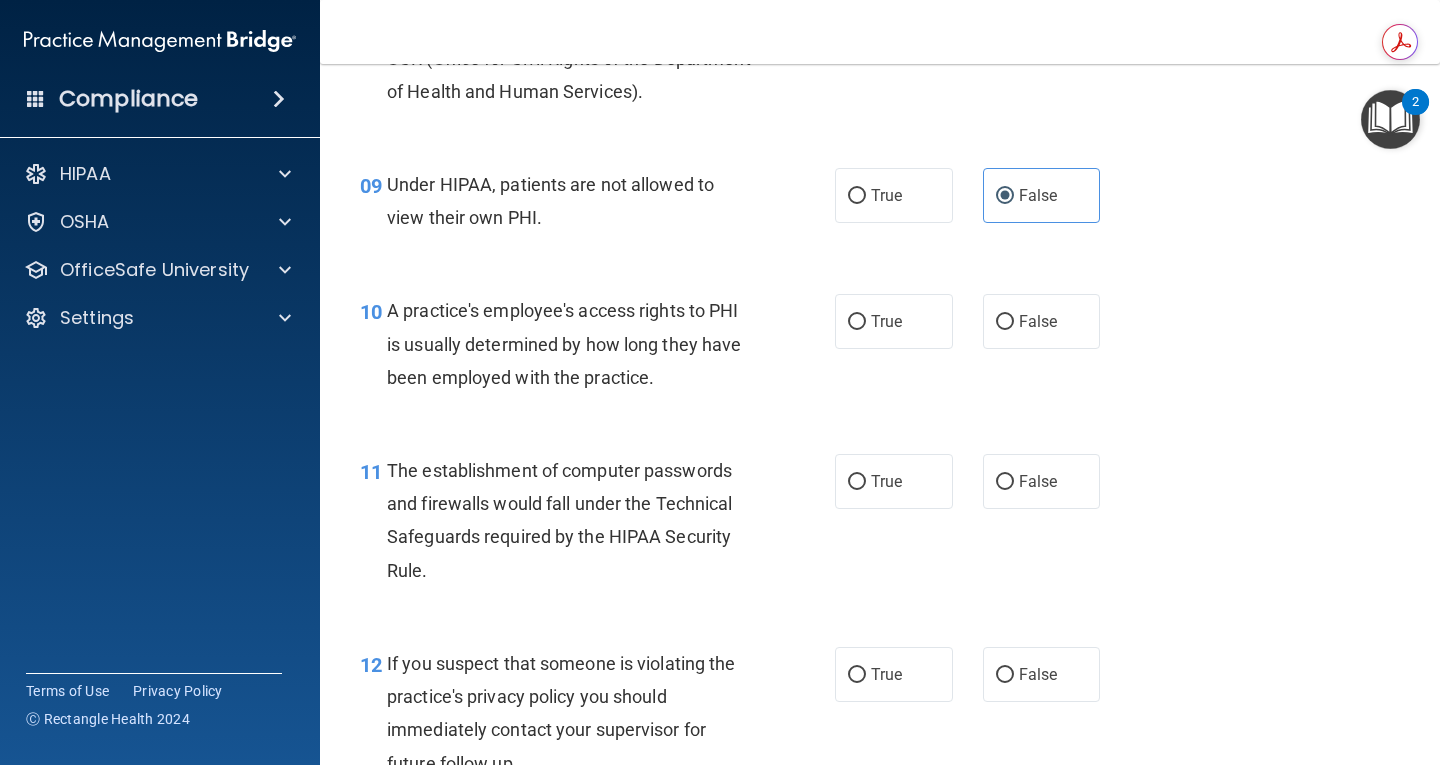 scroll, scrollTop: 1475, scrollLeft: 0, axis: vertical 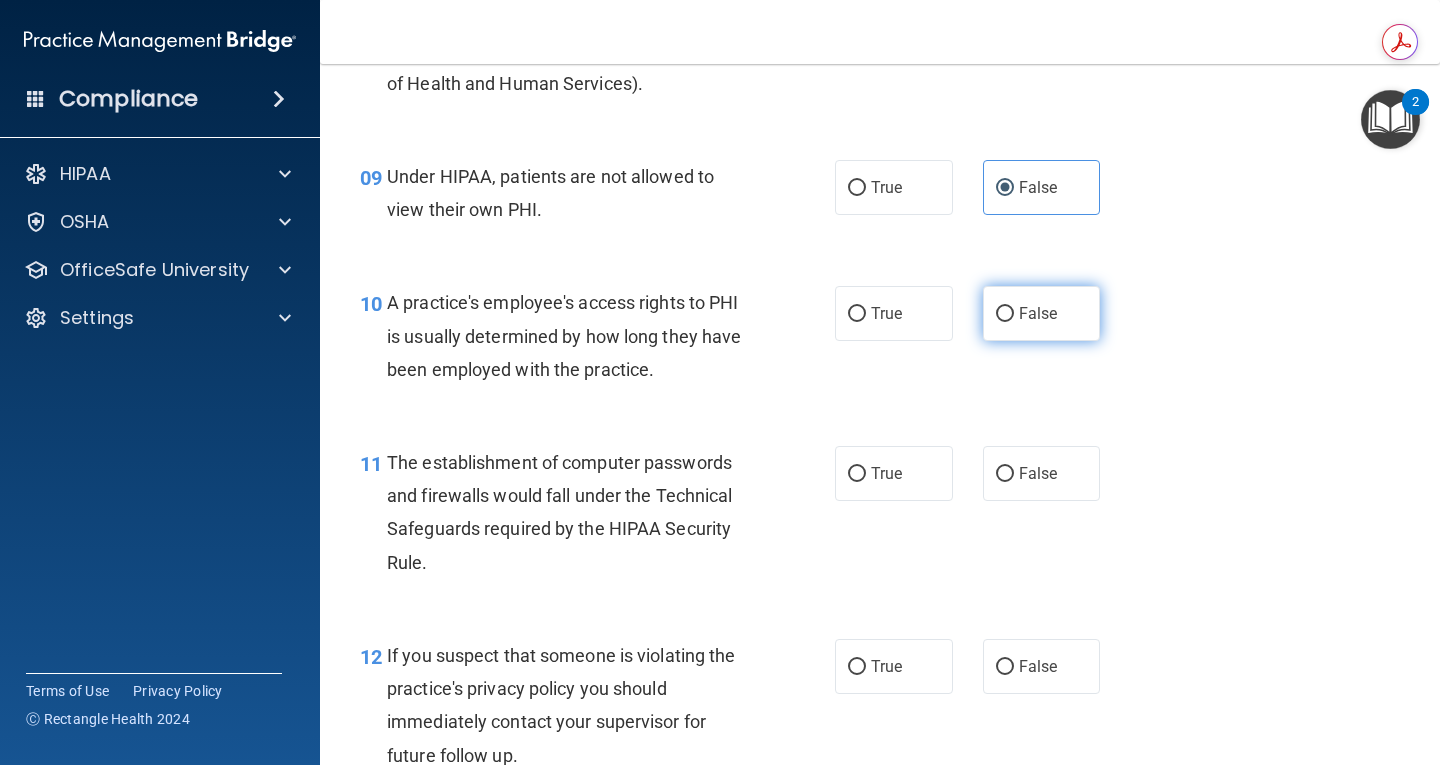 click on "False" at bounding box center [1005, 314] 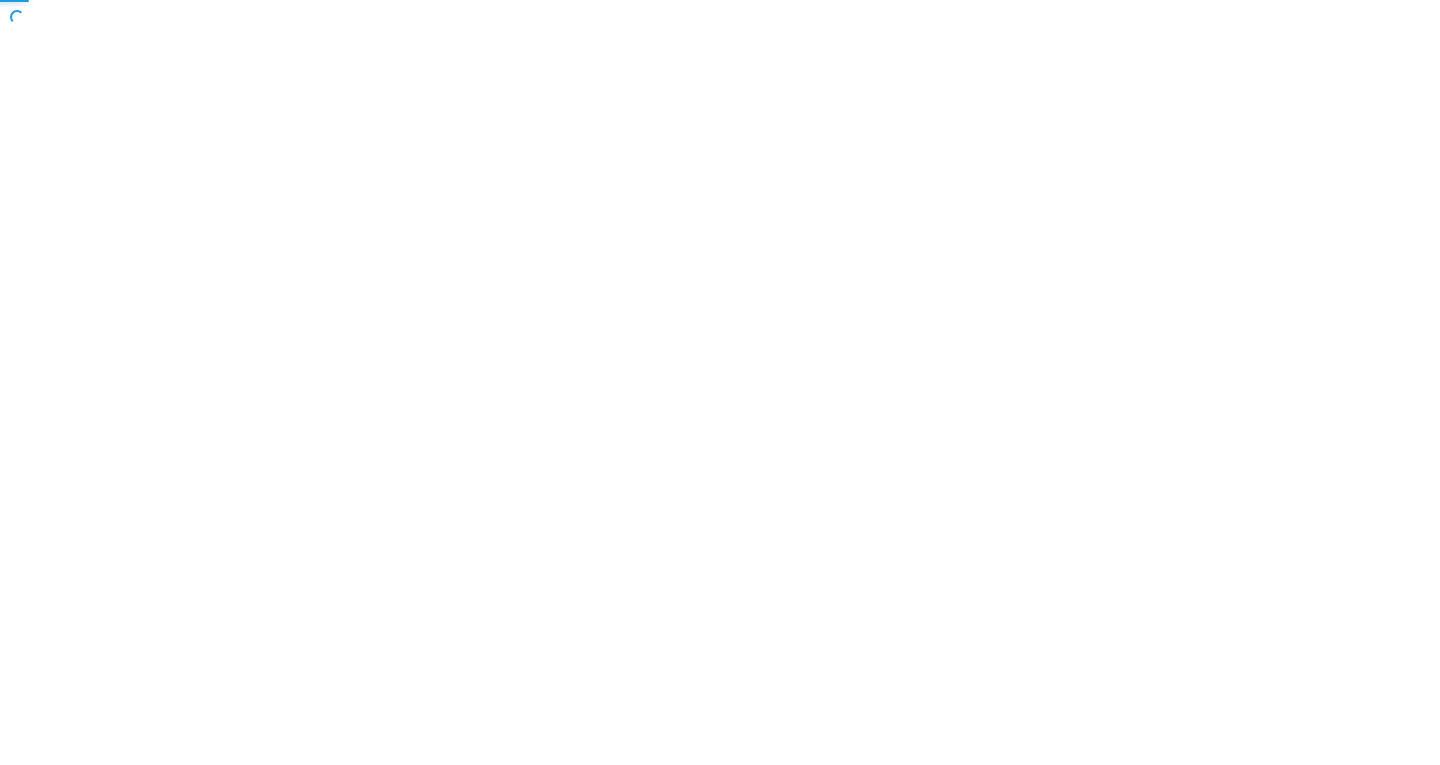 scroll, scrollTop: 0, scrollLeft: 0, axis: both 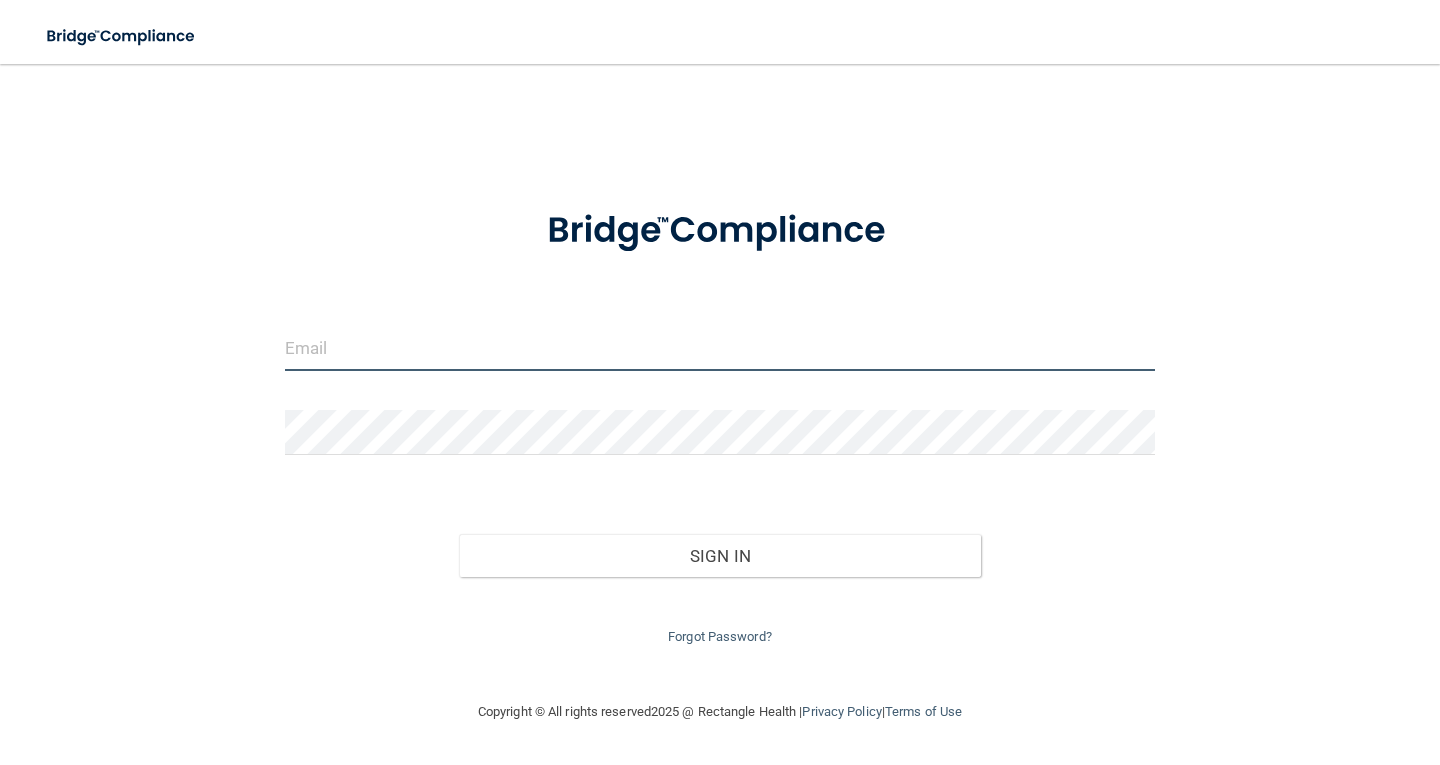 click at bounding box center (720, 348) 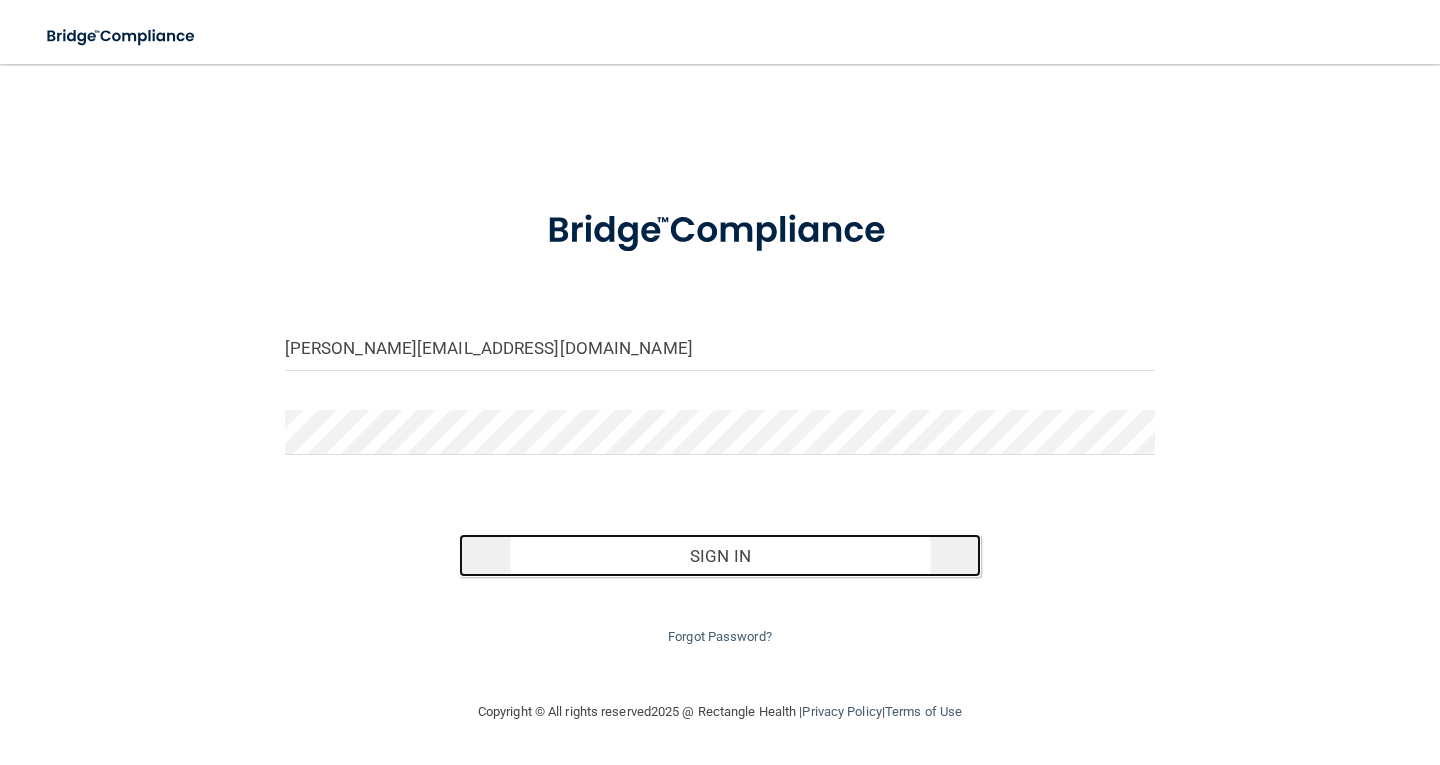 click on "Sign In" at bounding box center [720, 556] 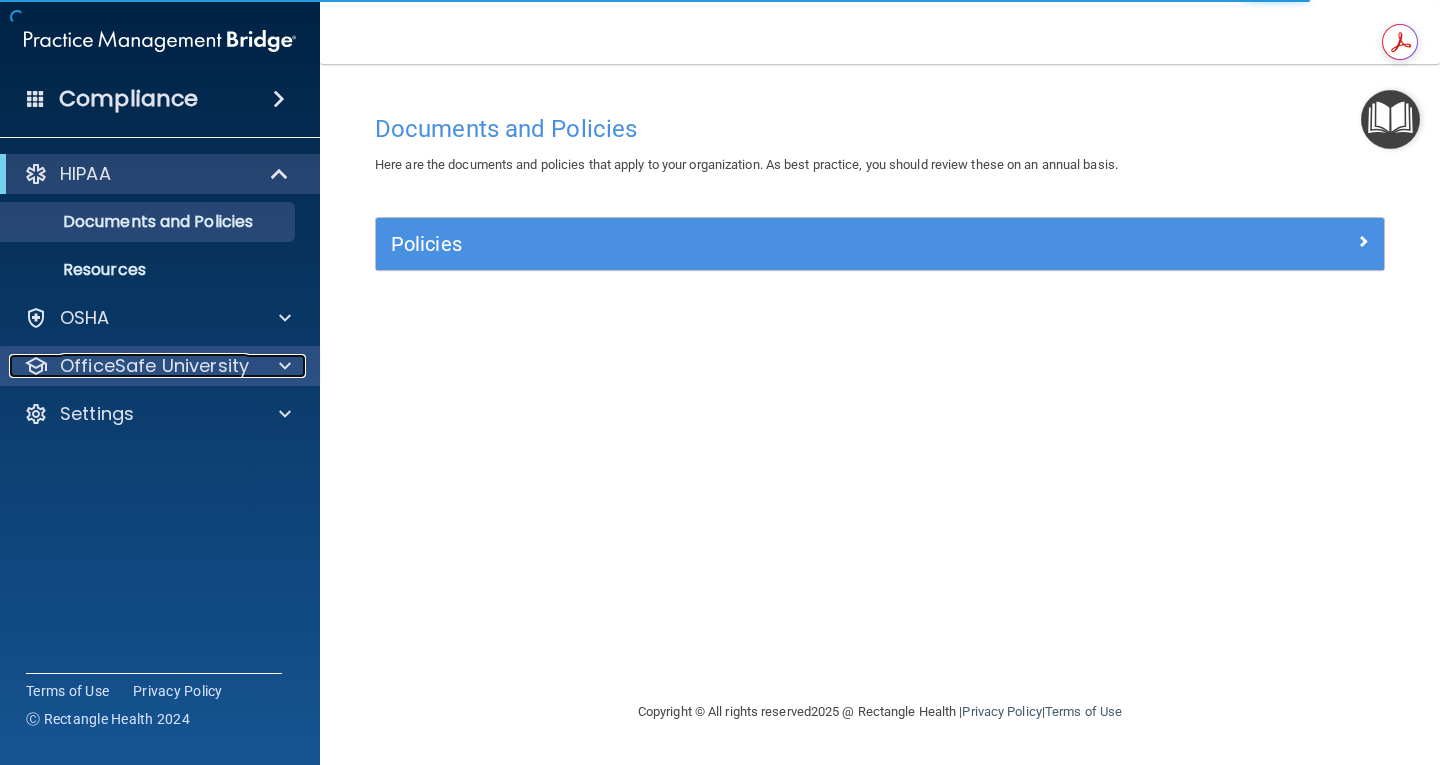 click on "OfficeSafe University" at bounding box center (154, 366) 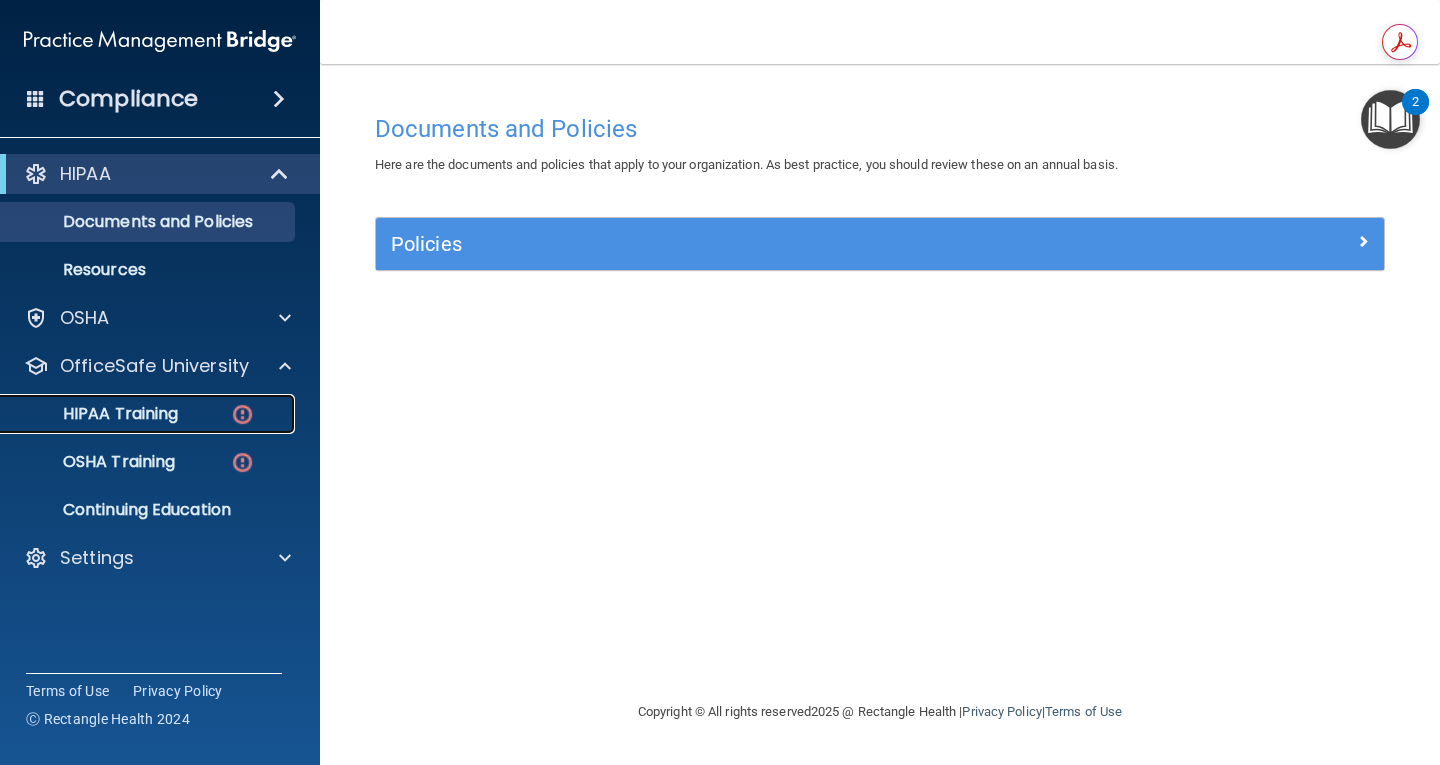 click on "HIPAA Training" at bounding box center (95, 414) 